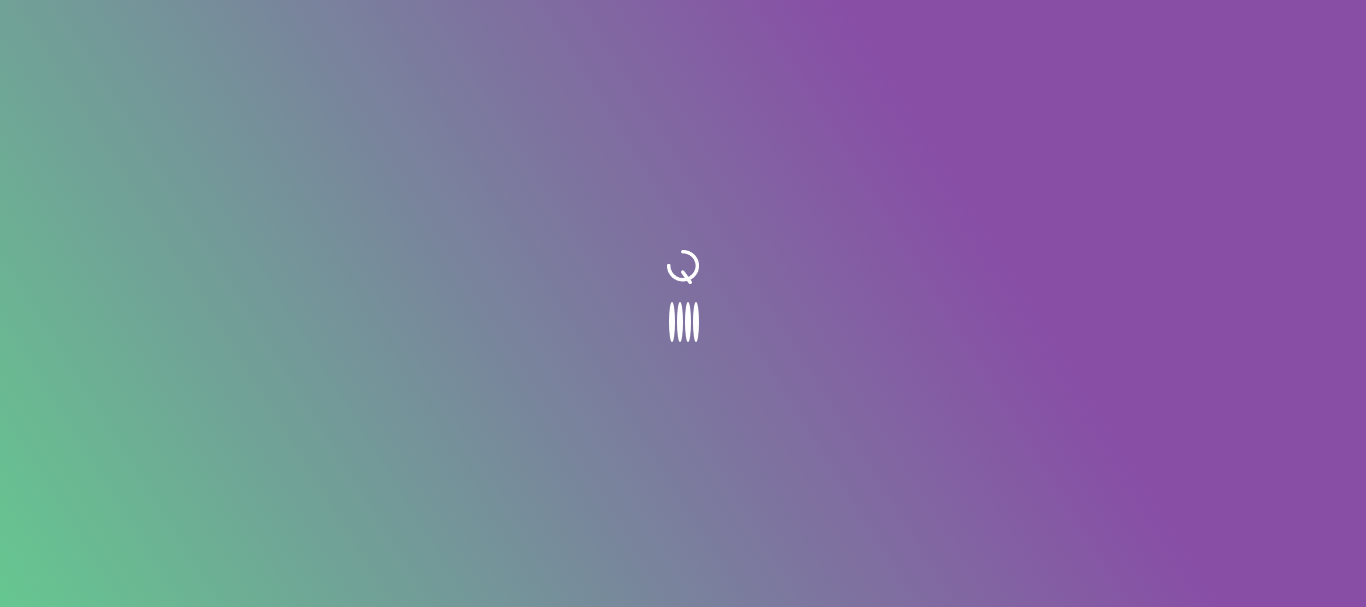 scroll, scrollTop: 0, scrollLeft: 0, axis: both 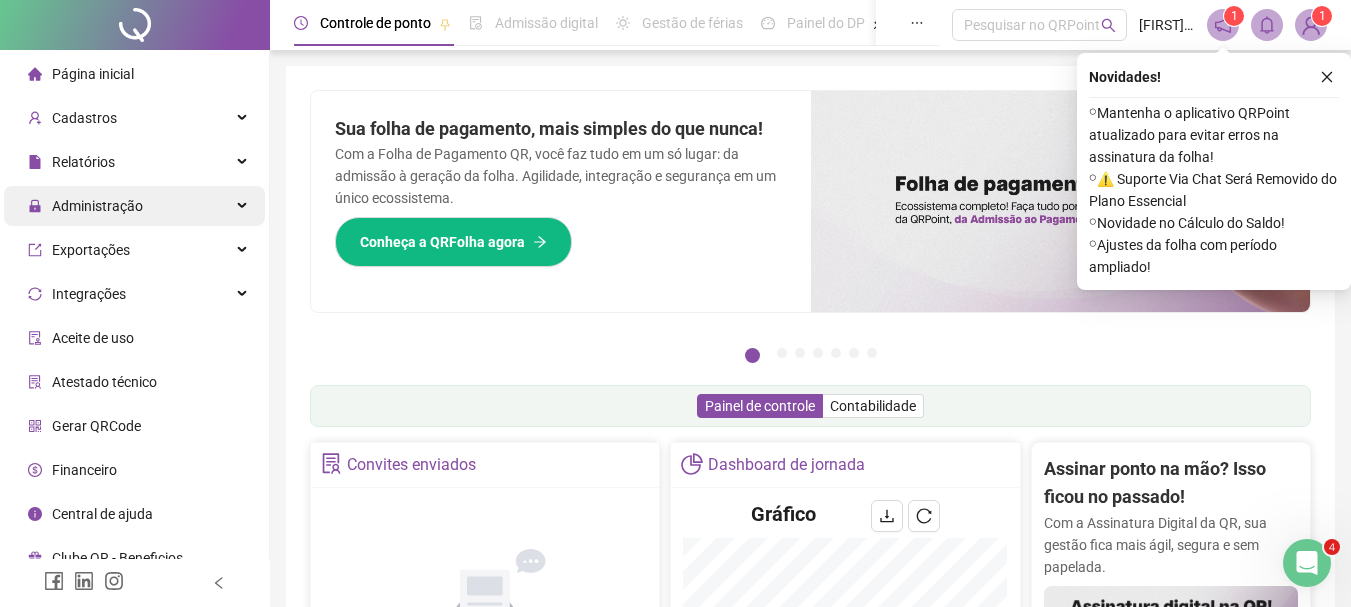 click on "Administração" at bounding box center (97, 206) 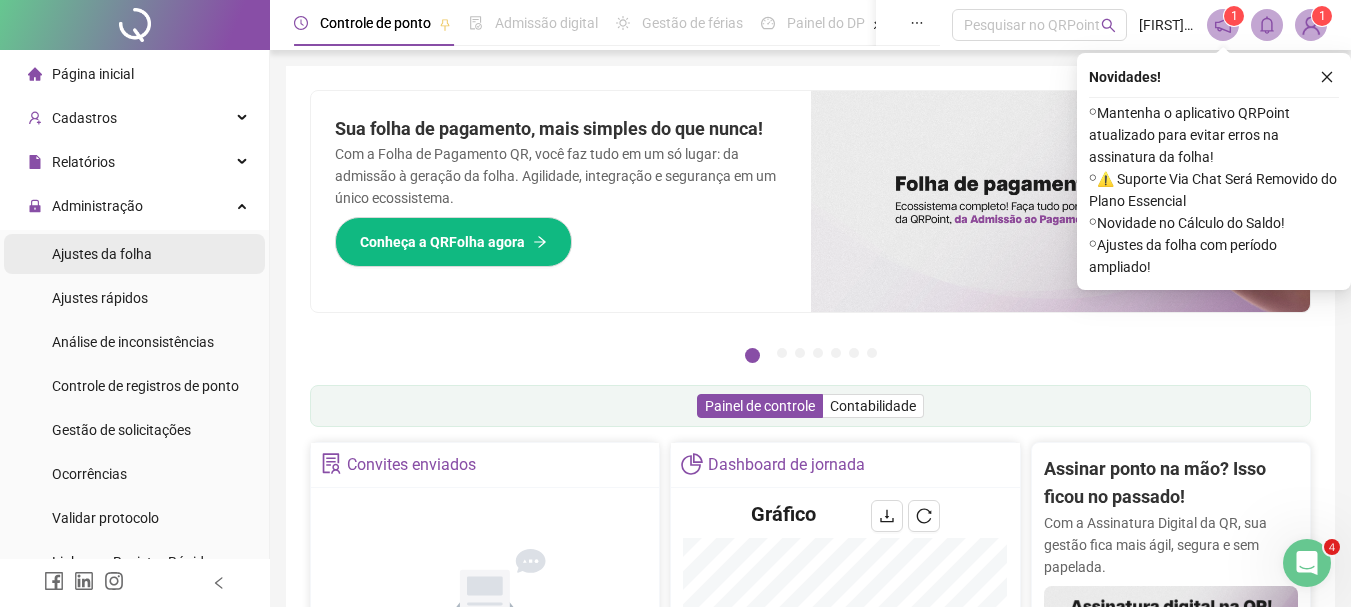 click on "Ajustes da folha" at bounding box center [102, 254] 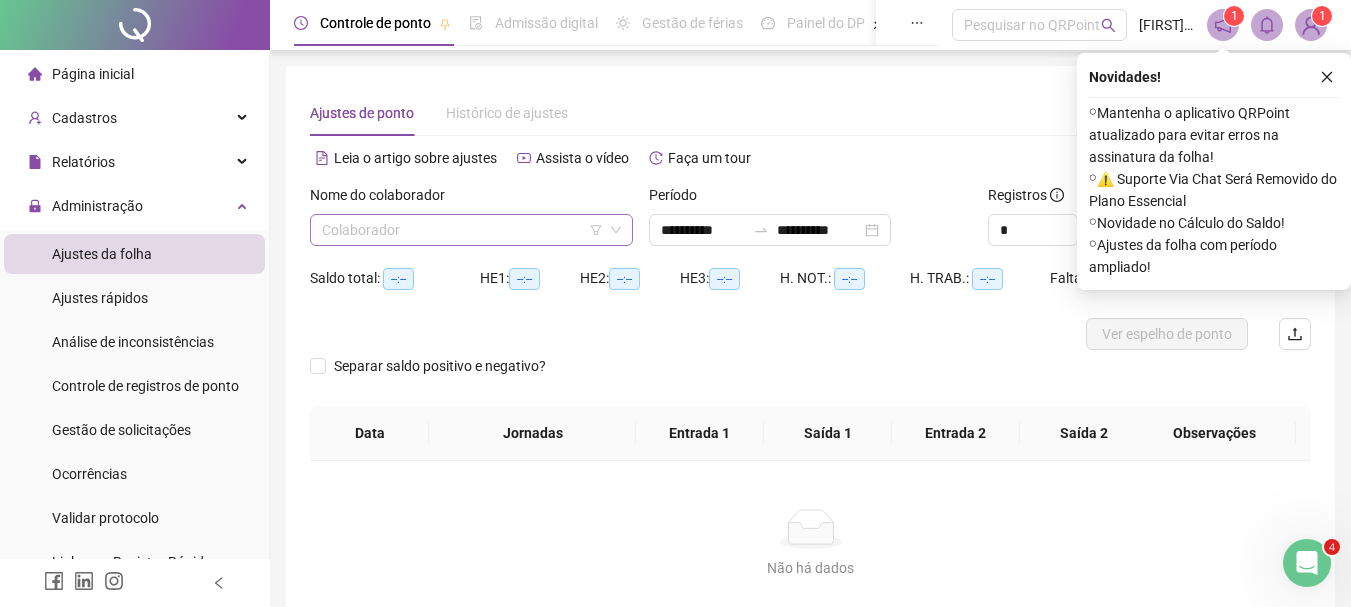 click at bounding box center (462, 230) 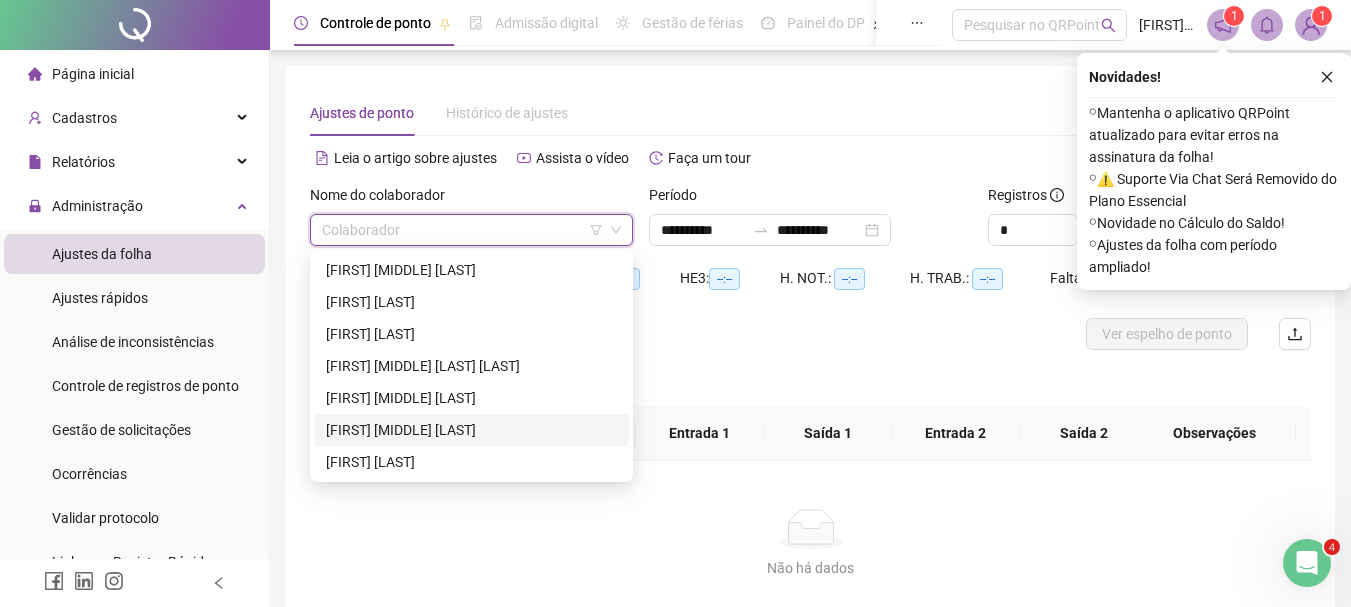 click on "[FIRST] [MIDDLE] [LAST]" at bounding box center [471, 430] 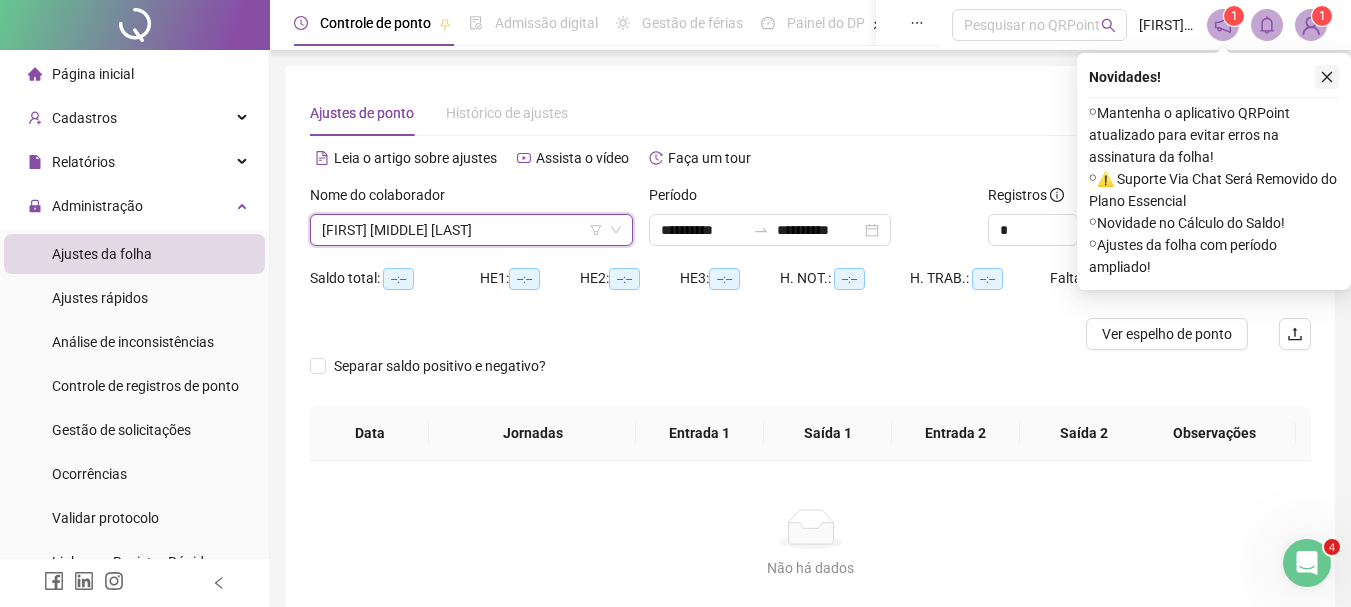 click at bounding box center (1327, 77) 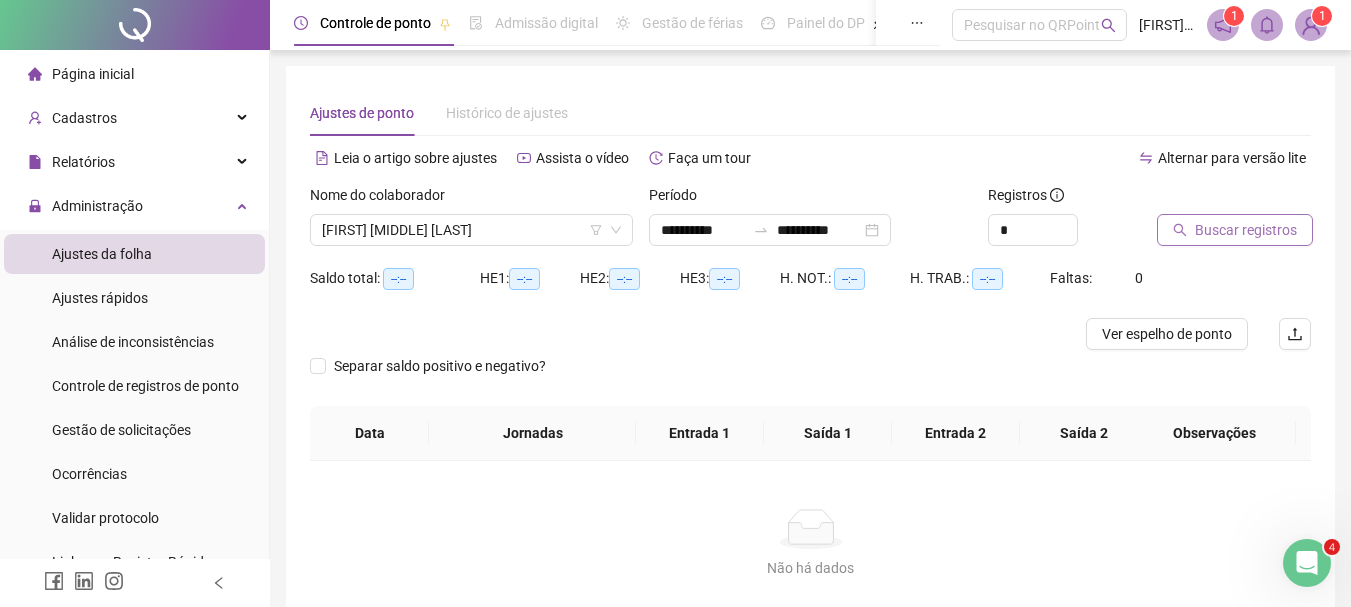 click on "Buscar registros" at bounding box center (1246, 230) 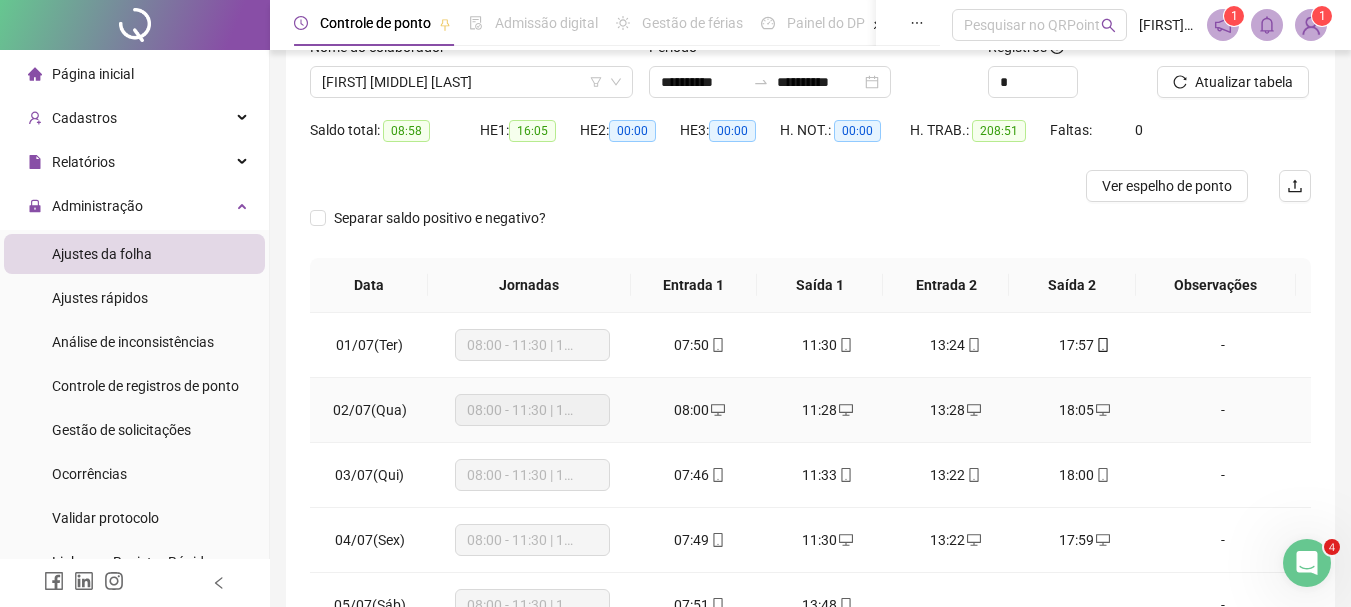 scroll, scrollTop: 200, scrollLeft: 0, axis: vertical 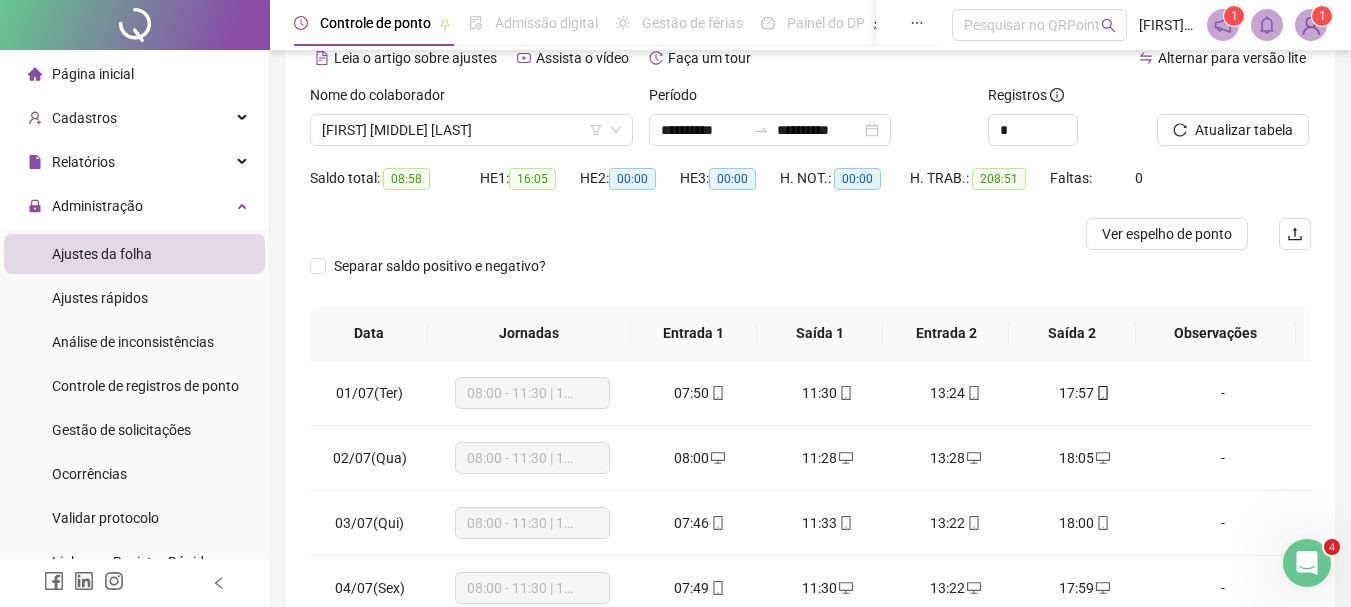 click at bounding box center [1307, 563] 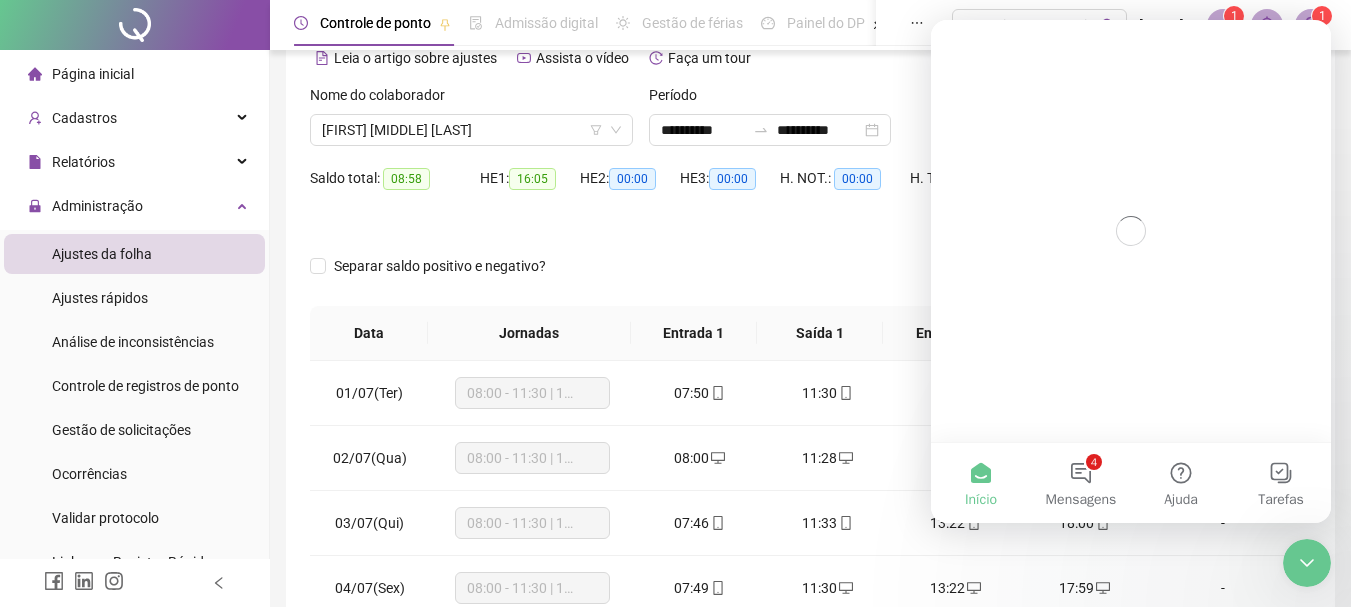 scroll, scrollTop: 0, scrollLeft: 0, axis: both 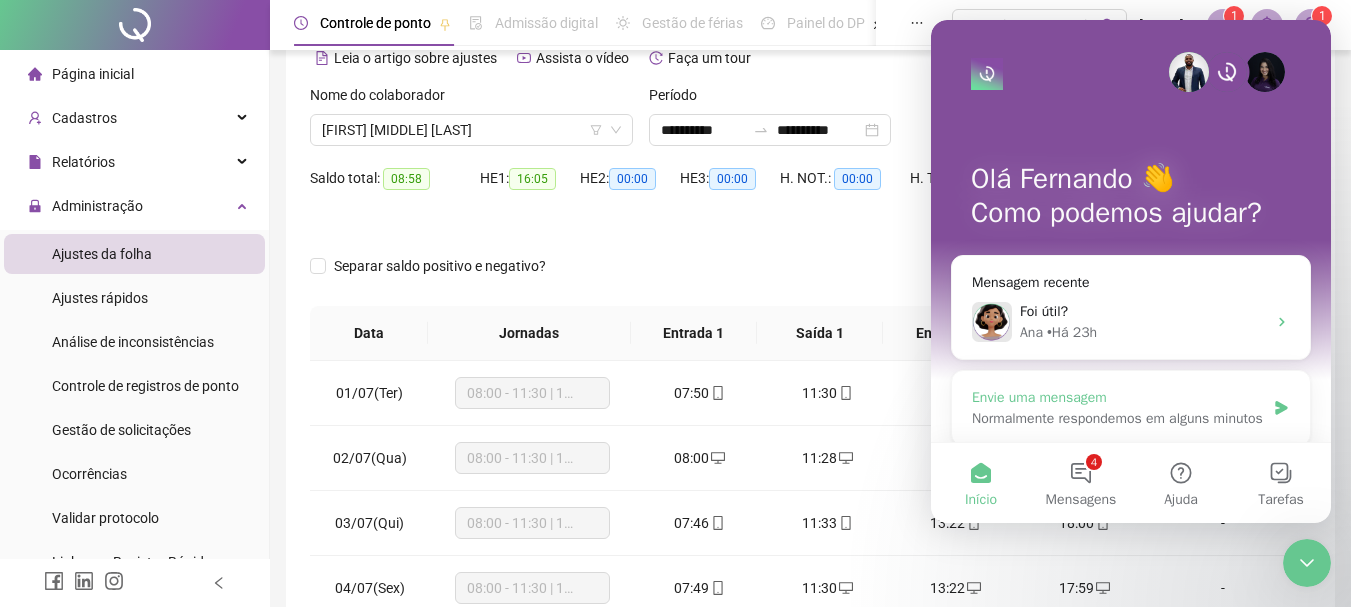 click on "Normalmente respondemos em alguns minutos" at bounding box center [1118, 418] 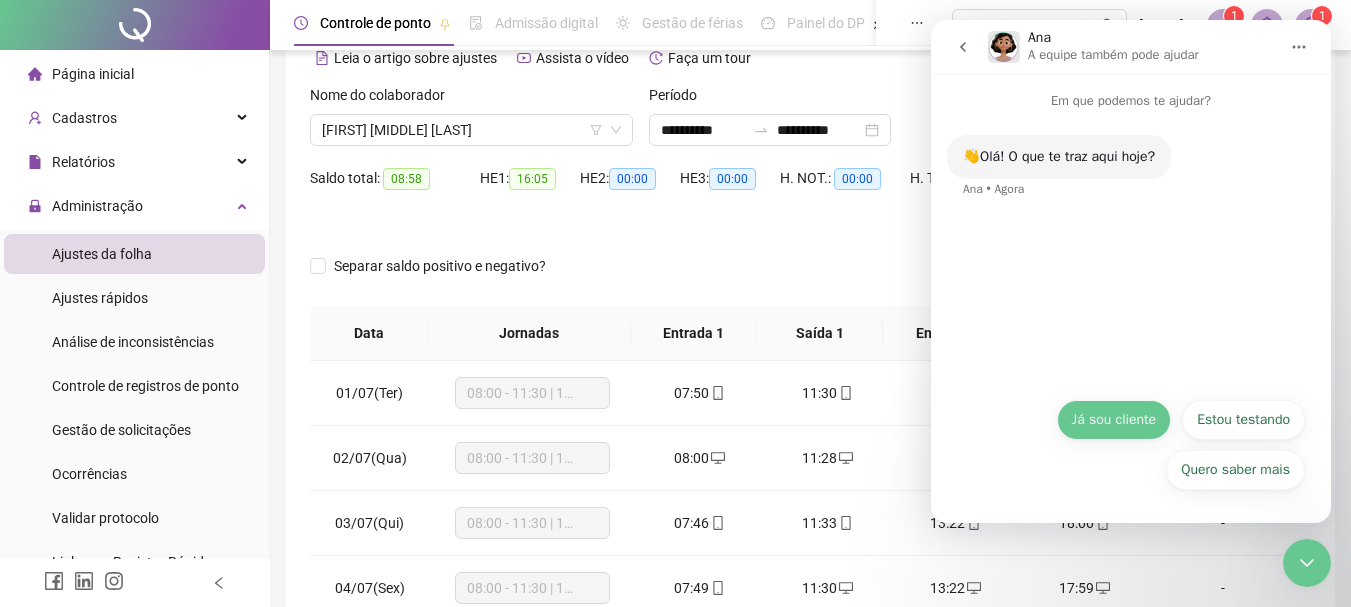 click on "Já sou cliente" at bounding box center (1114, 420) 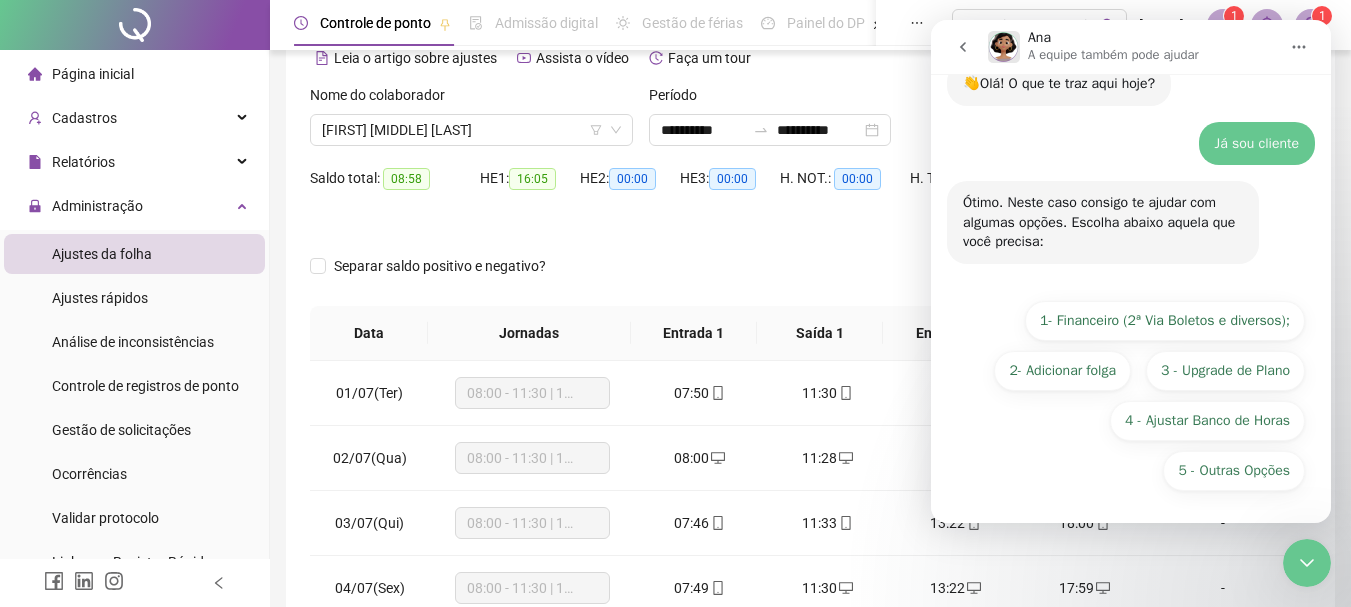 scroll, scrollTop: 74, scrollLeft: 0, axis: vertical 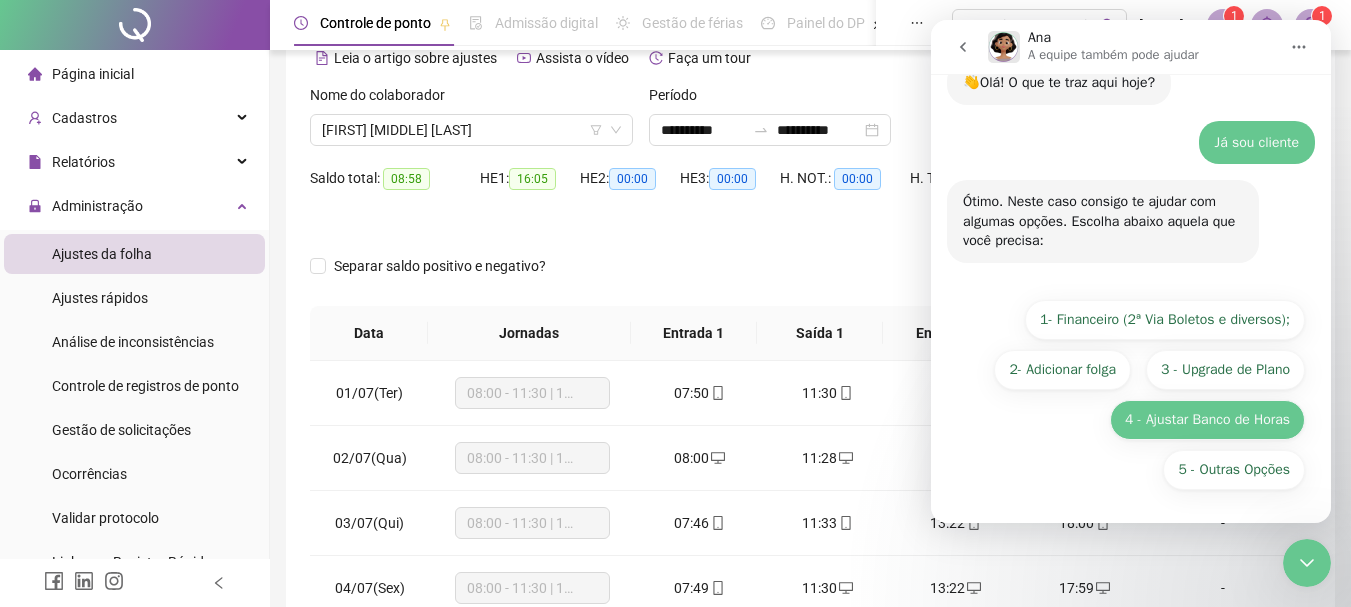 click on "5 - Outras Opções" at bounding box center (1234, 470) 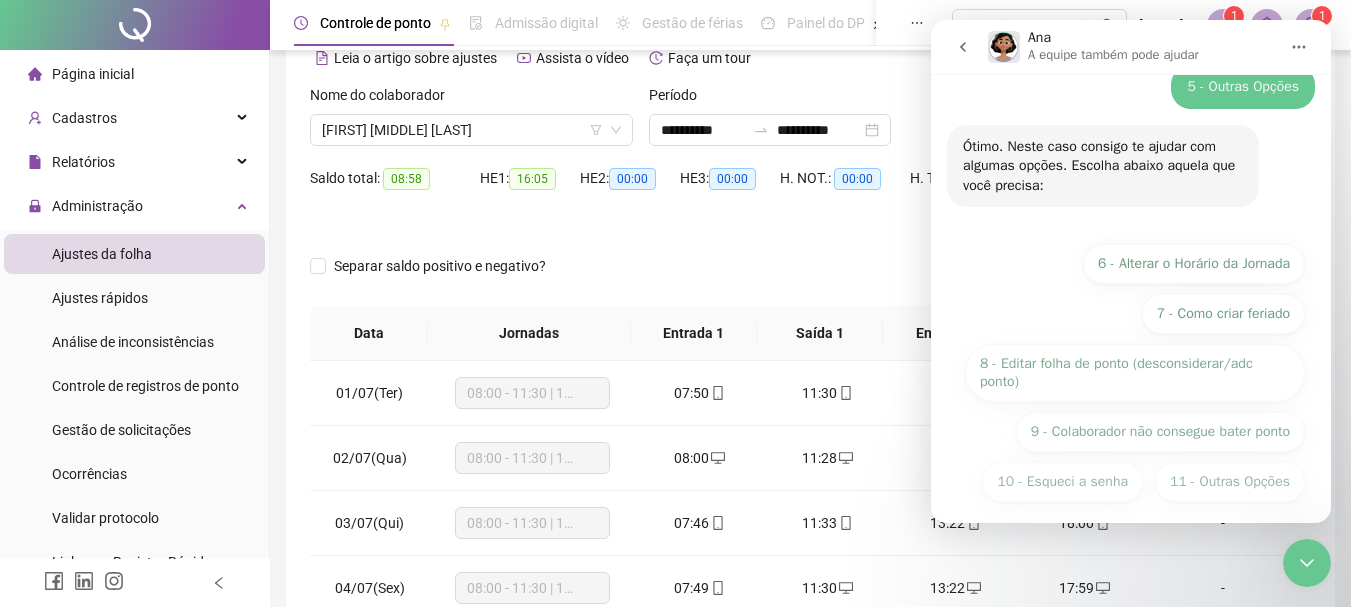 scroll, scrollTop: 300, scrollLeft: 0, axis: vertical 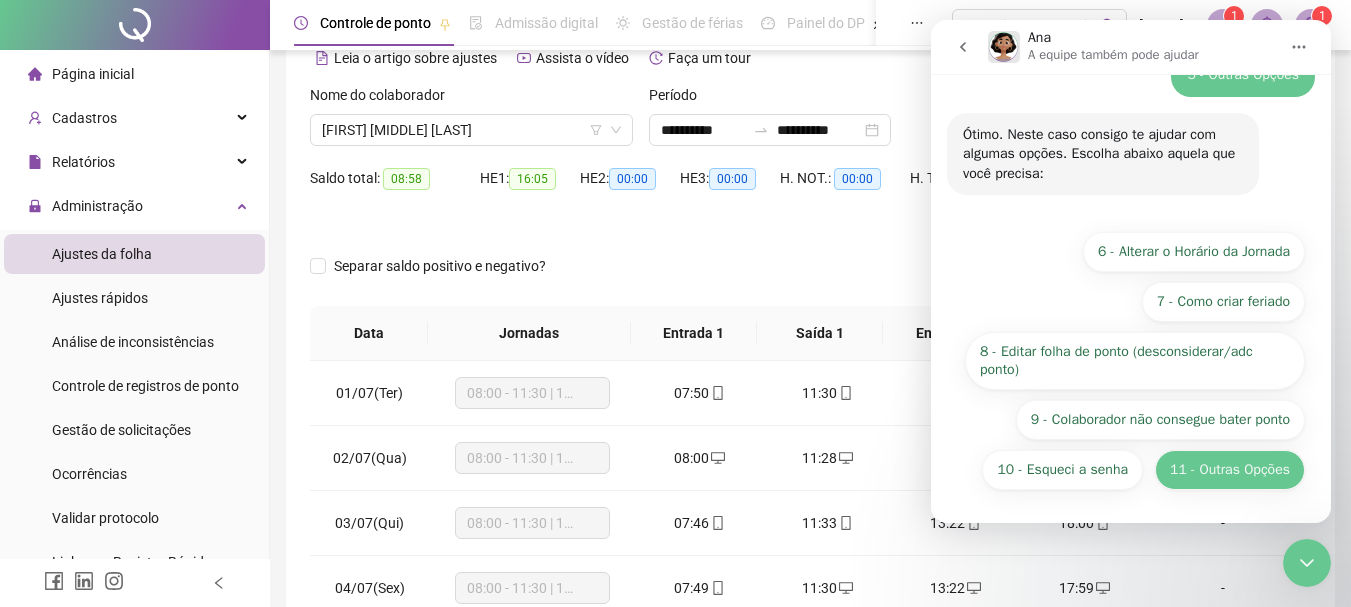 click on "11 - Outras Opções" at bounding box center (1230, 470) 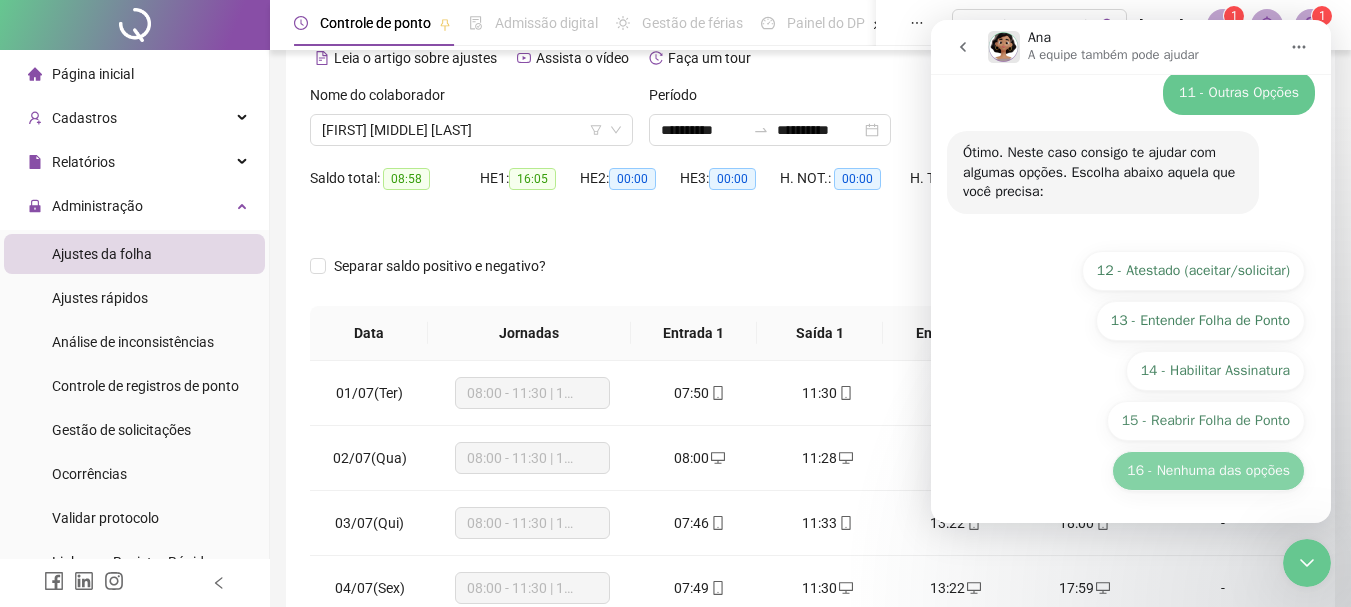 scroll, scrollTop: 441, scrollLeft: 0, axis: vertical 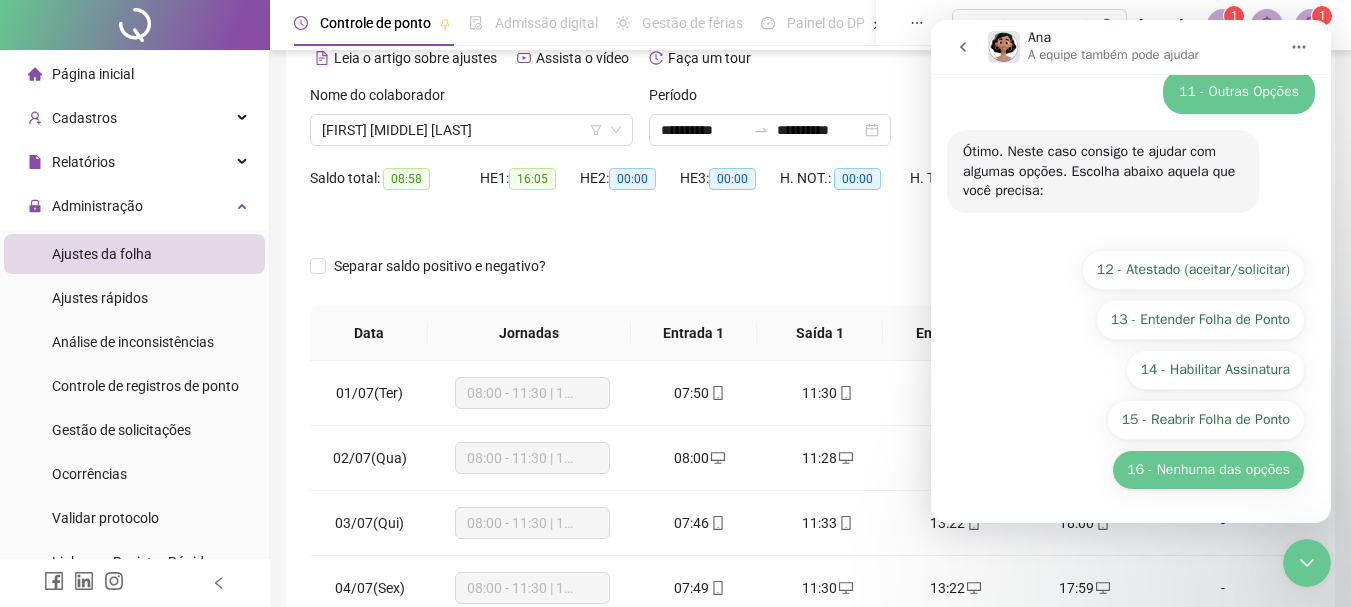 click on "16 - Nenhuma das opções" at bounding box center (1208, 470) 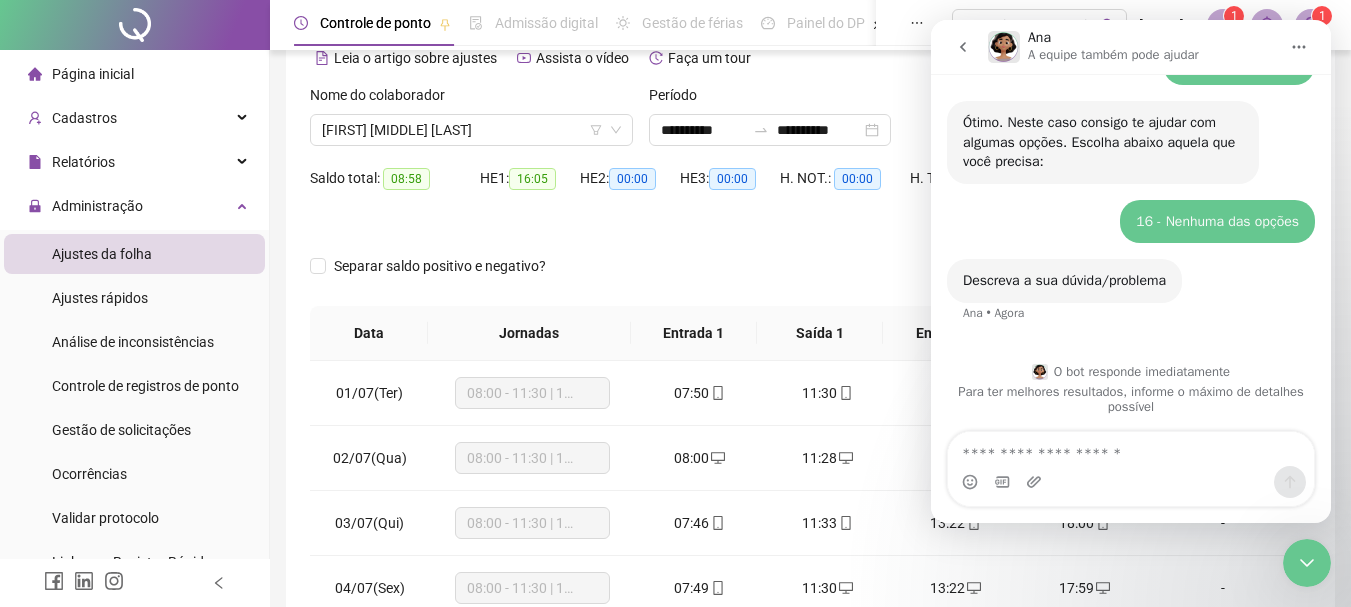 scroll, scrollTop: 473, scrollLeft: 0, axis: vertical 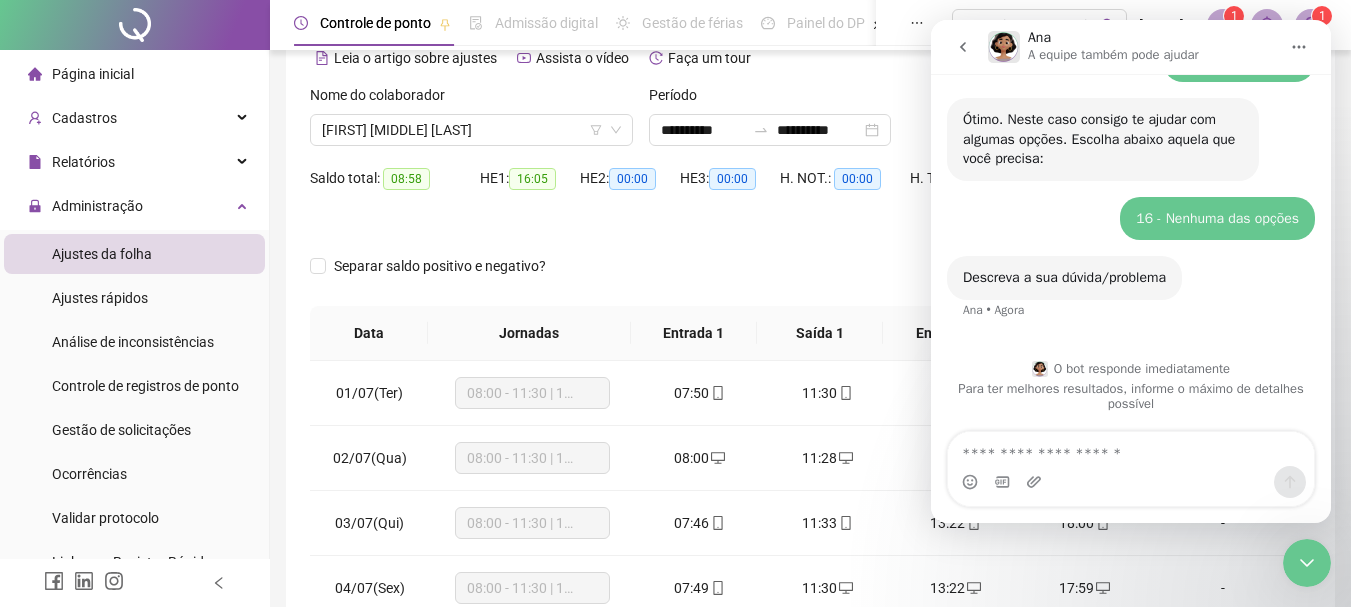 click at bounding box center [1131, 449] 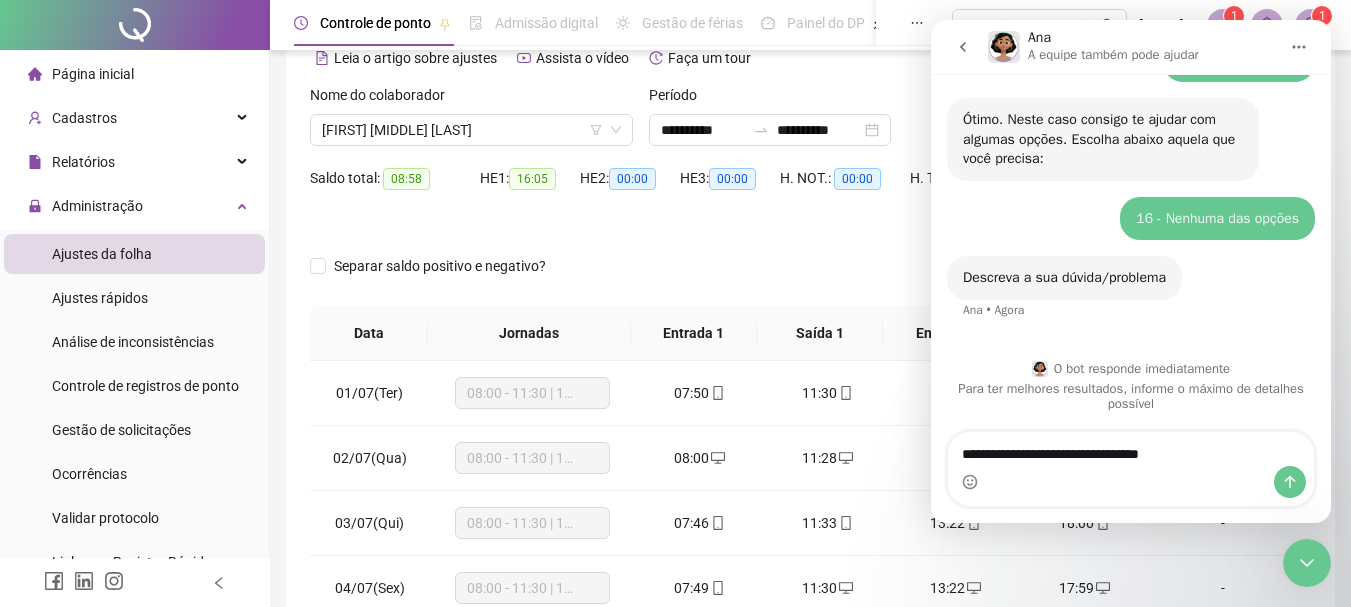 type on "**********" 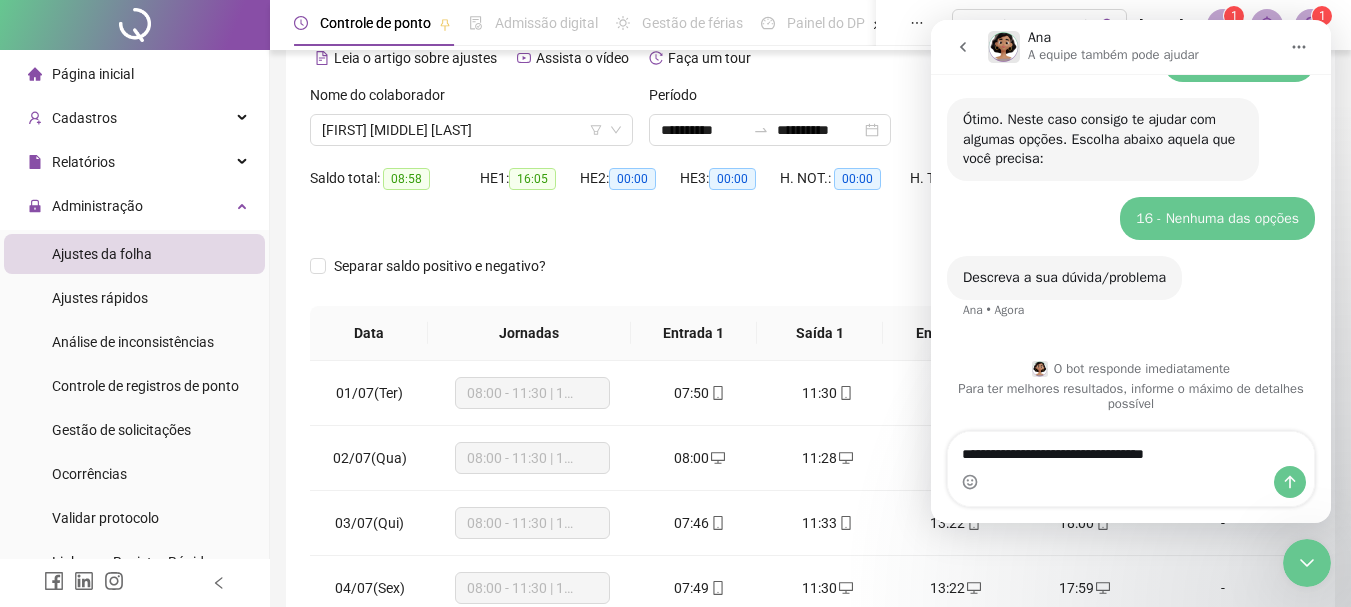 type 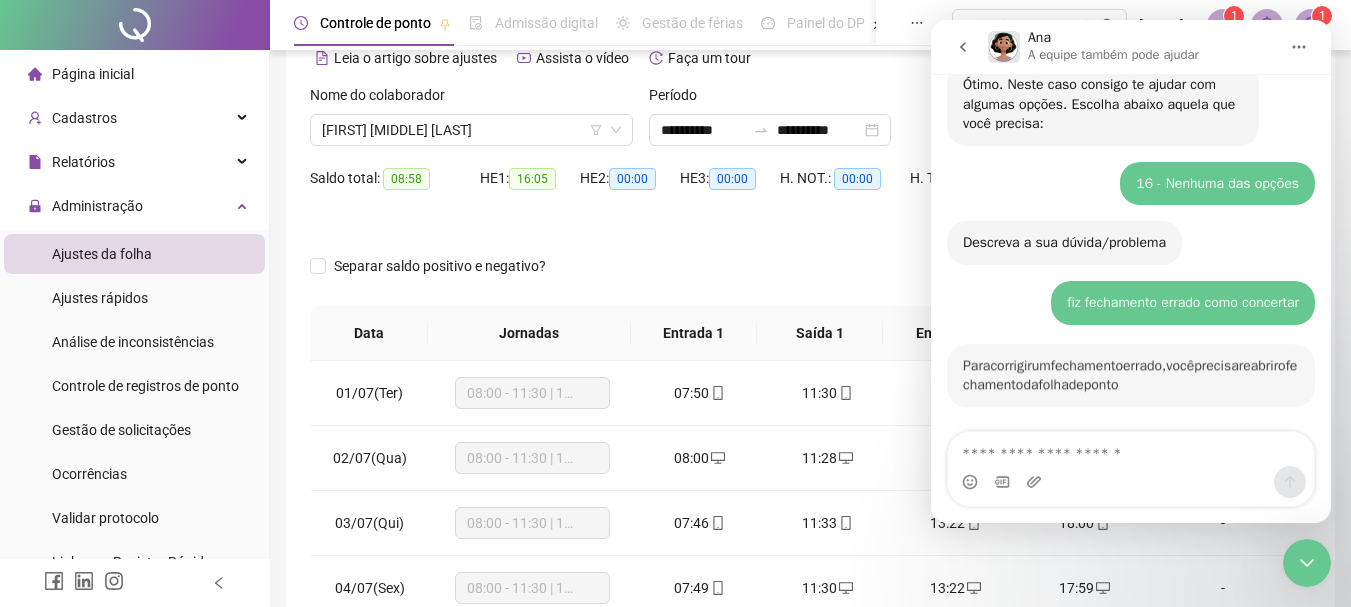 scroll, scrollTop: 533, scrollLeft: 0, axis: vertical 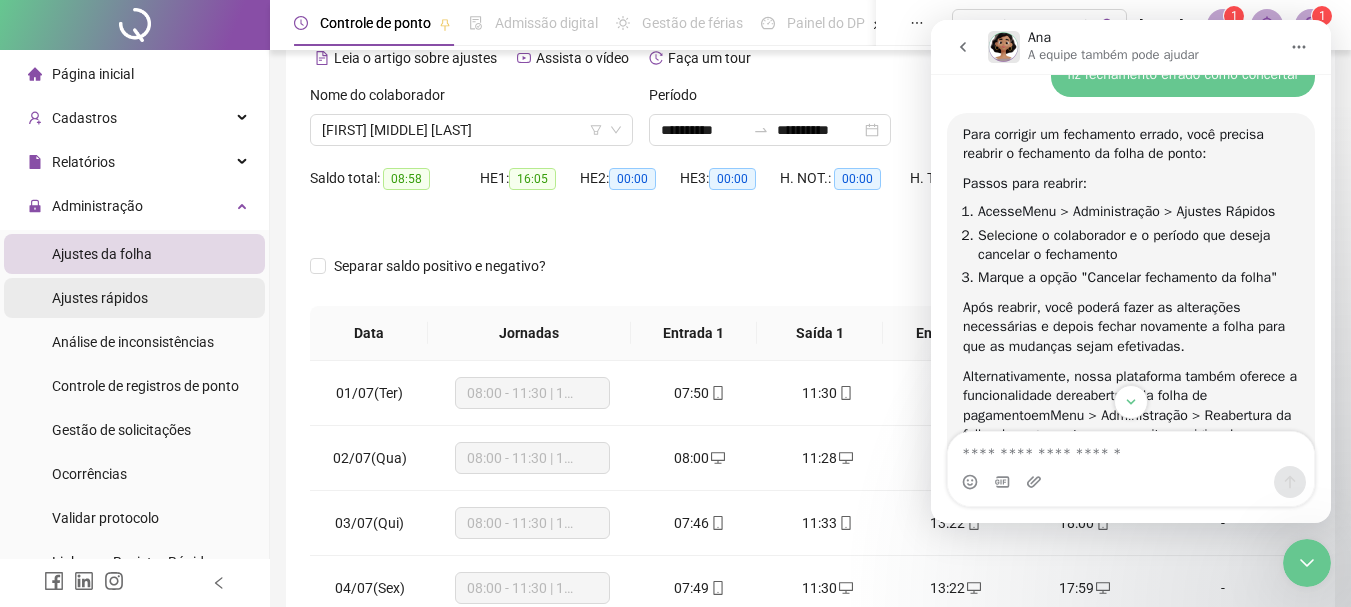 click on "Ajustes rápidos" at bounding box center [100, 298] 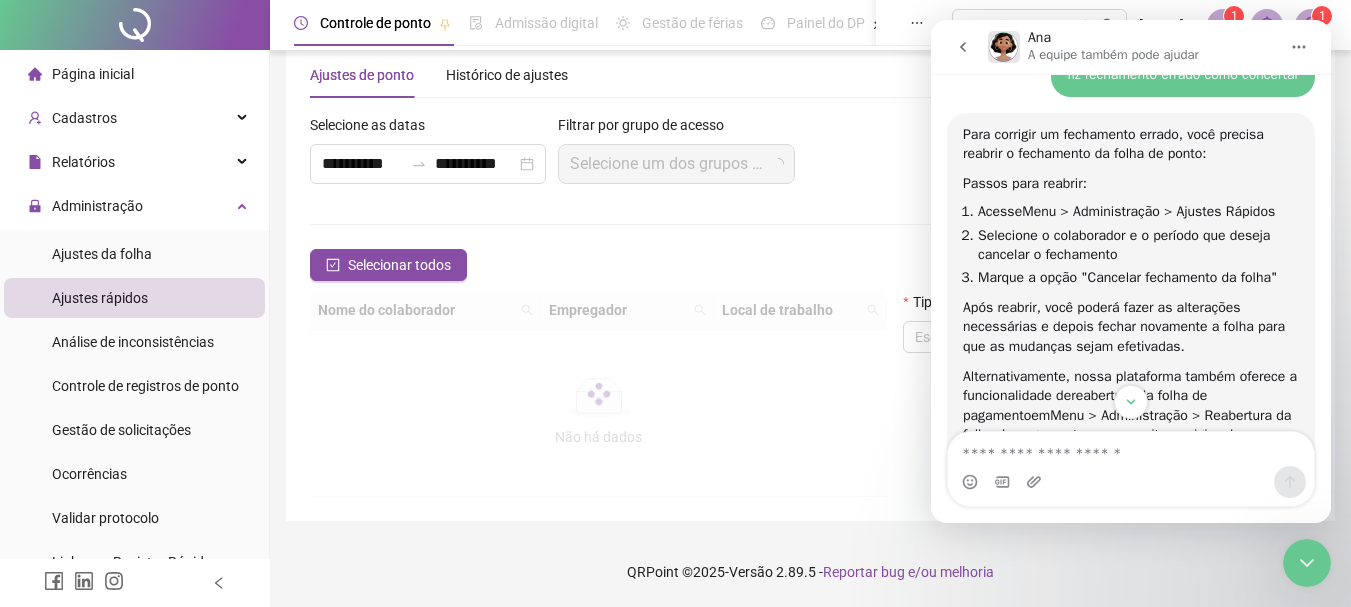scroll, scrollTop: 100, scrollLeft: 0, axis: vertical 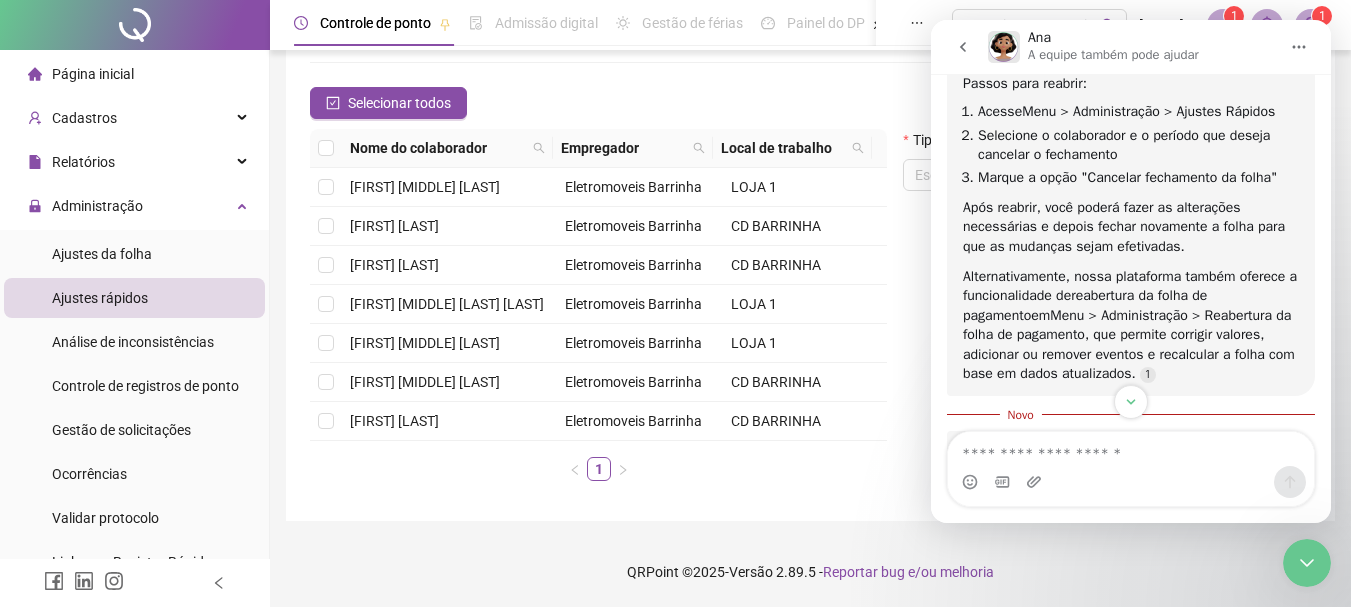 click on "**********" at bounding box center (810, 203) 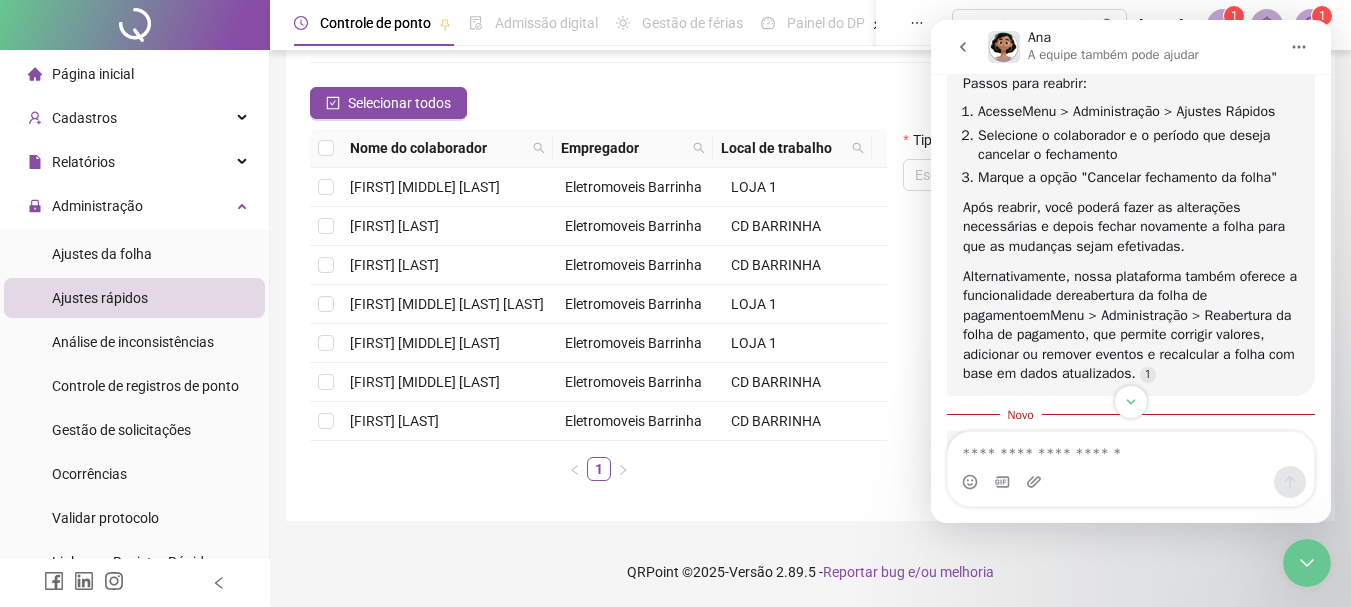 click 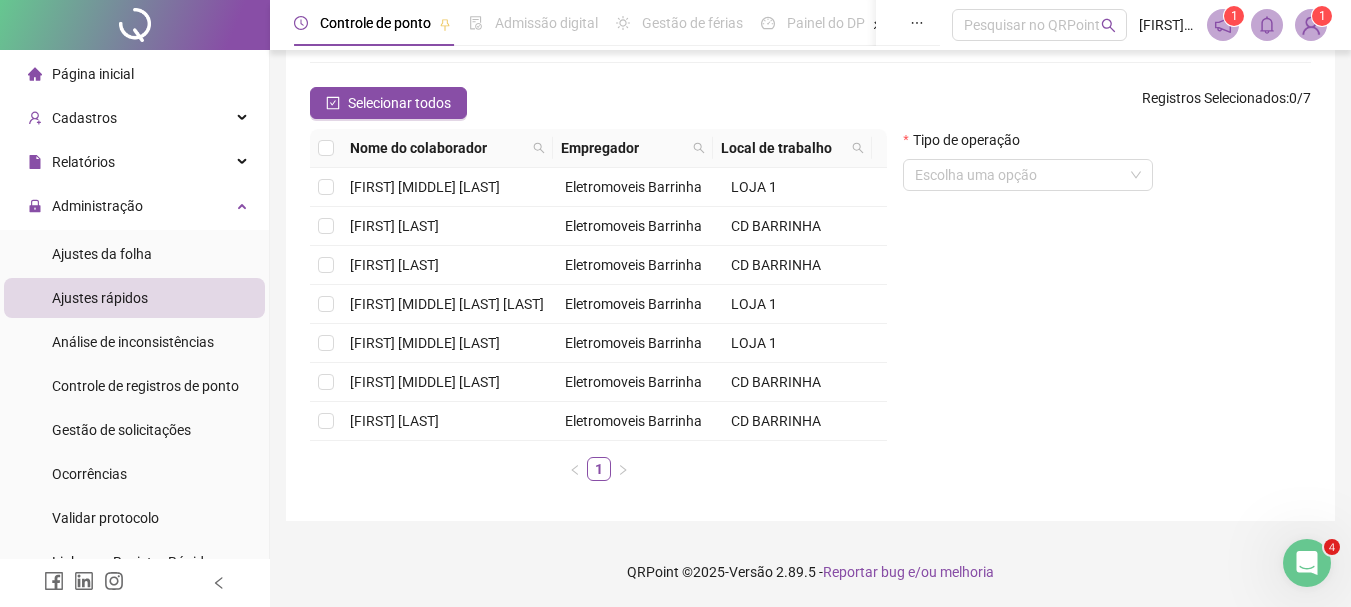 scroll, scrollTop: 0, scrollLeft: 0, axis: both 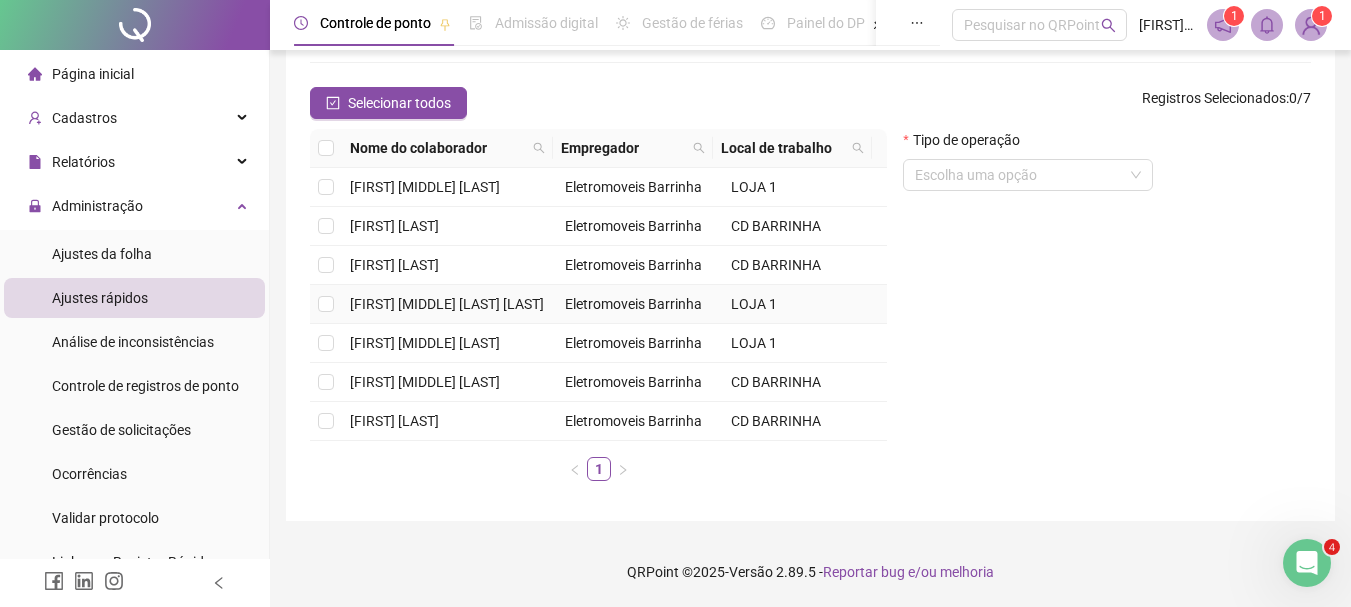 click at bounding box center [326, 304] 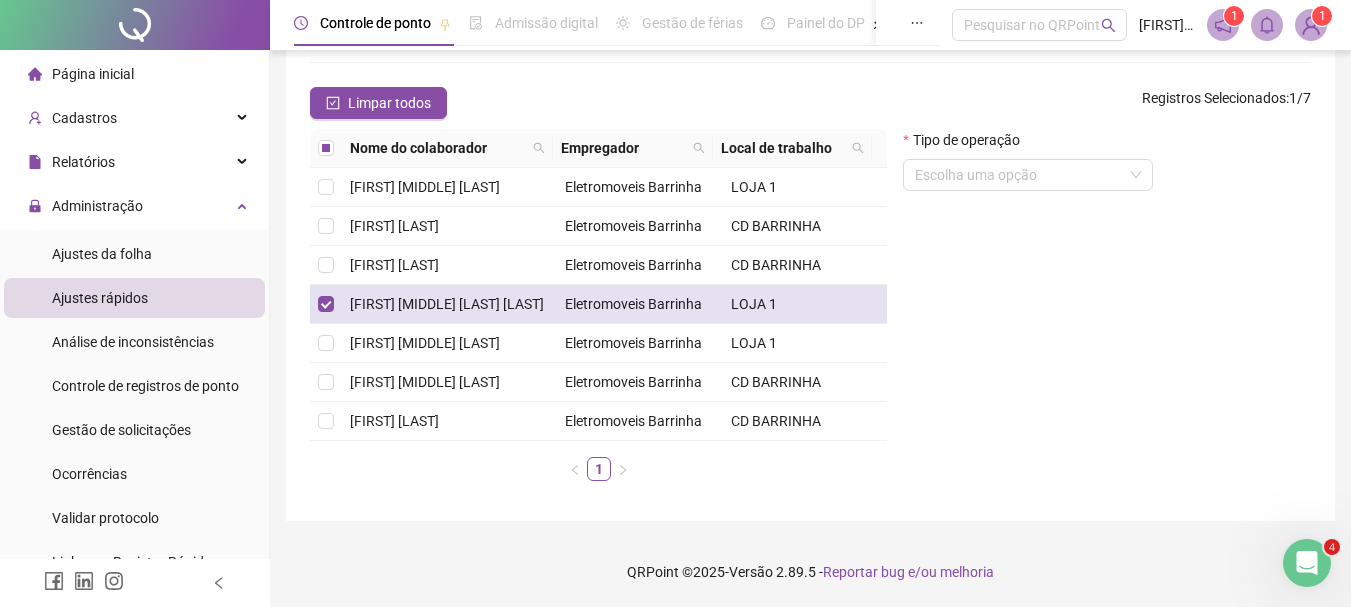 scroll, scrollTop: 17, scrollLeft: 0, axis: vertical 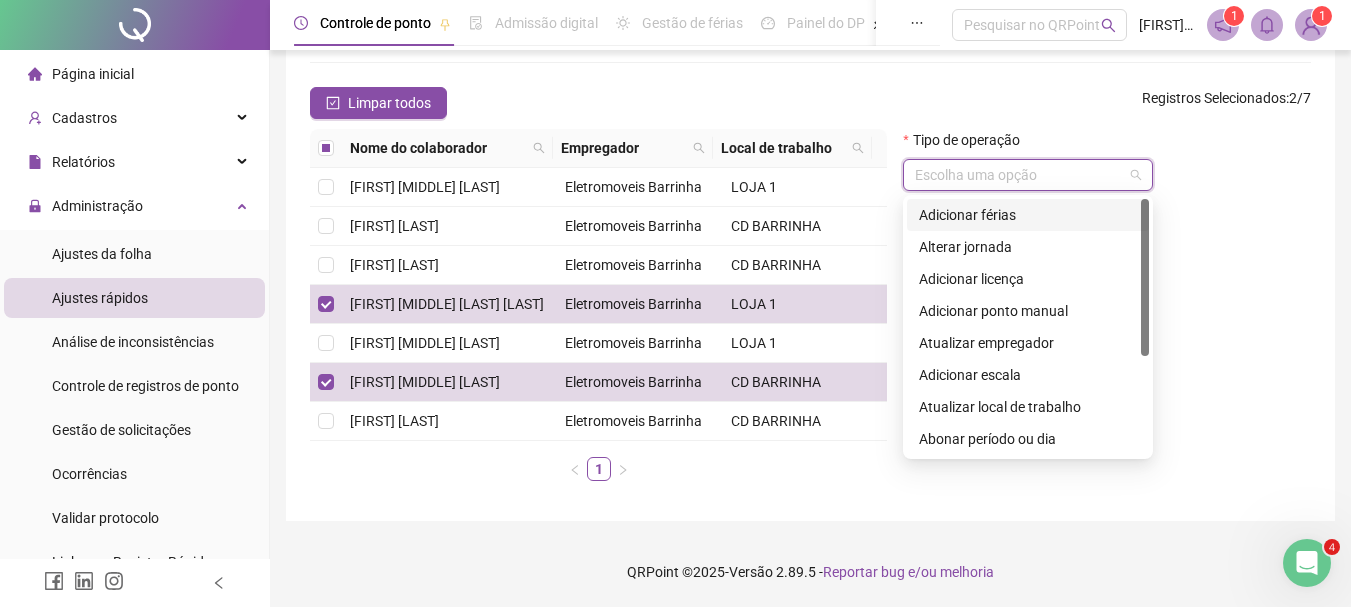 click at bounding box center [1019, 175] 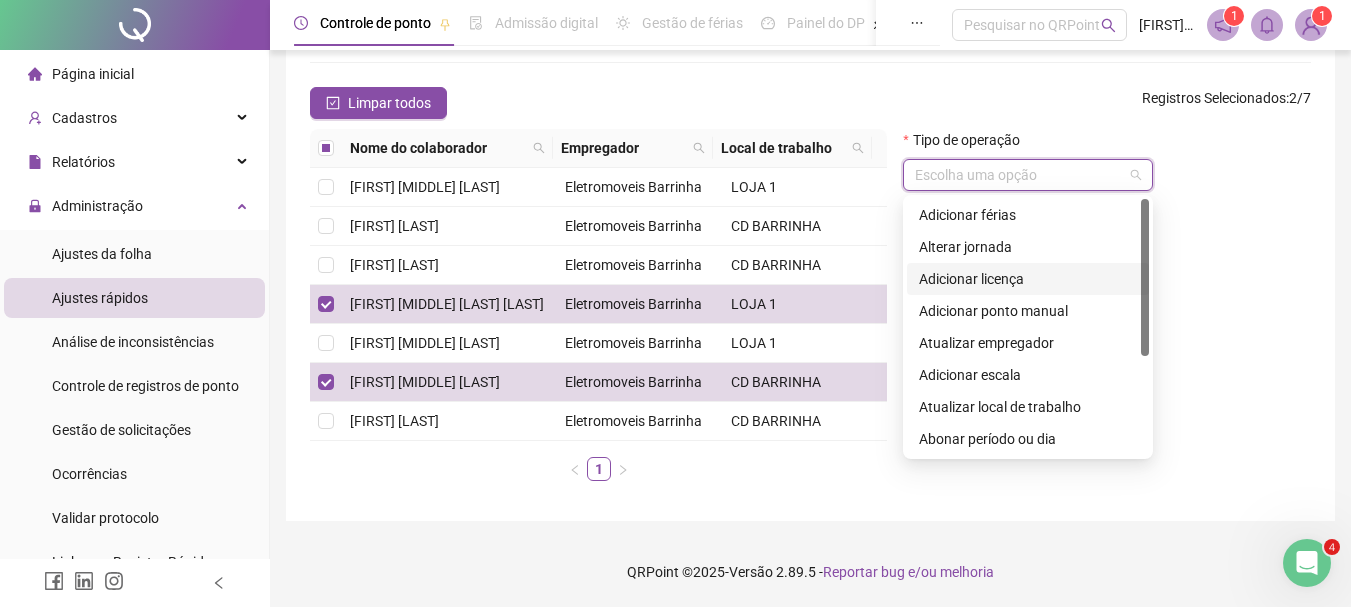 scroll, scrollTop: 160, scrollLeft: 0, axis: vertical 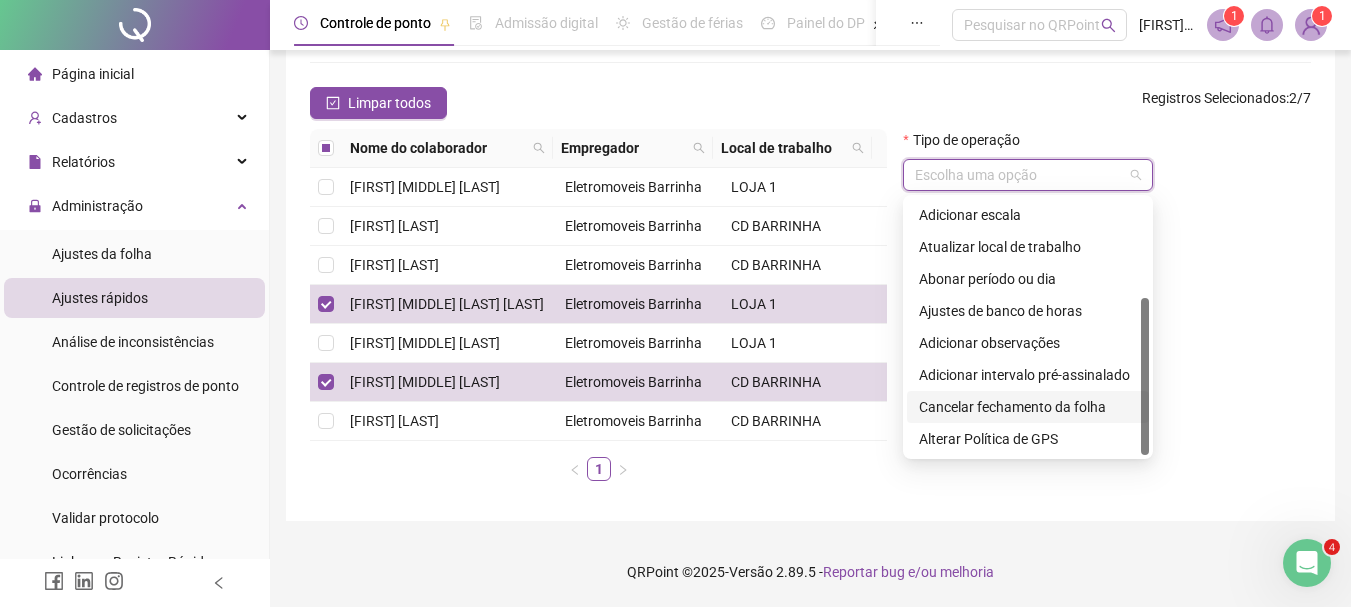 click on "Cancelar fechamento da folha" at bounding box center (1028, 407) 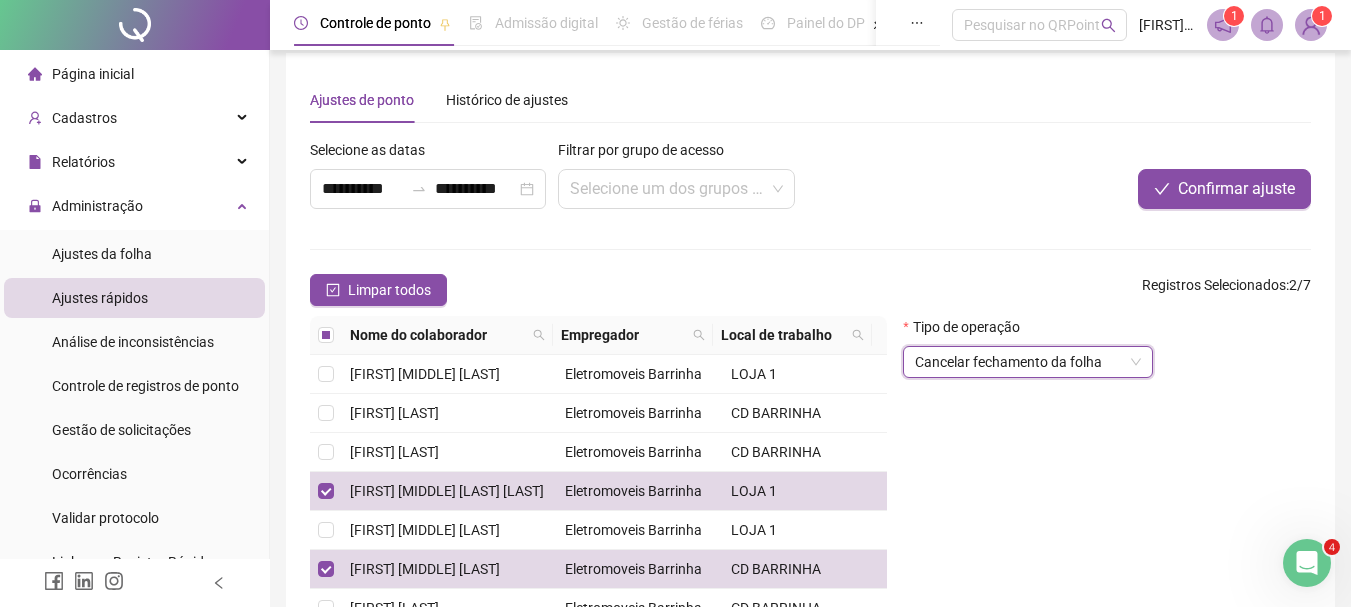 scroll, scrollTop: 0, scrollLeft: 0, axis: both 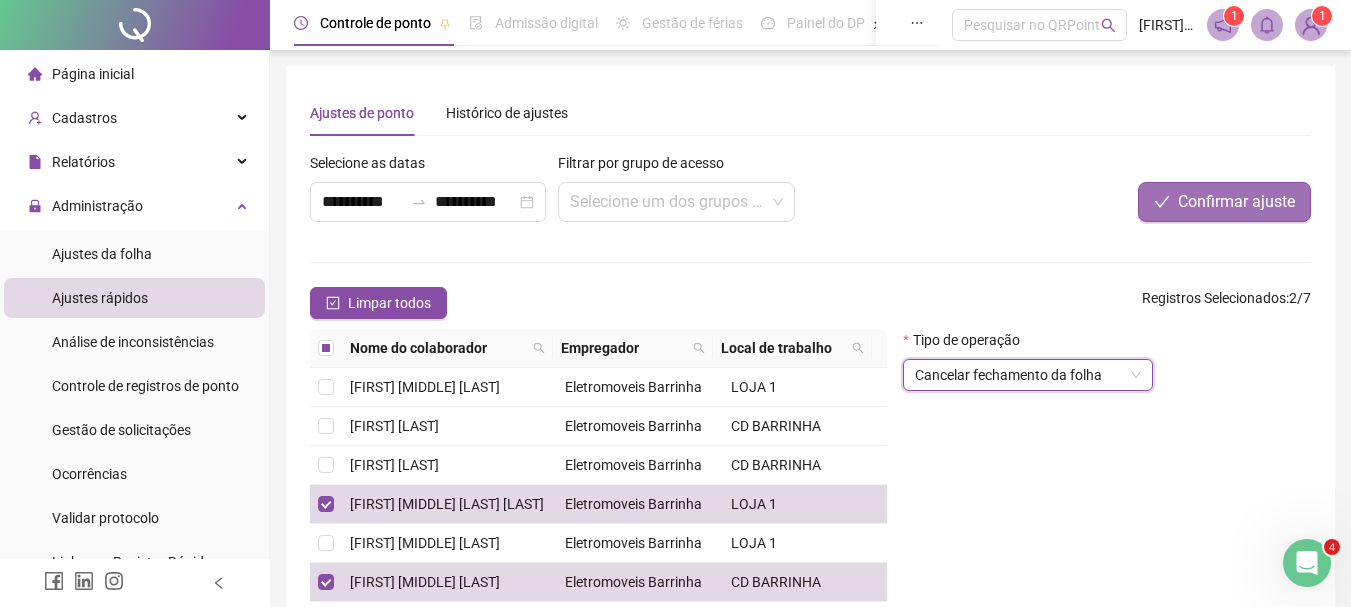 click on "Confirmar ajuste" at bounding box center [1236, 202] 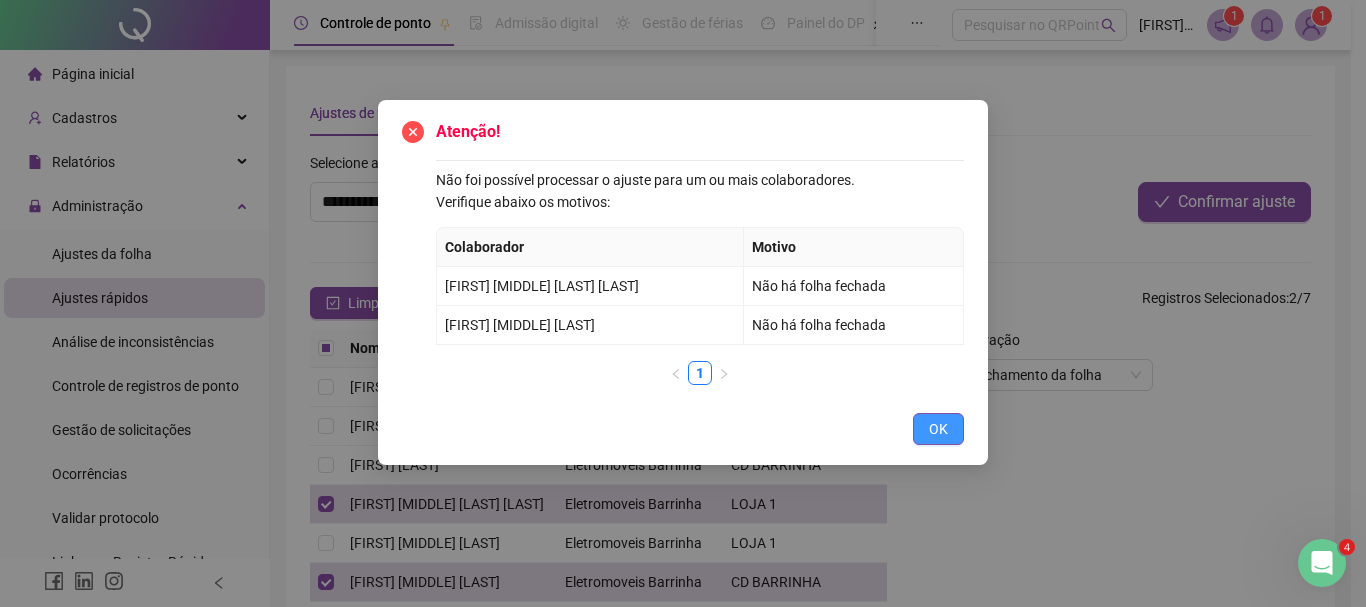 click on "OK" at bounding box center [938, 429] 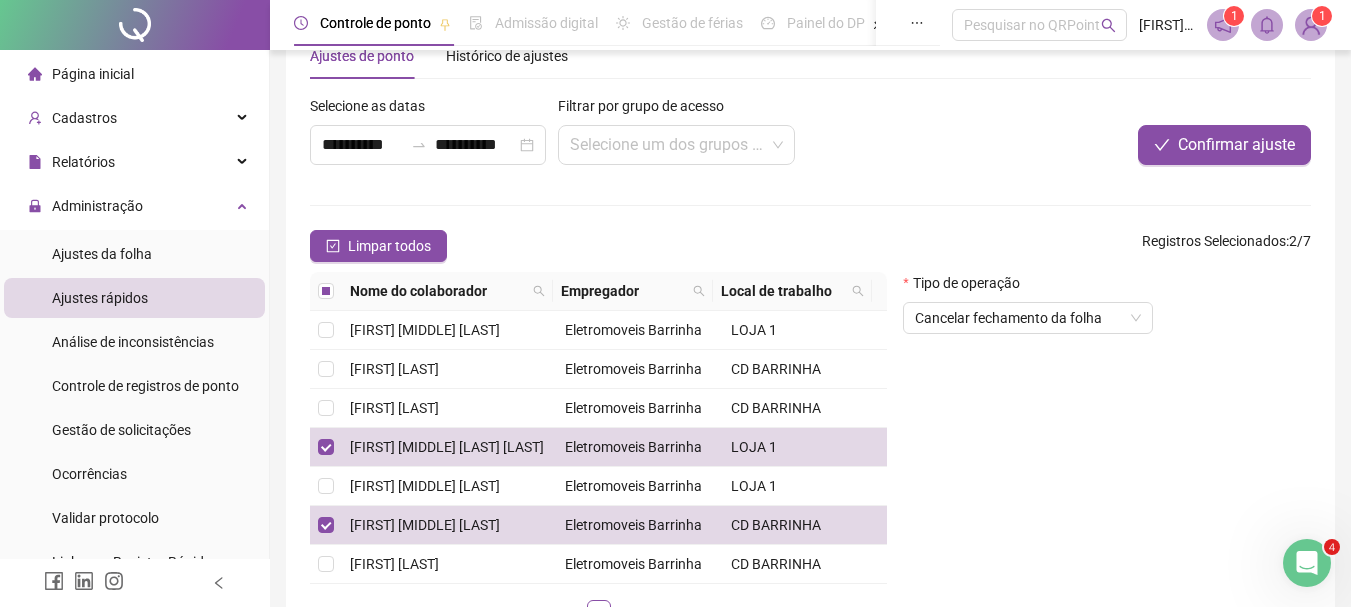 scroll, scrollTop: 100, scrollLeft: 0, axis: vertical 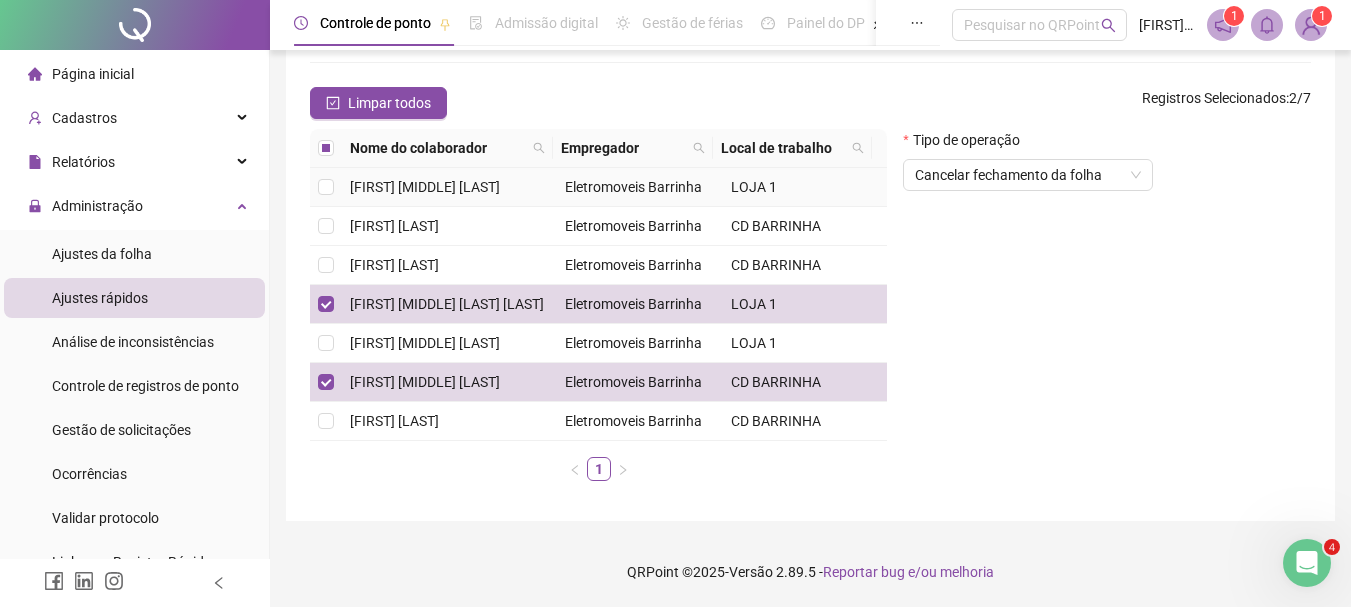 click at bounding box center (326, 187) 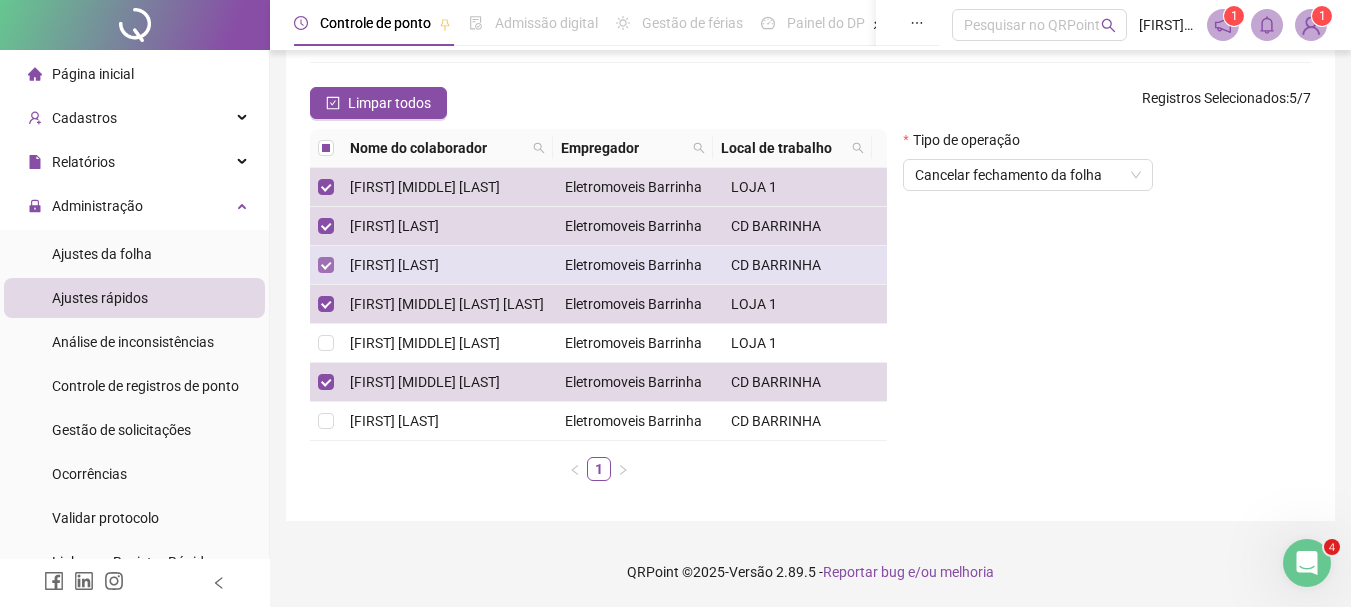 click at bounding box center (326, 265) 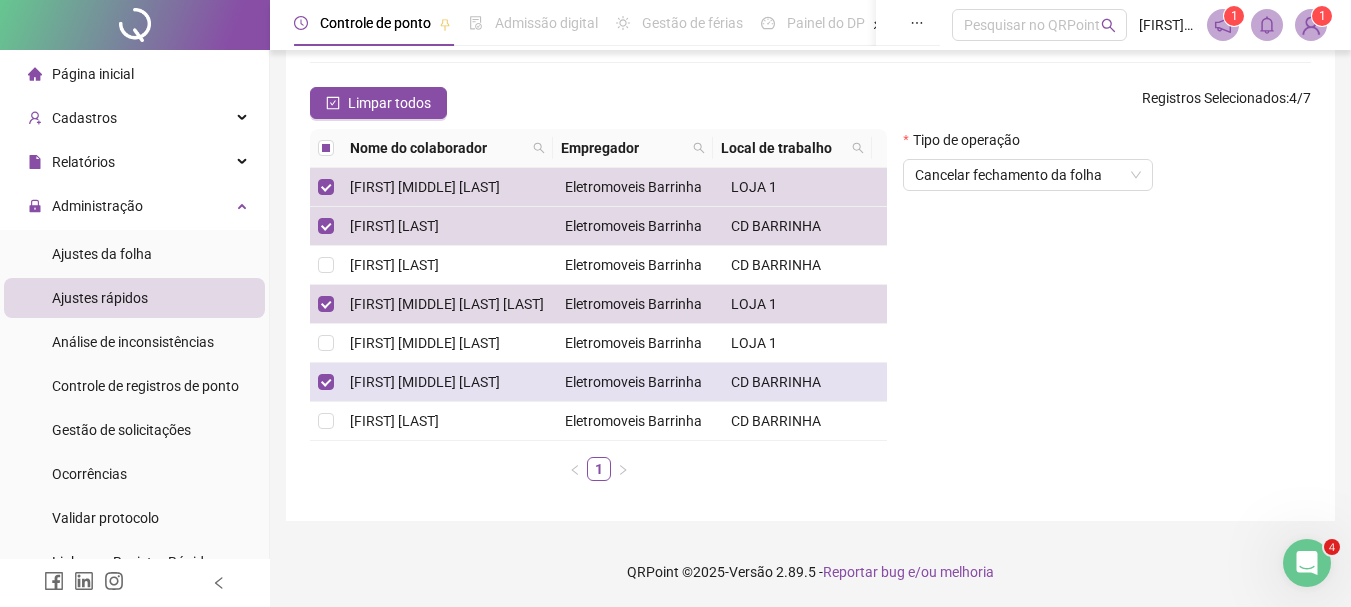 scroll, scrollTop: 17, scrollLeft: 0, axis: vertical 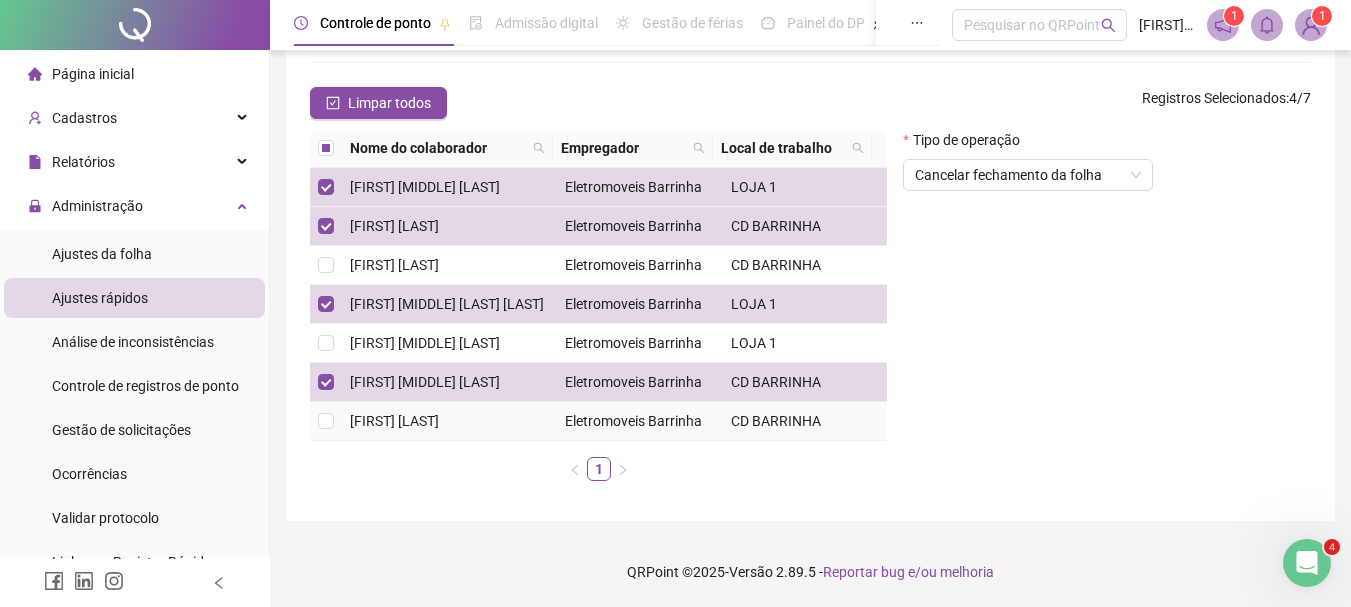 click at bounding box center [326, 421] 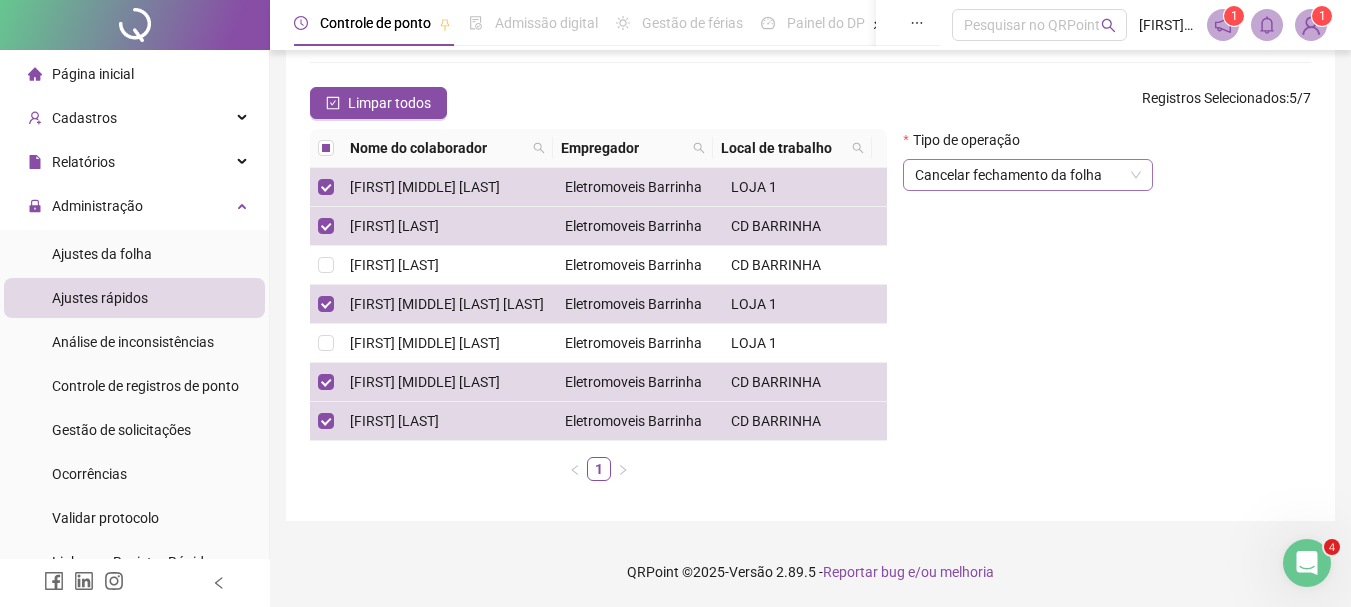 click on "Cancelar fechamento da folha" at bounding box center (1028, 175) 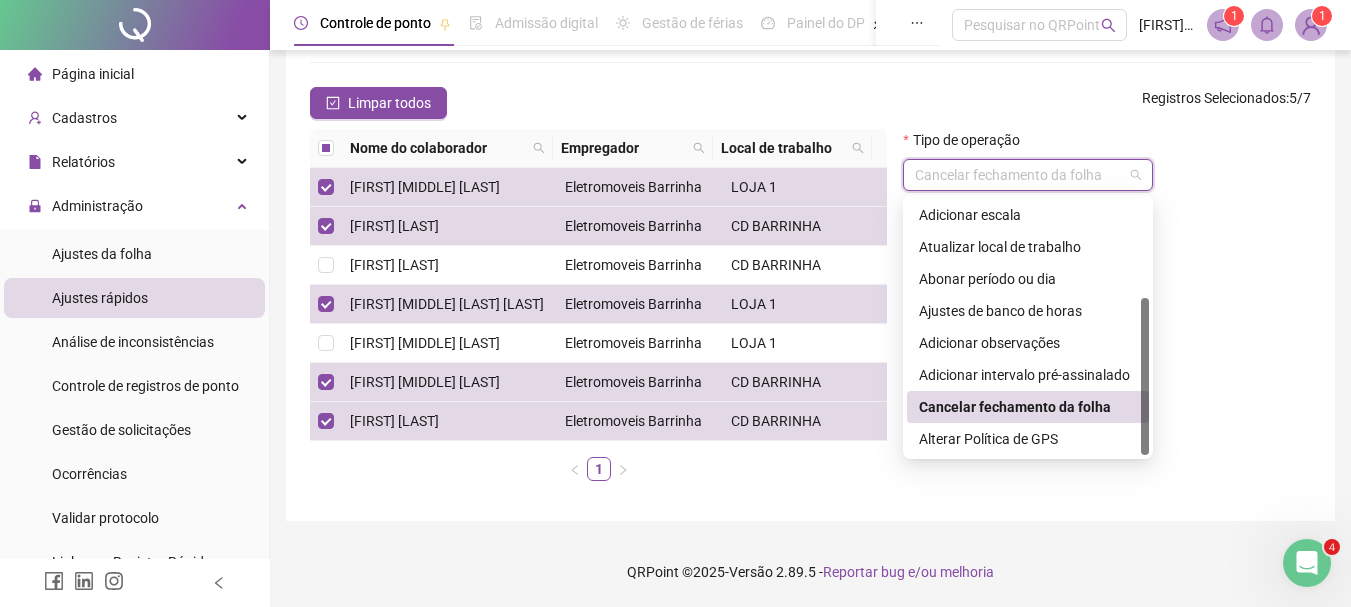 click on "Cancelar fechamento da folha" at bounding box center (1028, 407) 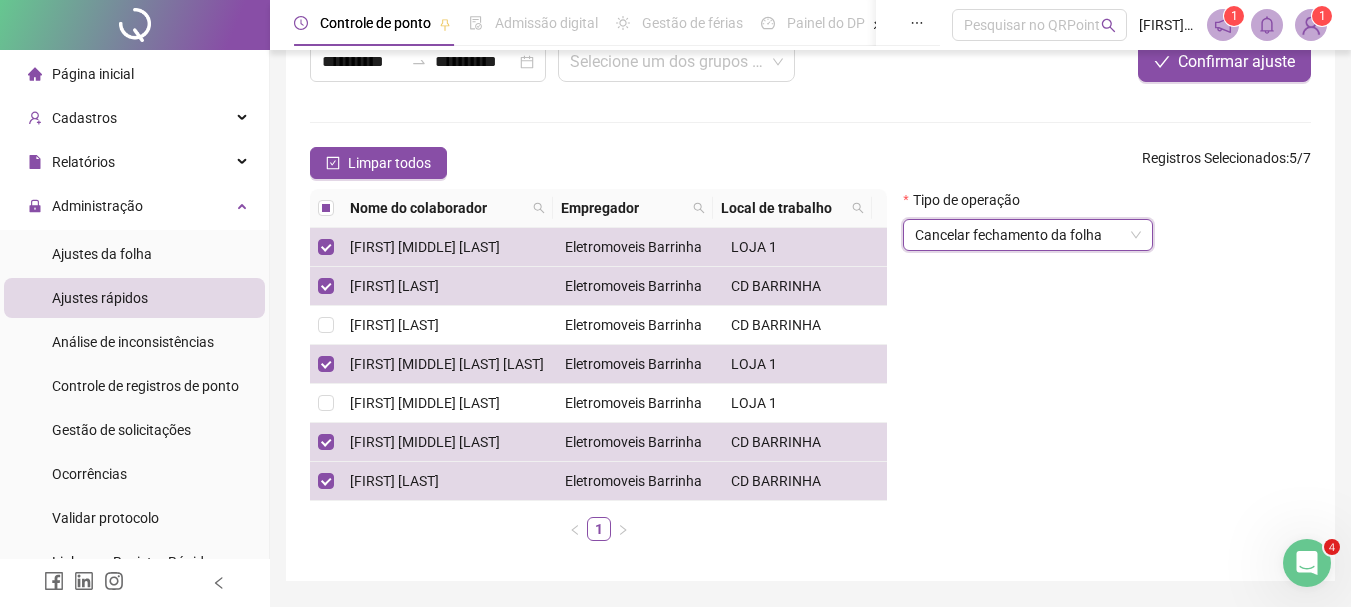 scroll, scrollTop: 27, scrollLeft: 0, axis: vertical 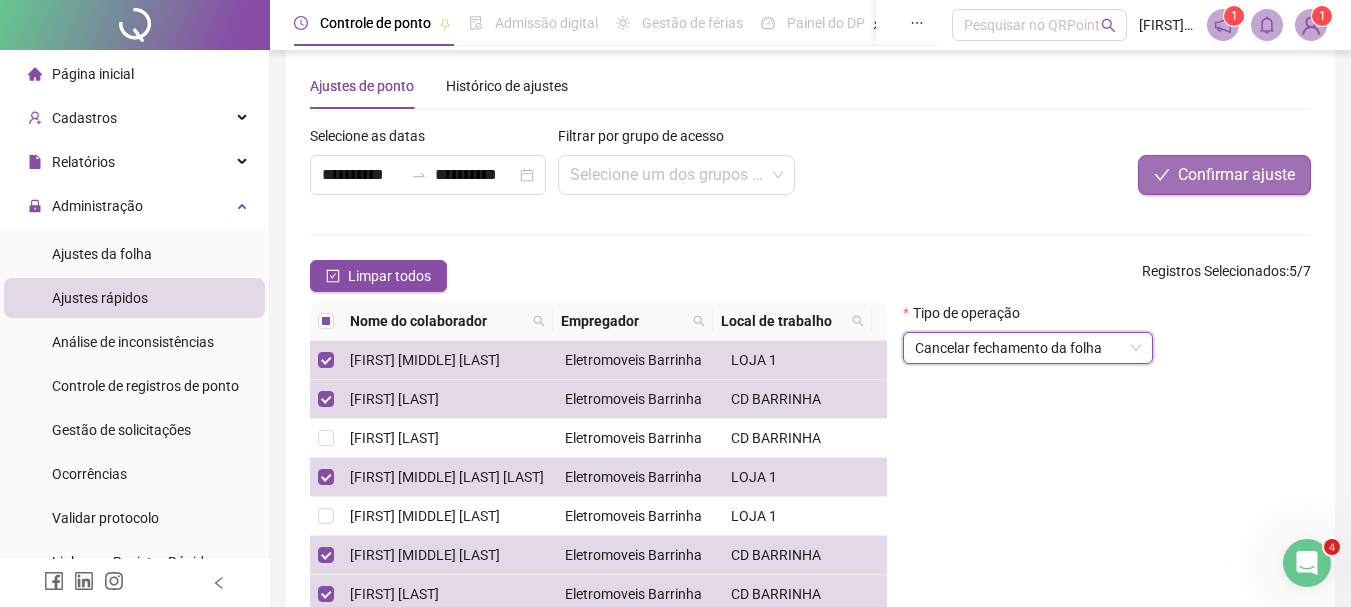 click on "Confirmar ajuste" at bounding box center [1236, 175] 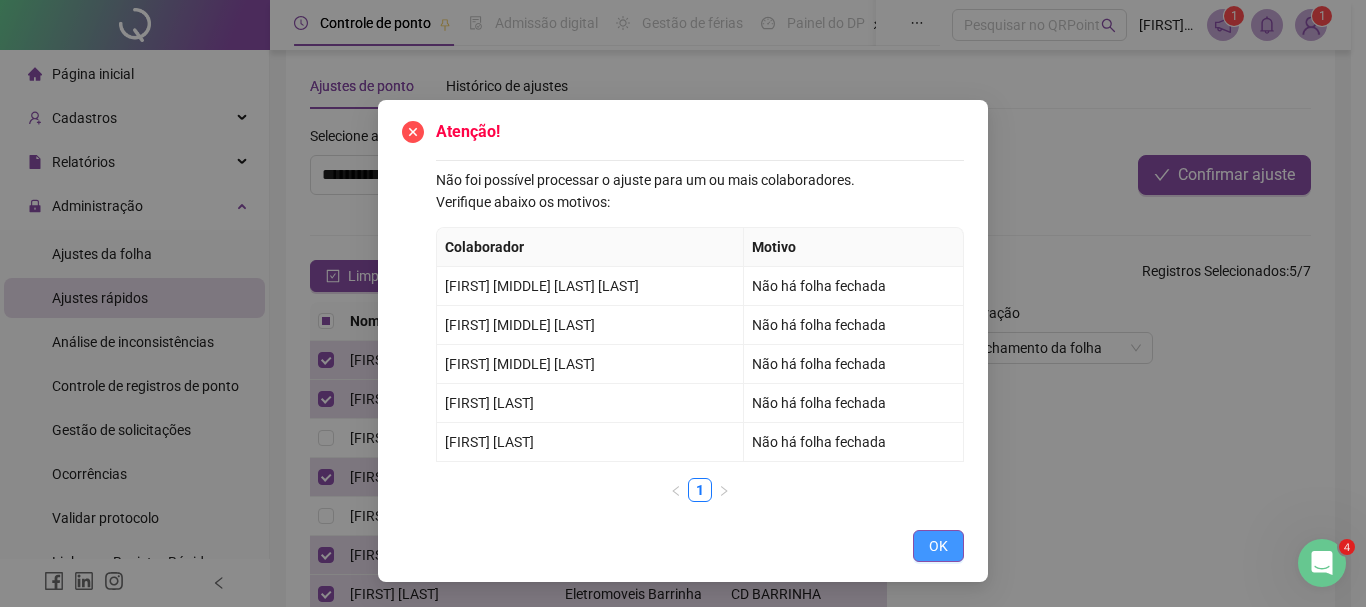 click on "OK" at bounding box center (938, 546) 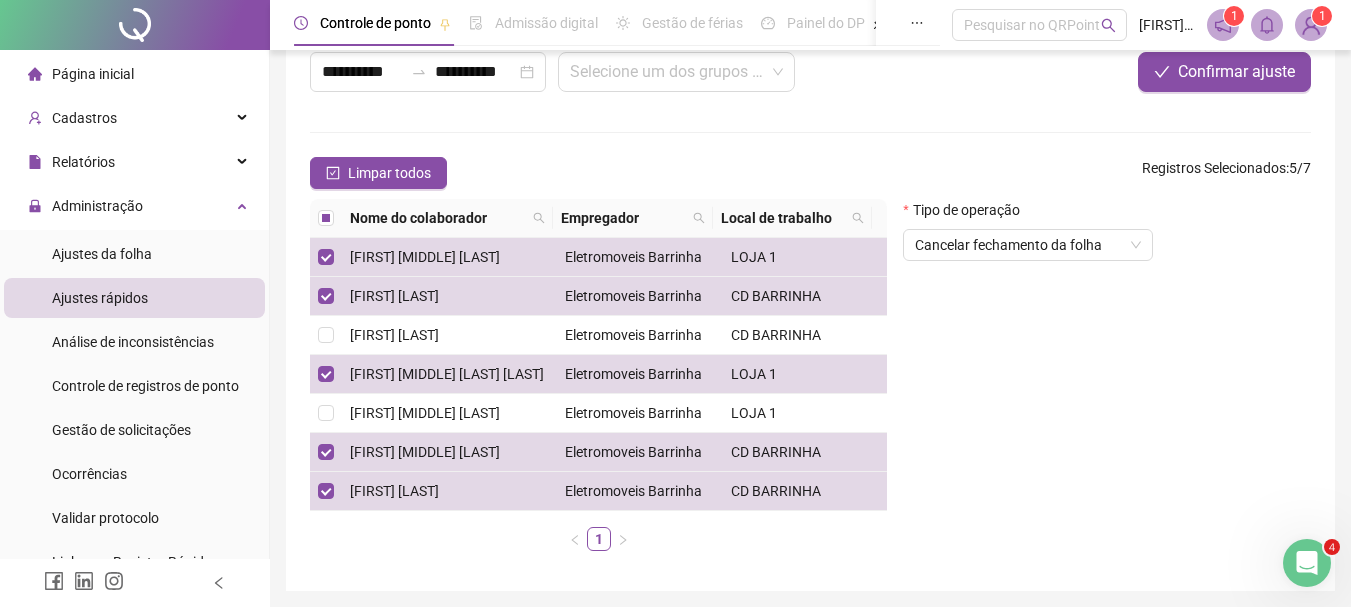 scroll, scrollTop: 227, scrollLeft: 0, axis: vertical 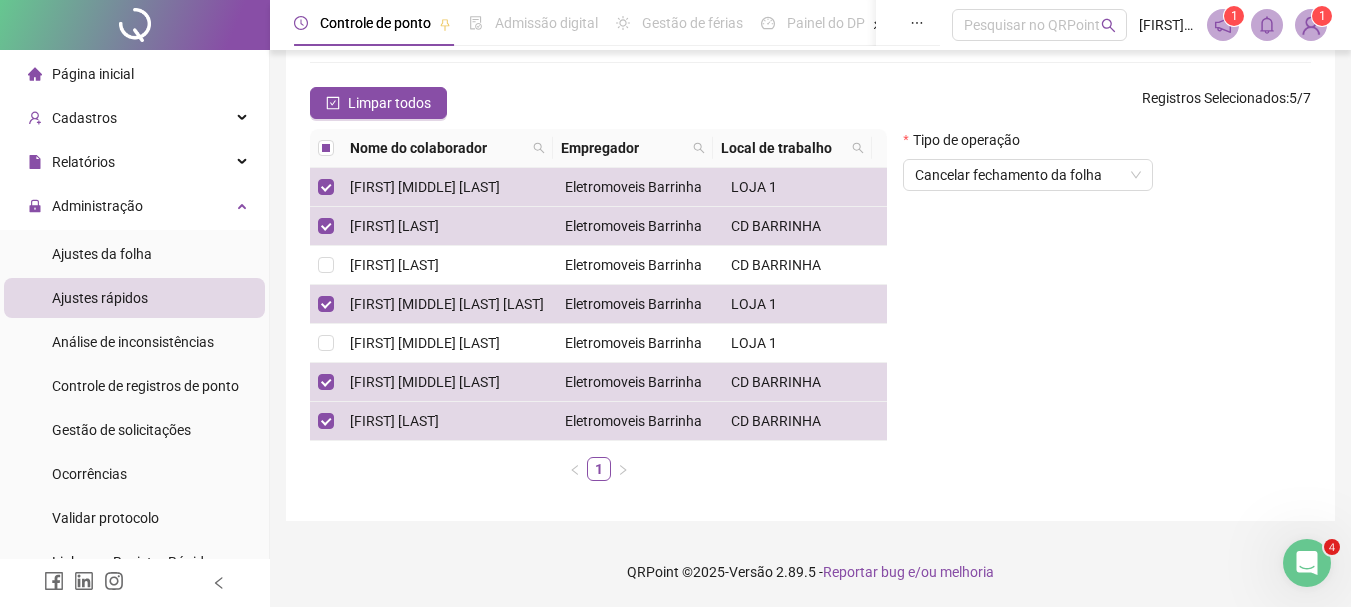 click 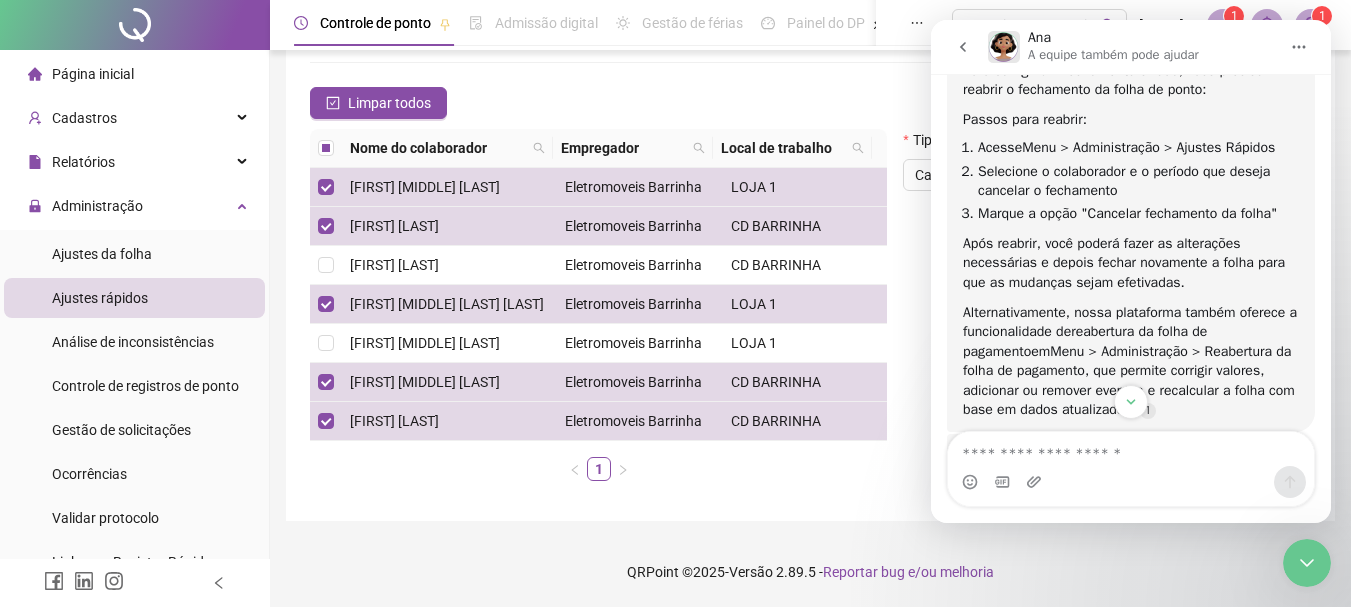 scroll, scrollTop: 900, scrollLeft: 0, axis: vertical 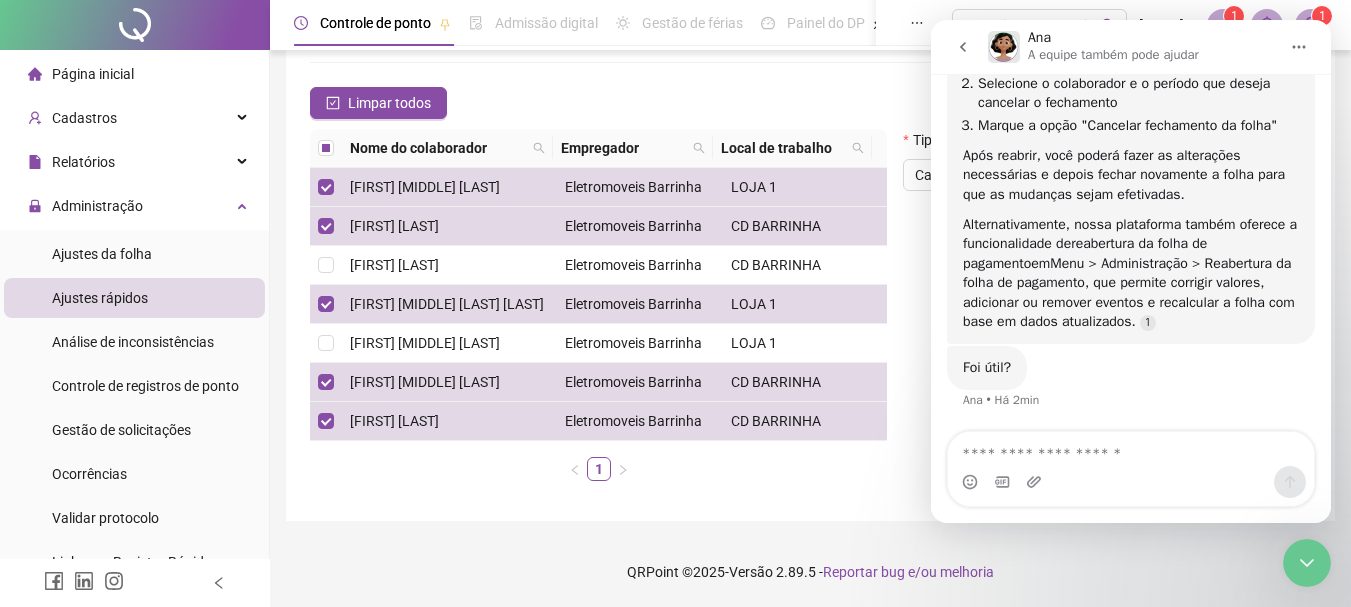 click on "1" at bounding box center [598, 469] 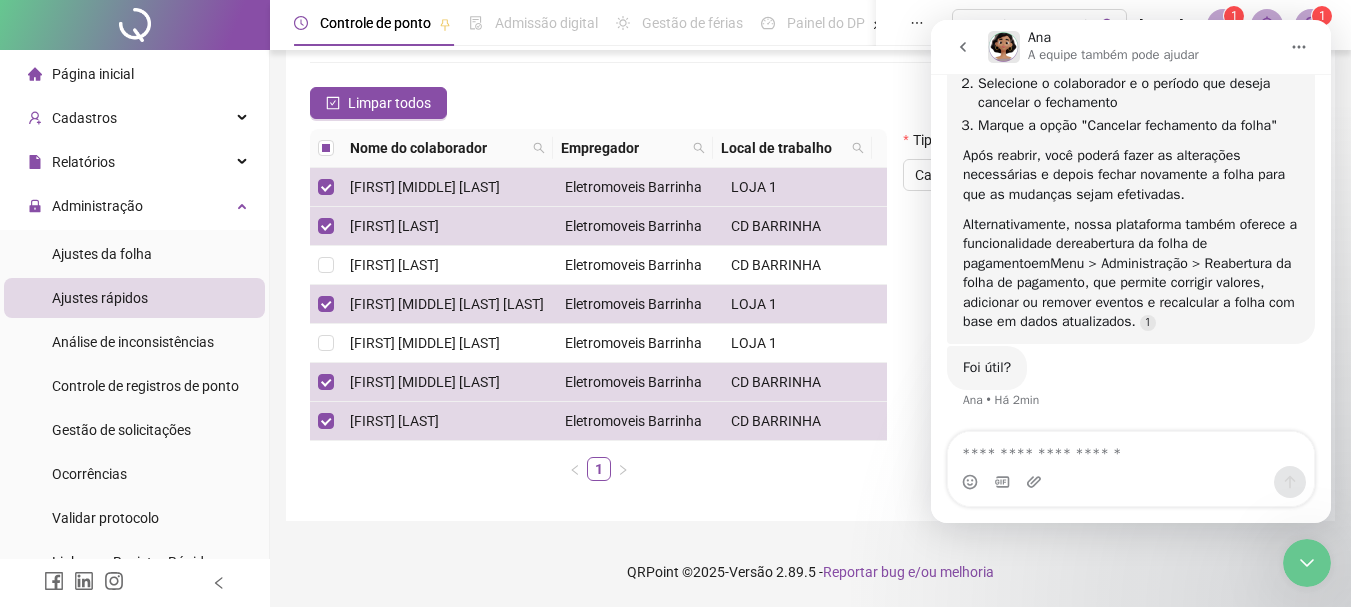 click 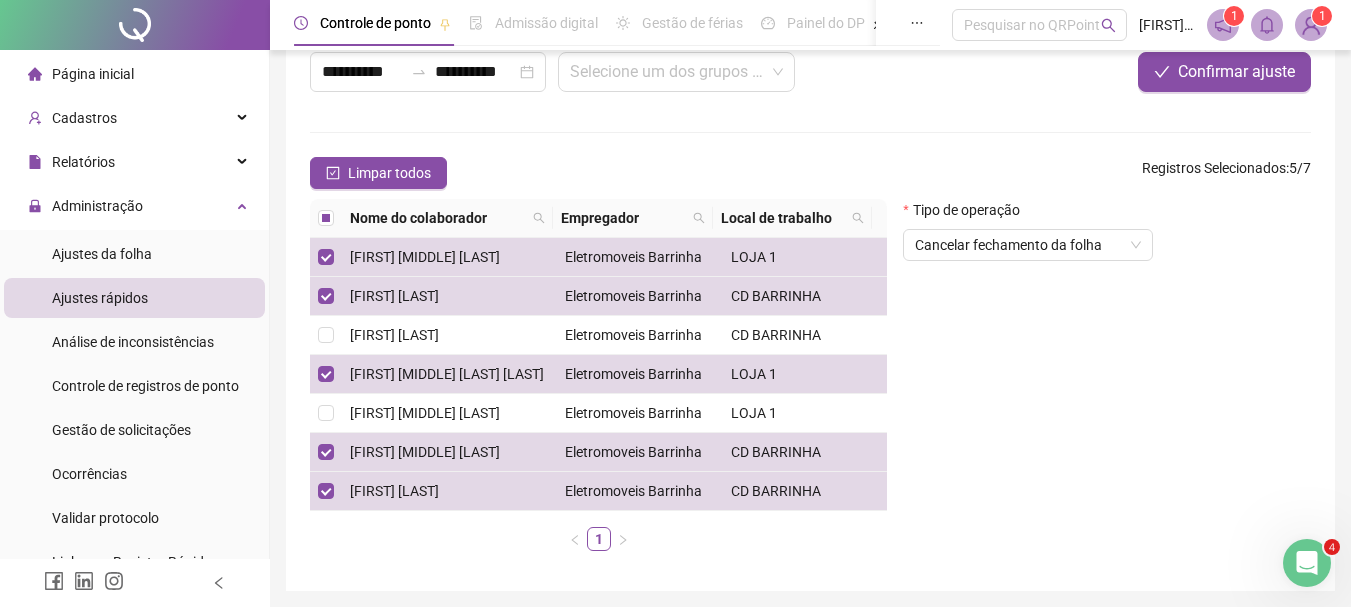 scroll, scrollTop: 0, scrollLeft: 0, axis: both 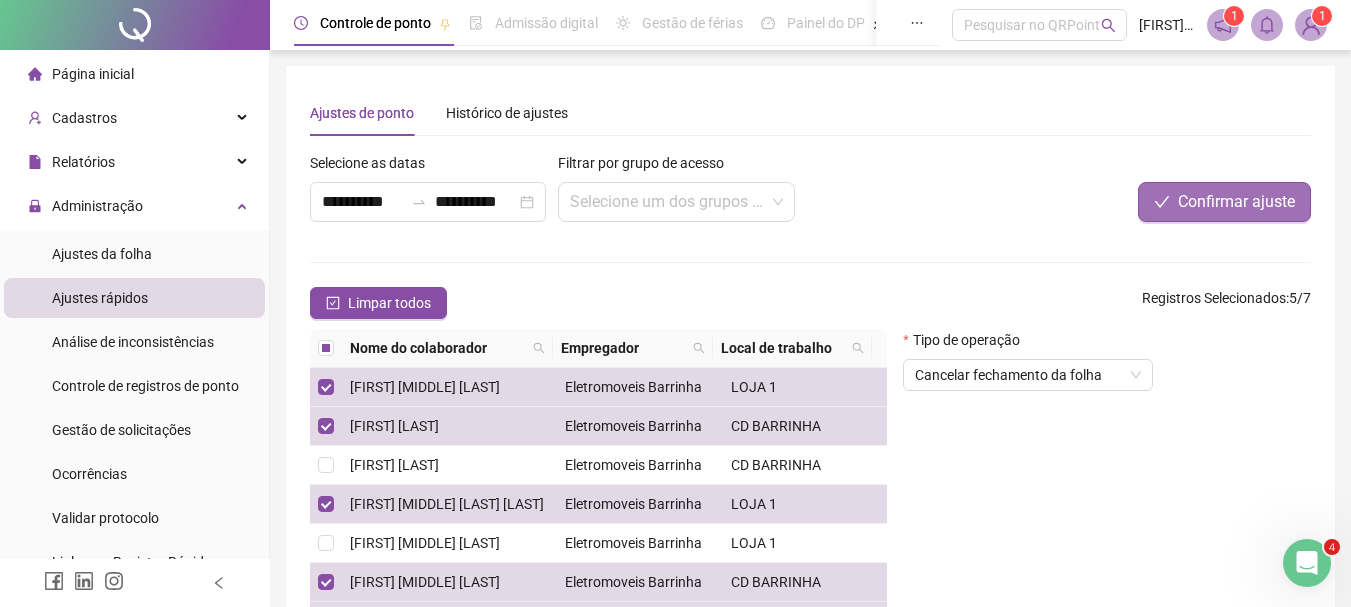 click on "Confirmar ajuste" at bounding box center (1236, 202) 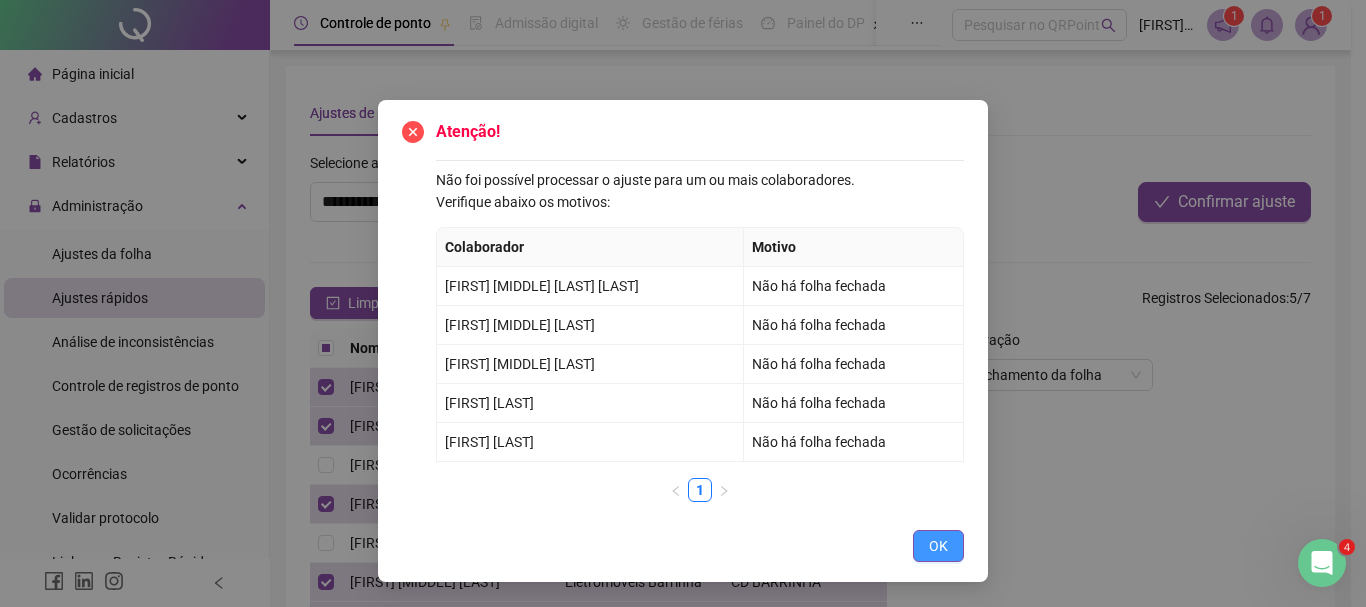 click on "OK" at bounding box center (938, 546) 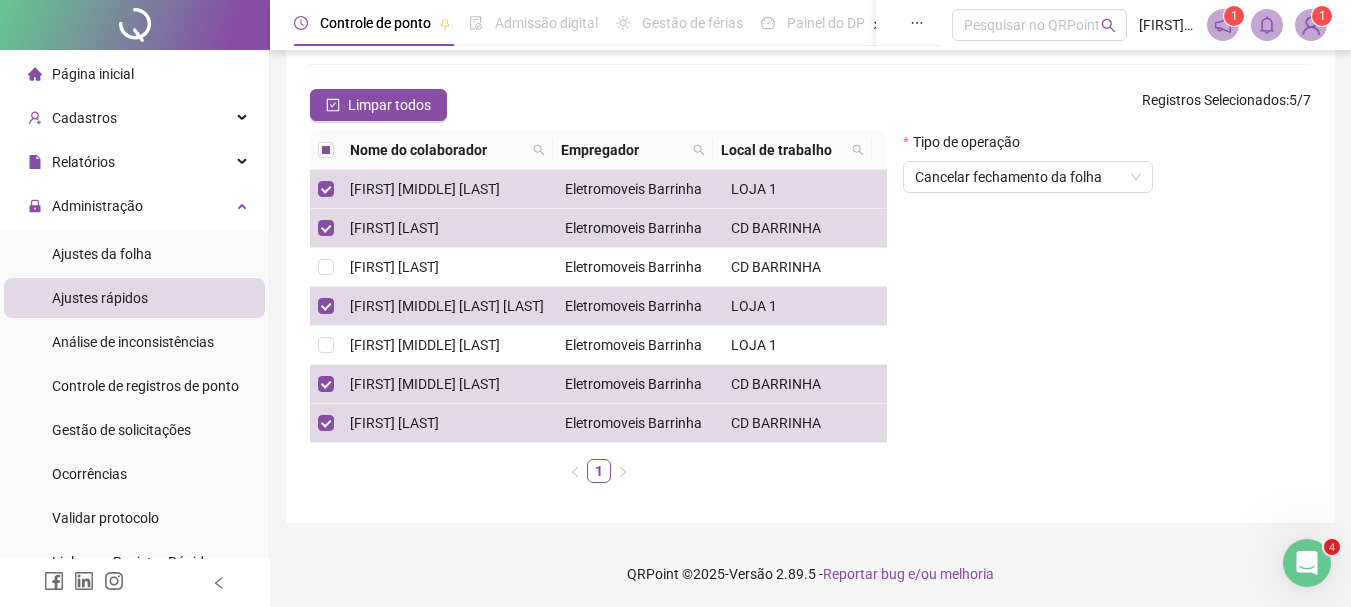 scroll, scrollTop: 200, scrollLeft: 0, axis: vertical 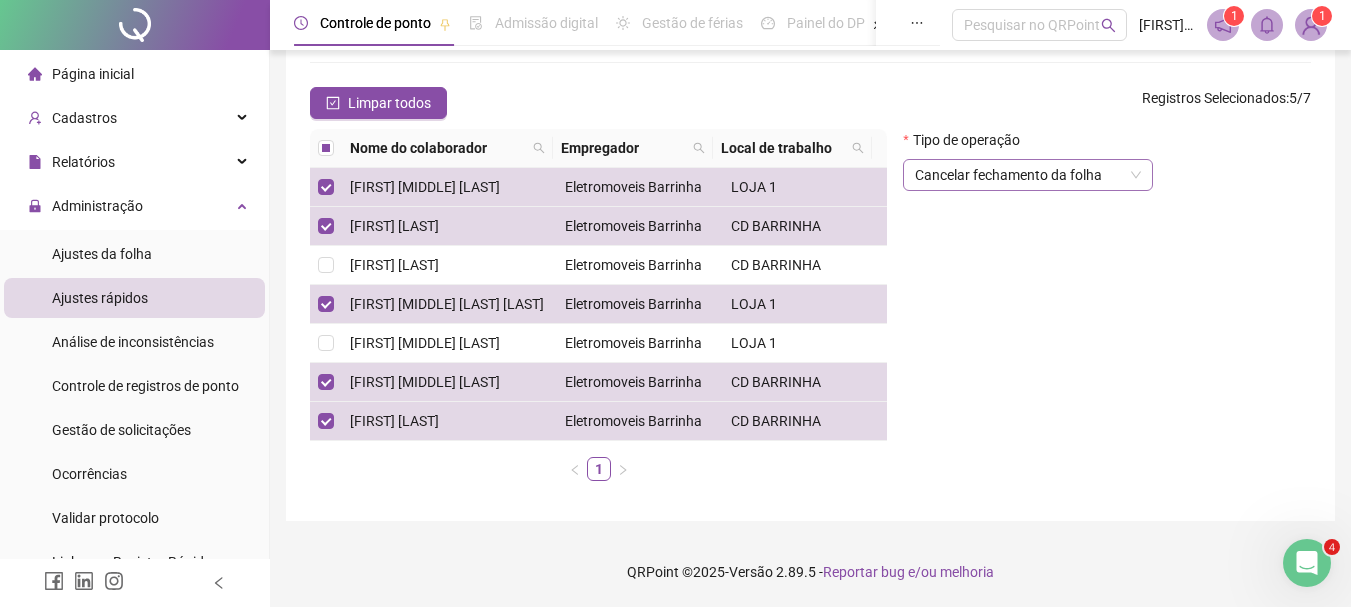 click on "Cancelar fechamento da folha" at bounding box center (1028, 175) 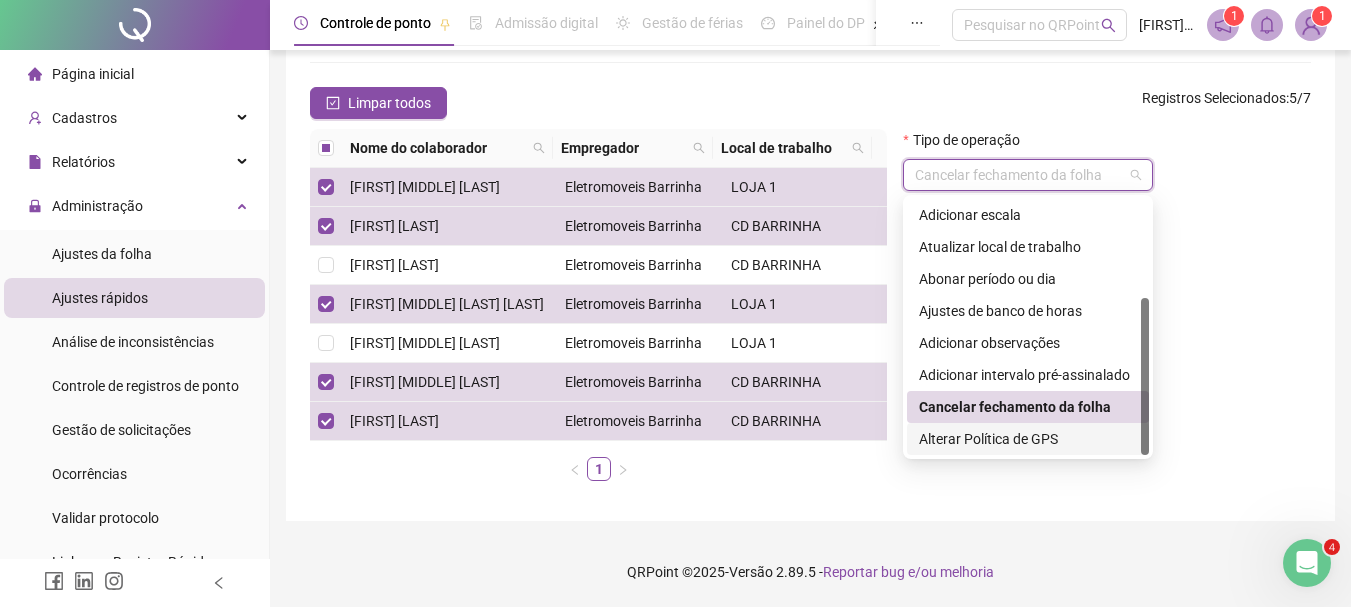 scroll, scrollTop: 227, scrollLeft: 0, axis: vertical 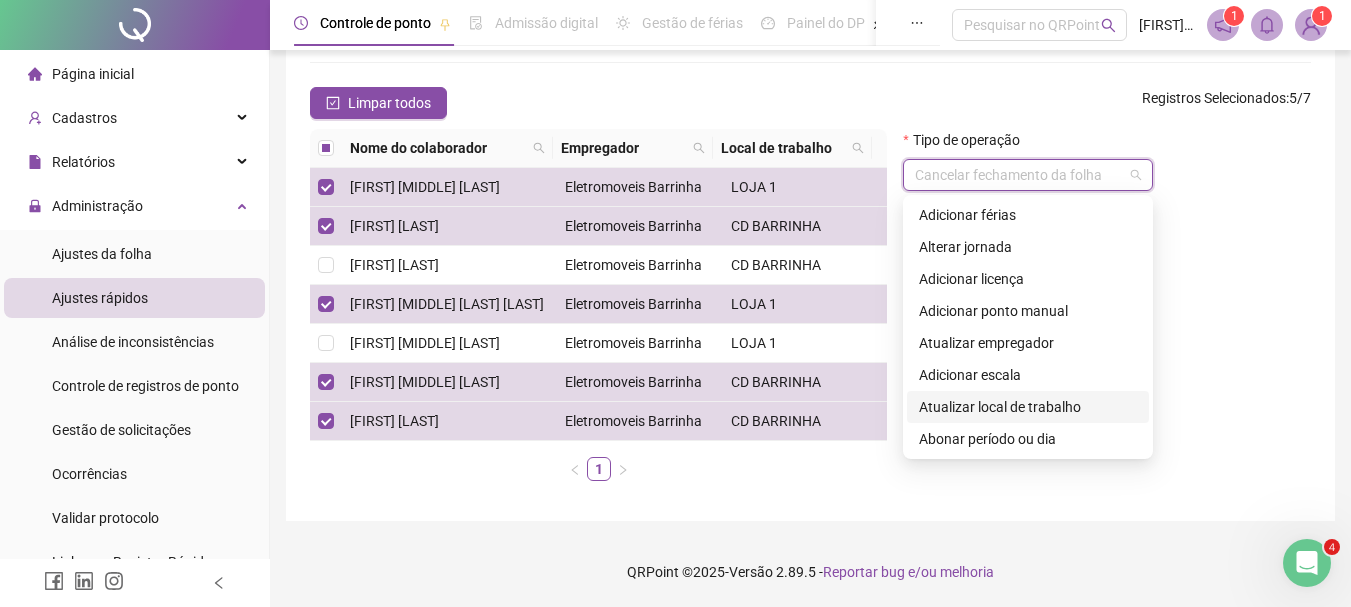 click 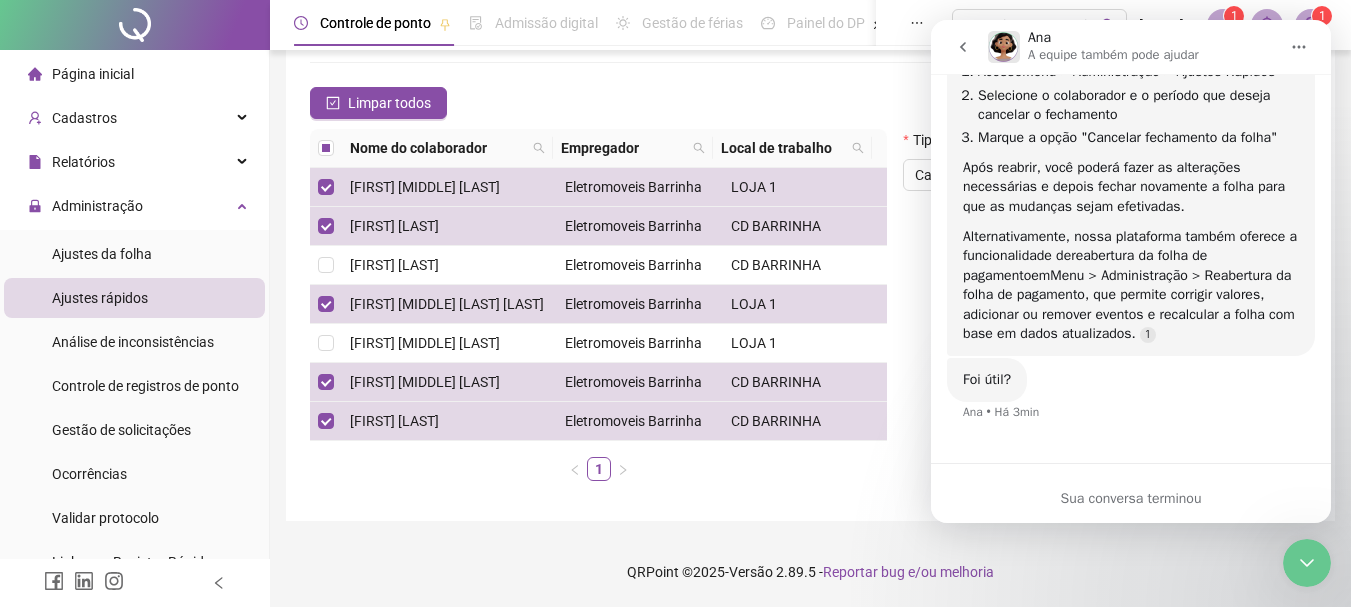 scroll, scrollTop: 888, scrollLeft: 0, axis: vertical 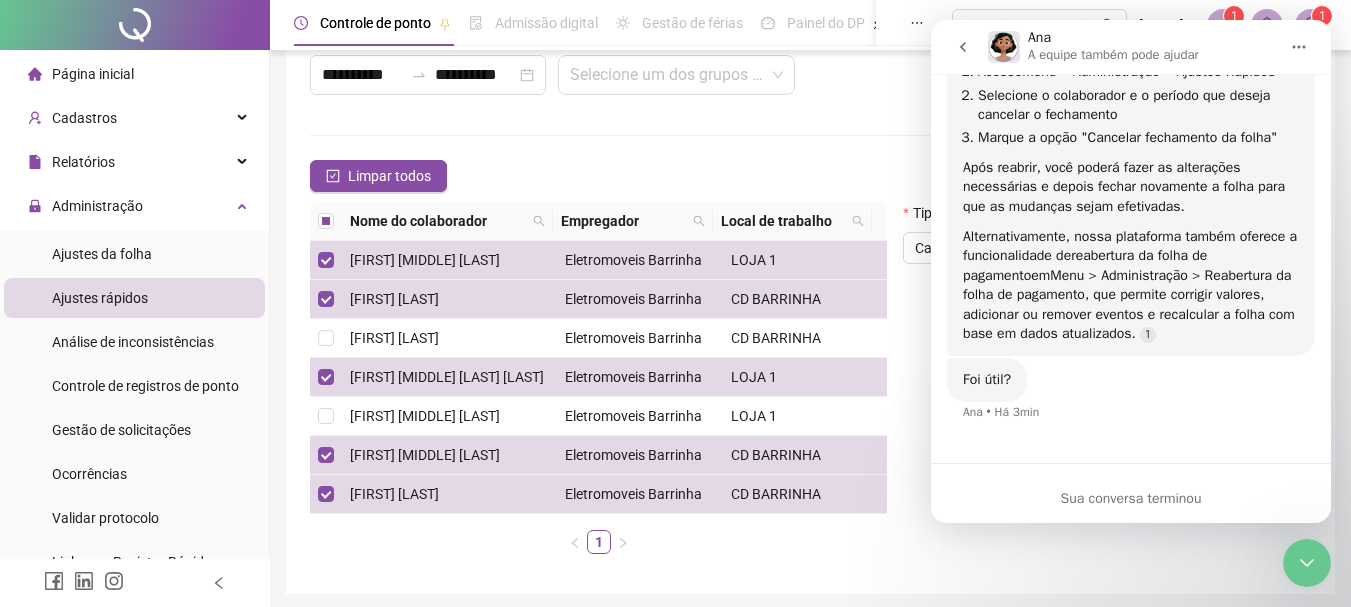 click on "**********" at bounding box center [810, 297] 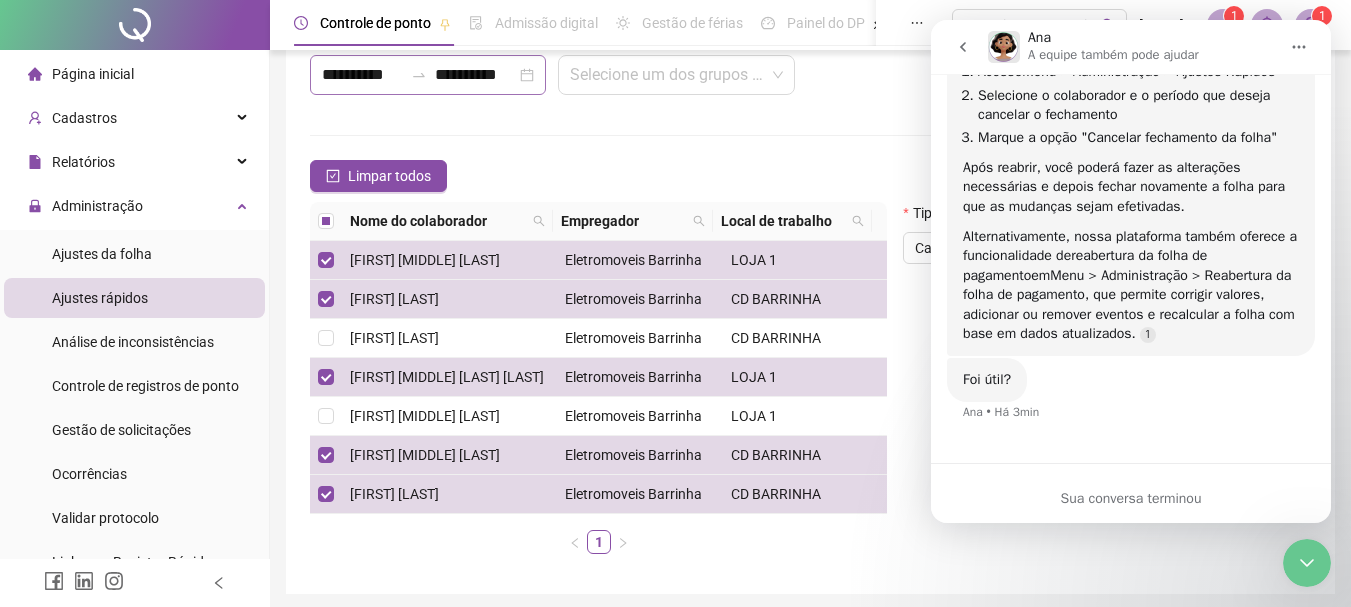 click on "**********" at bounding box center [428, 75] 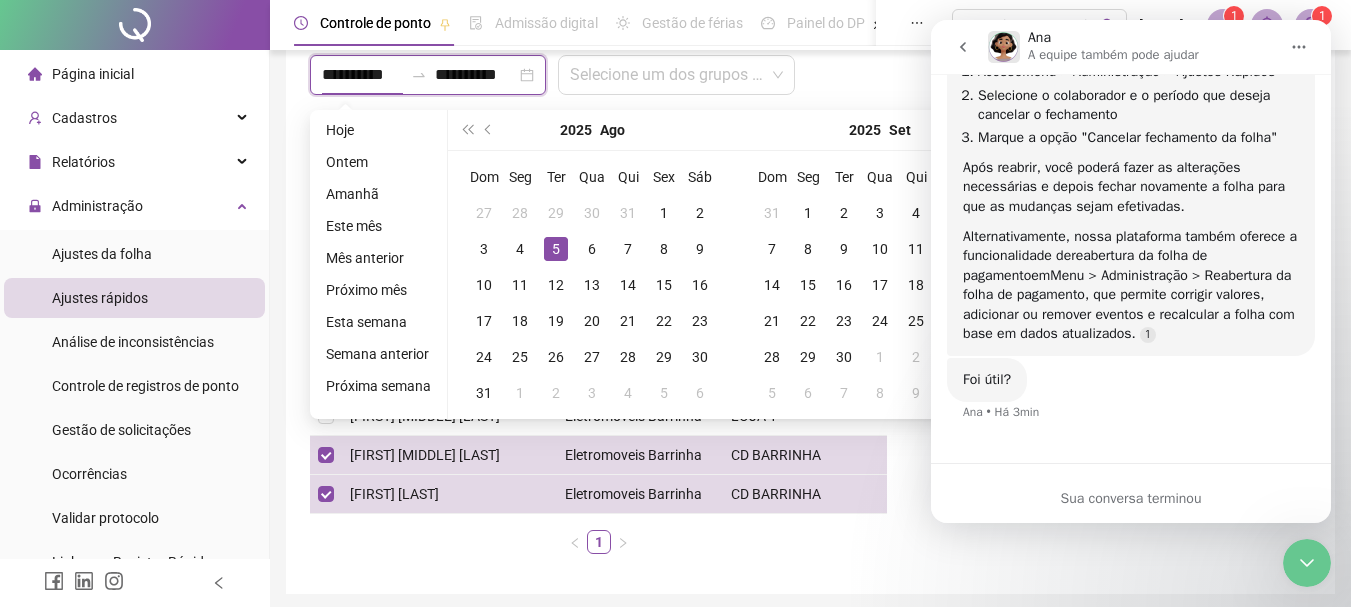 scroll, scrollTop: 0, scrollLeft: 0, axis: both 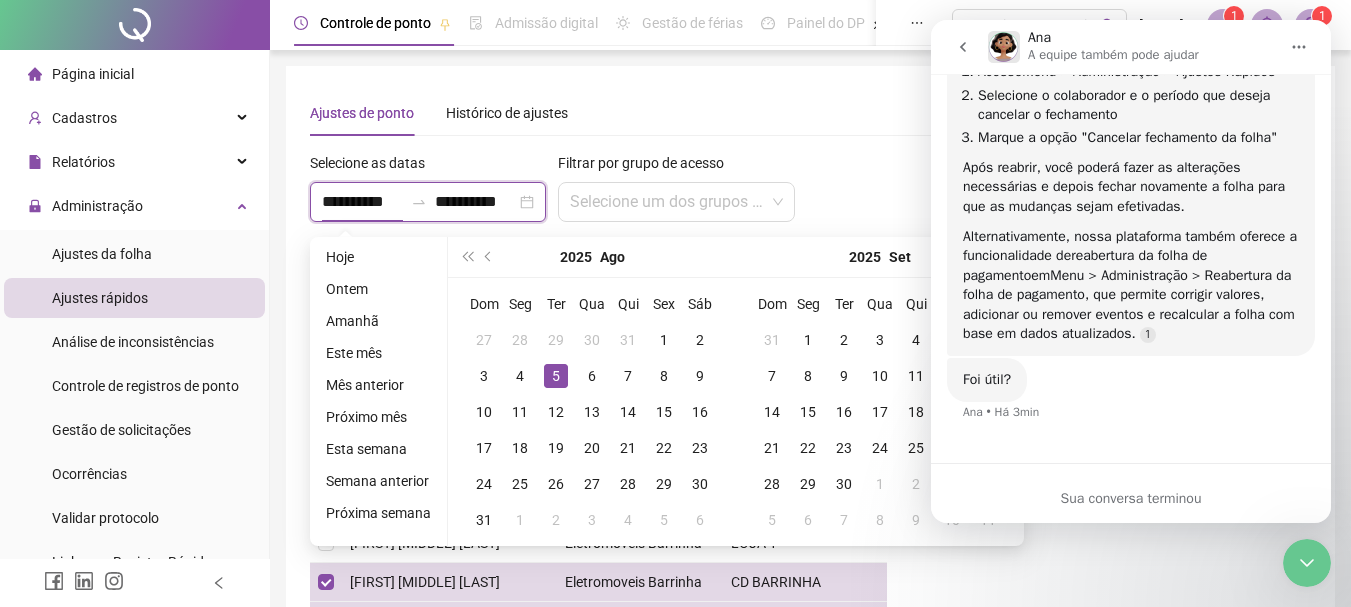 click on "**********" at bounding box center [362, 202] 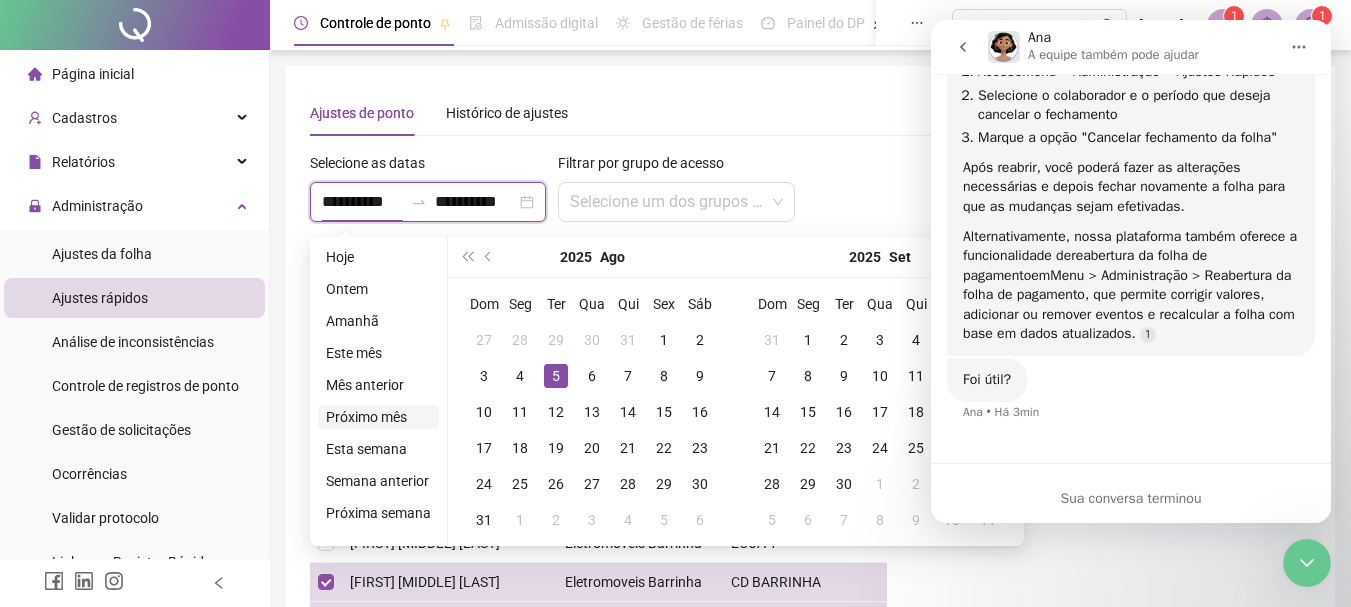 type on "**********" 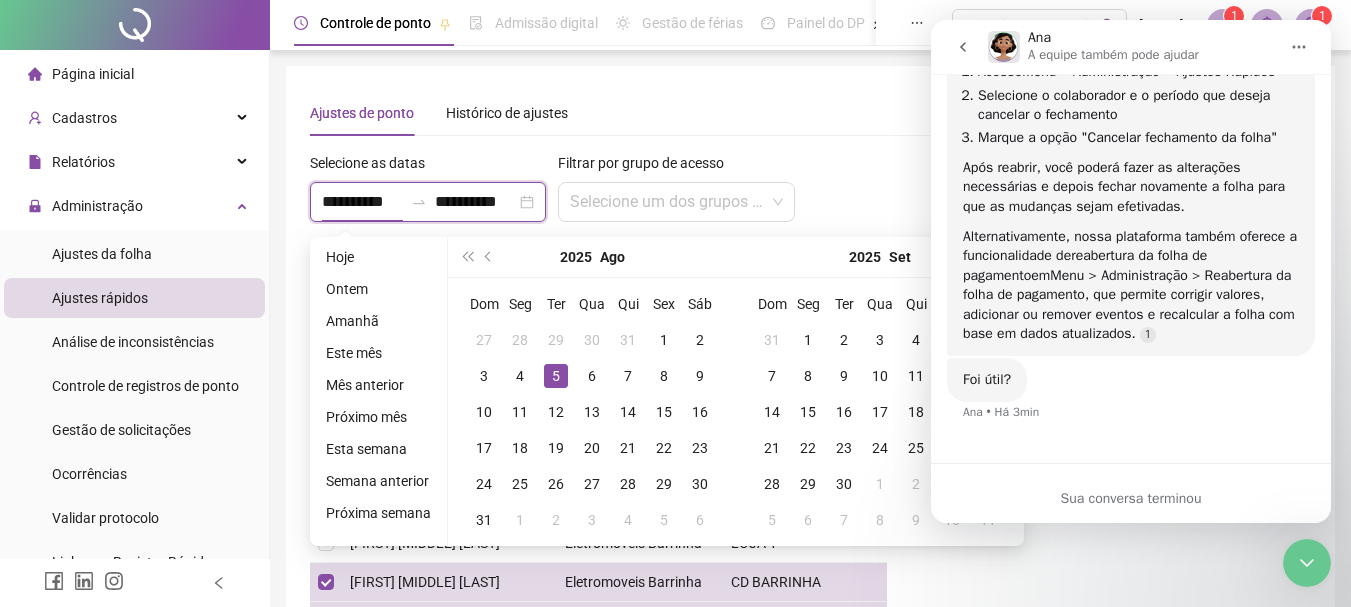 type on "**********" 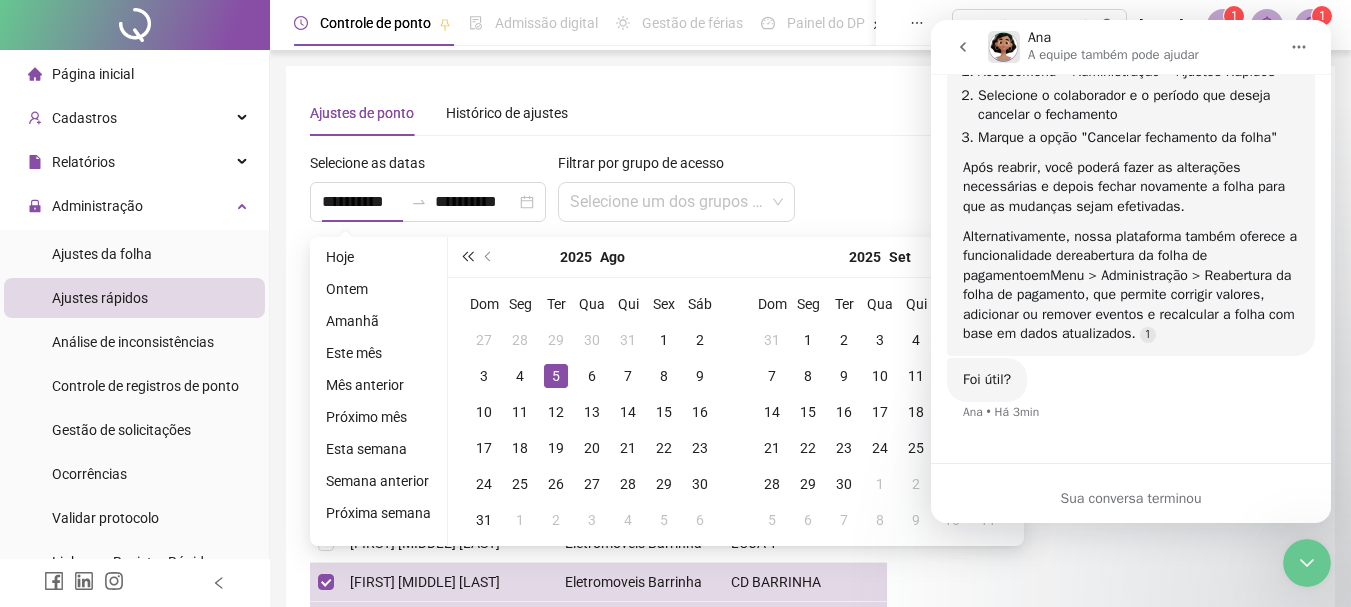 click at bounding box center [467, 257] 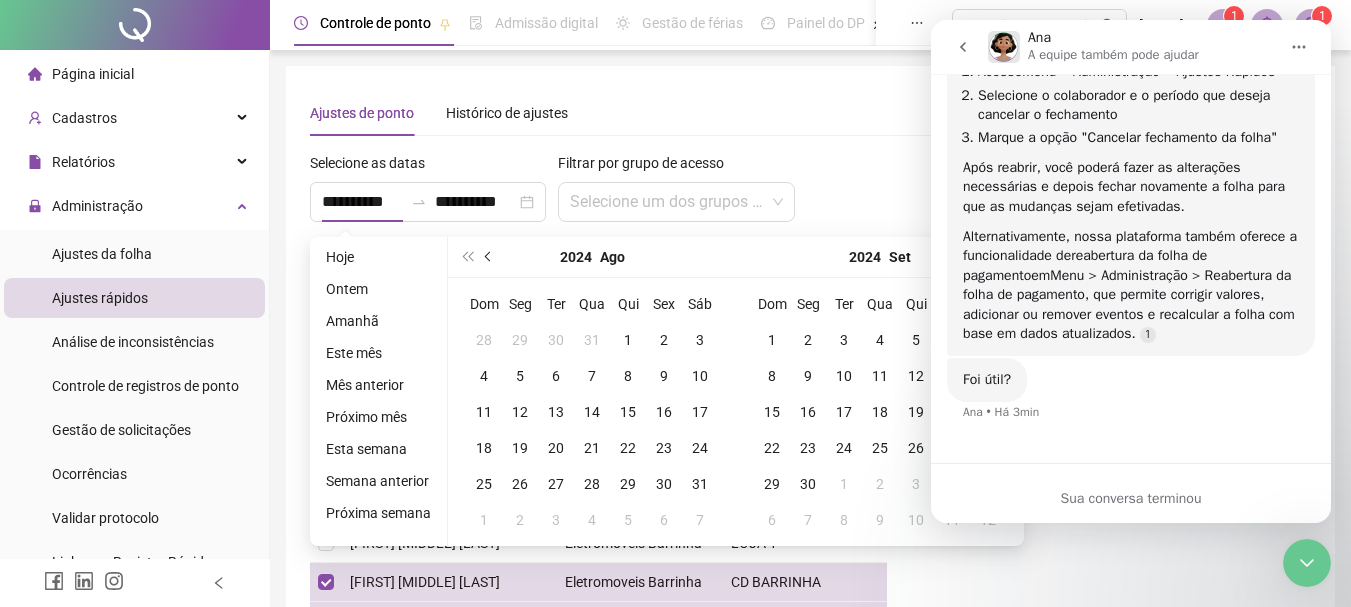 click at bounding box center [490, 257] 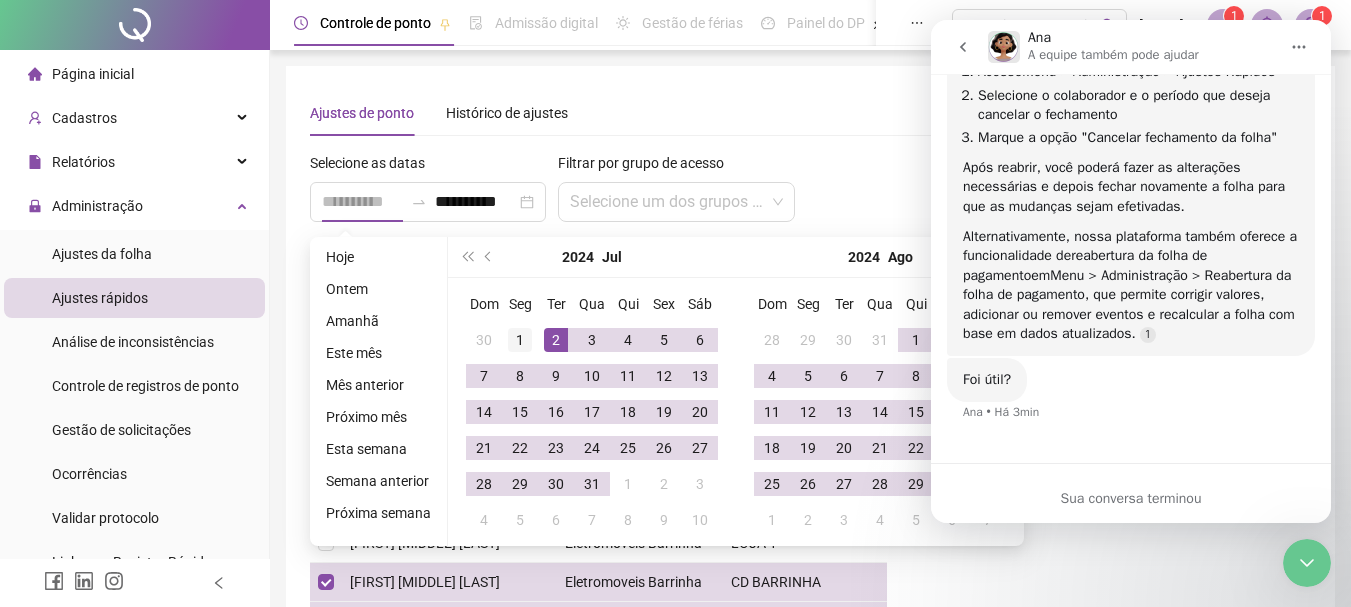 type on "**********" 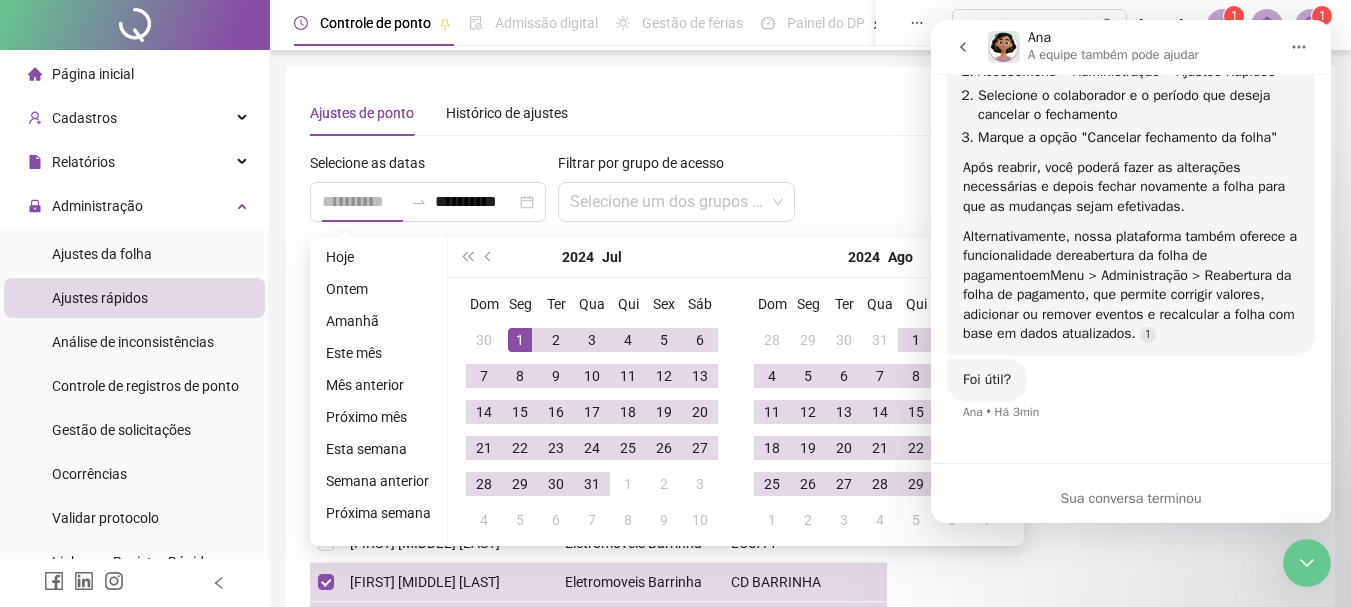 click on "1" at bounding box center (520, 340) 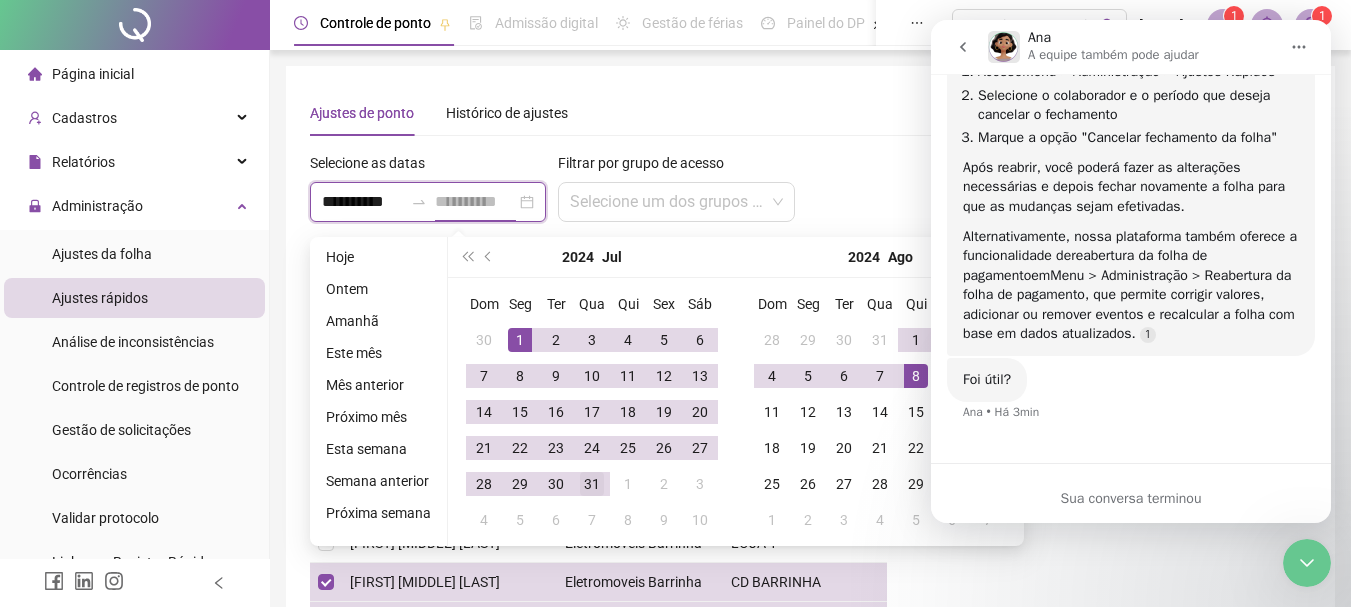type on "**********" 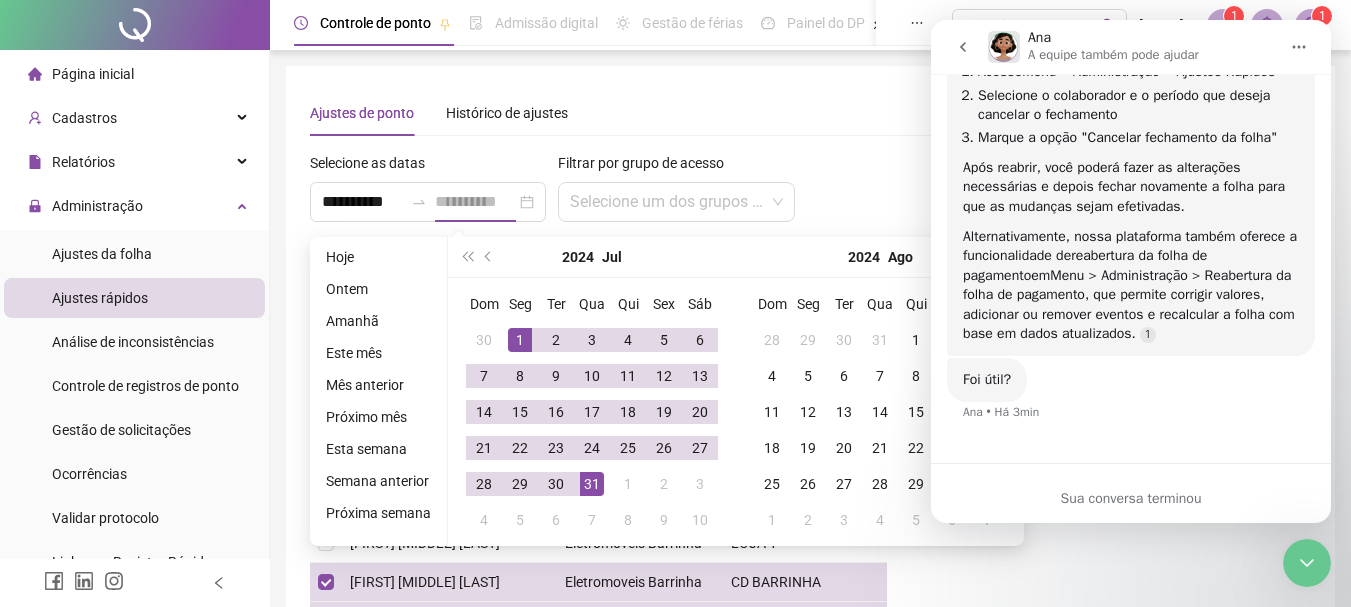 click on "31" at bounding box center (592, 484) 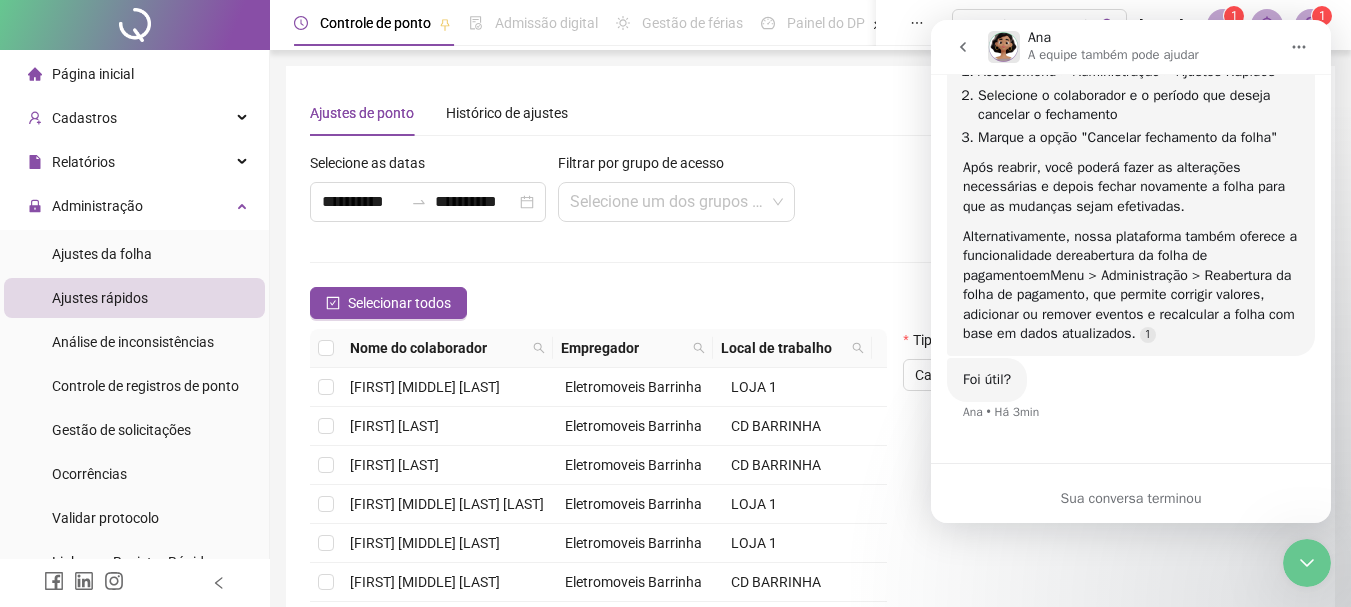 drag, startPoint x: 824, startPoint y: 234, endPoint x: 827, endPoint y: 248, distance: 14.3178215 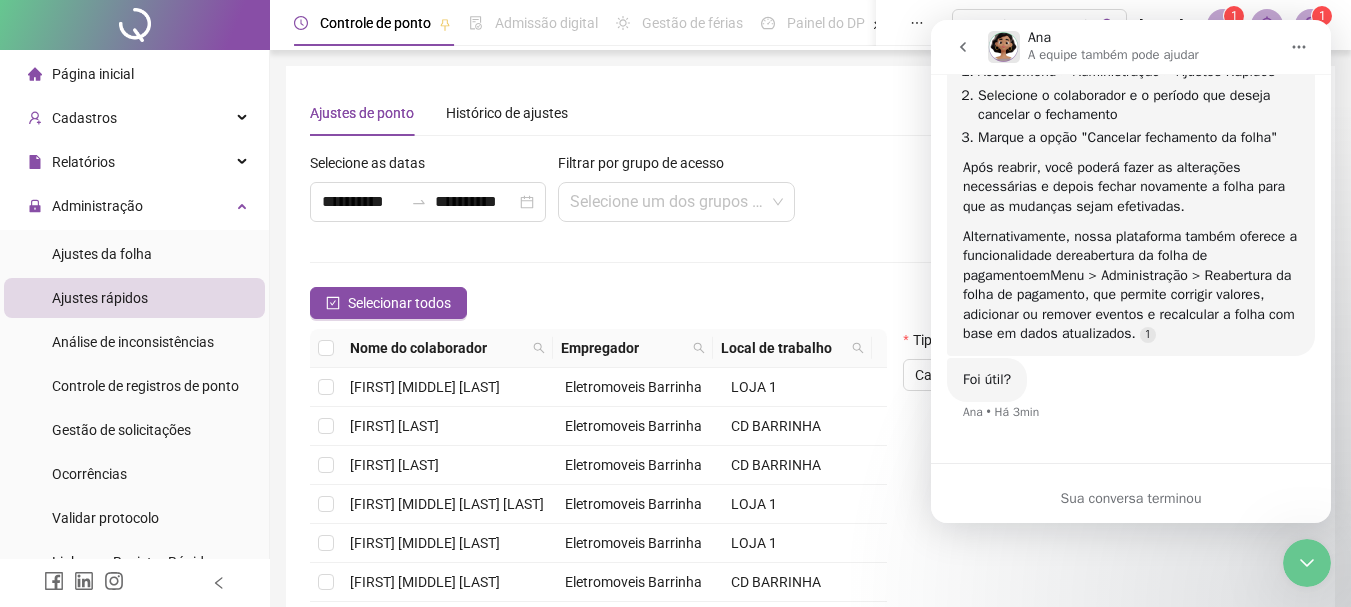 click on "Tipo de operação Cancelar fechamento da folha" at bounding box center (1107, 513) 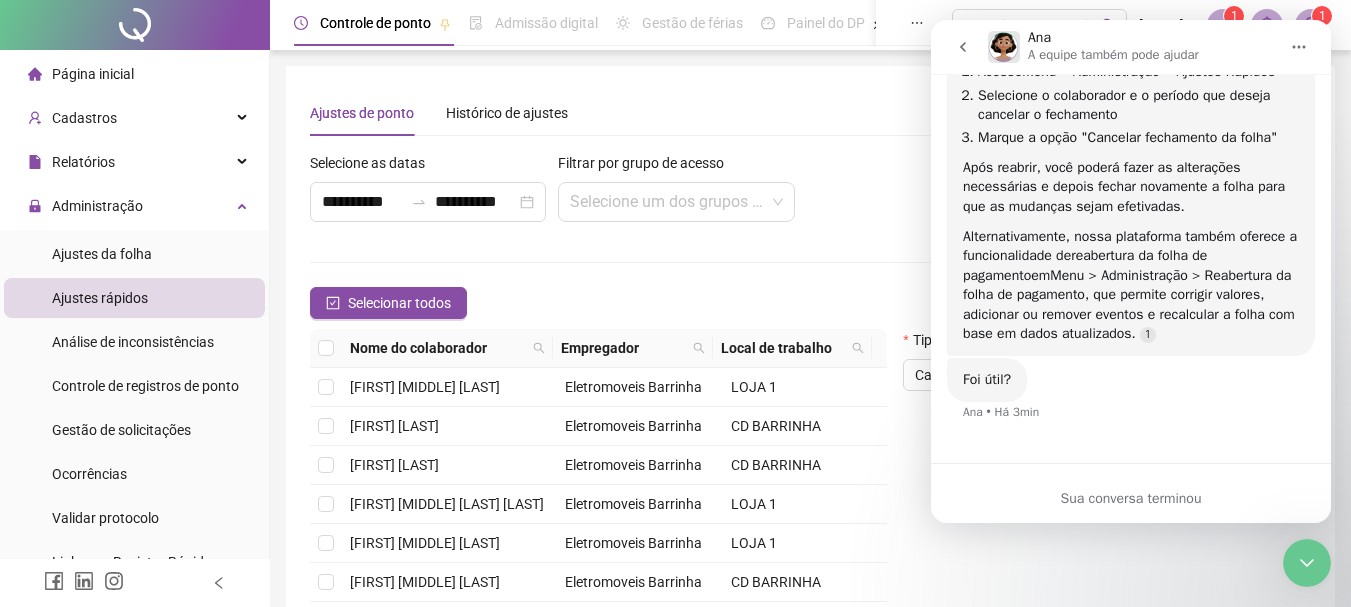 click on "Ajustes de ponto Histórico de ajustes" at bounding box center (810, 113) 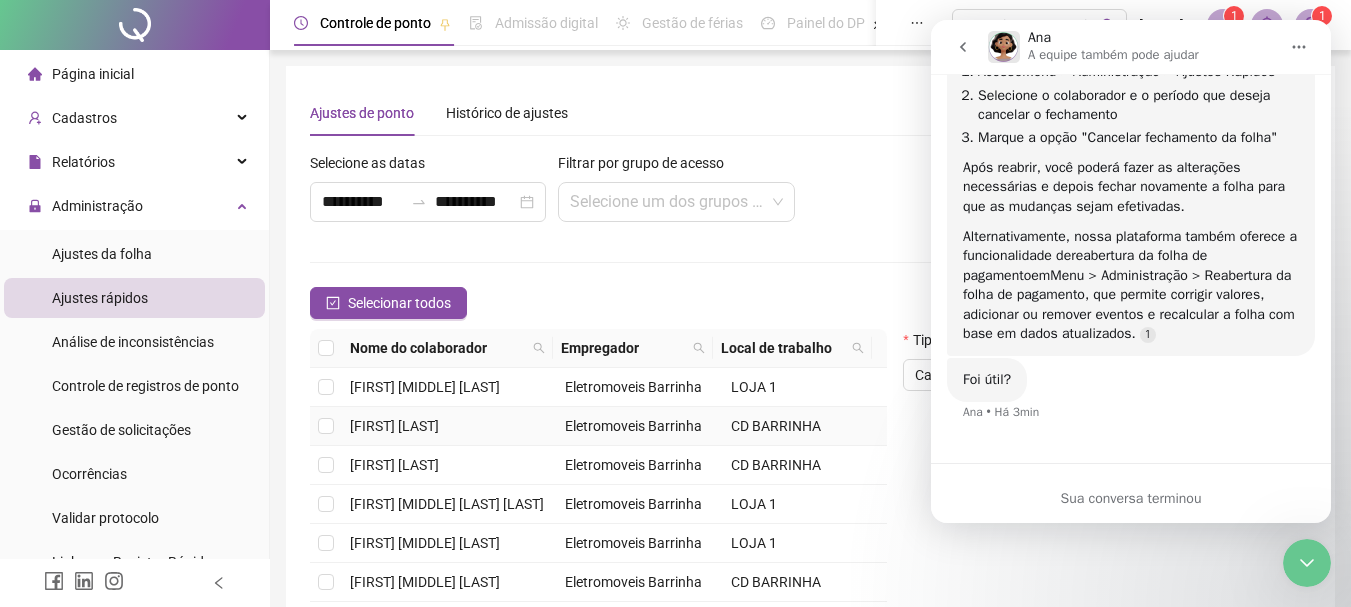 scroll, scrollTop: 100, scrollLeft: 0, axis: vertical 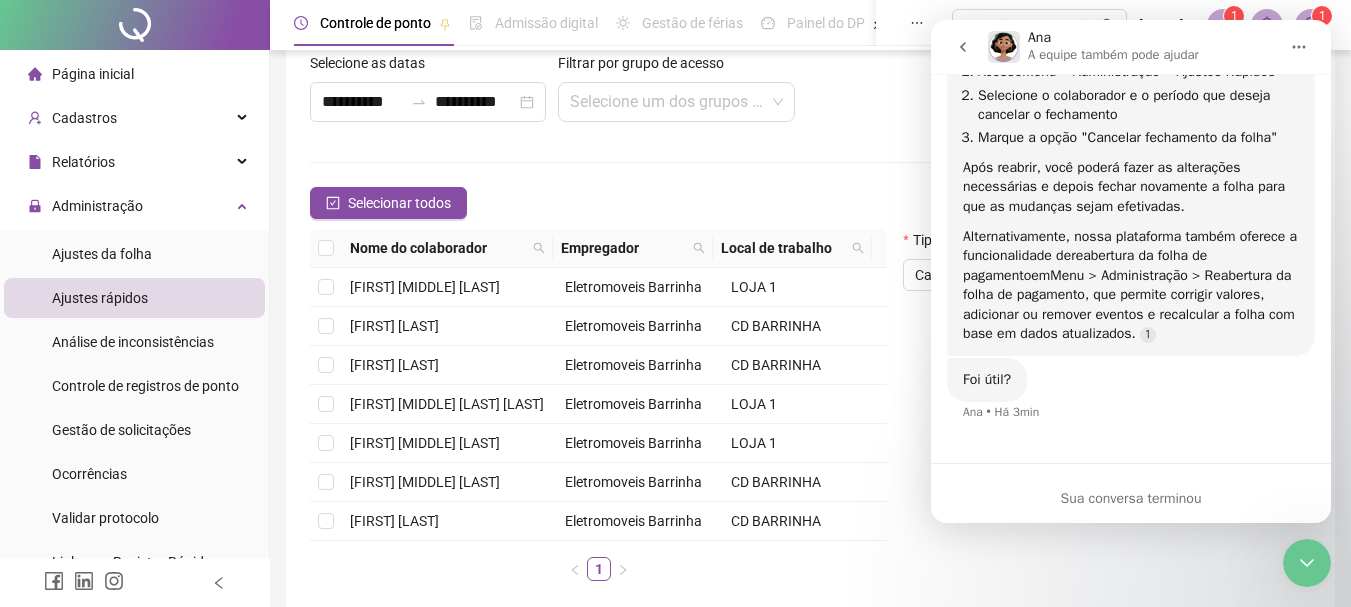 click 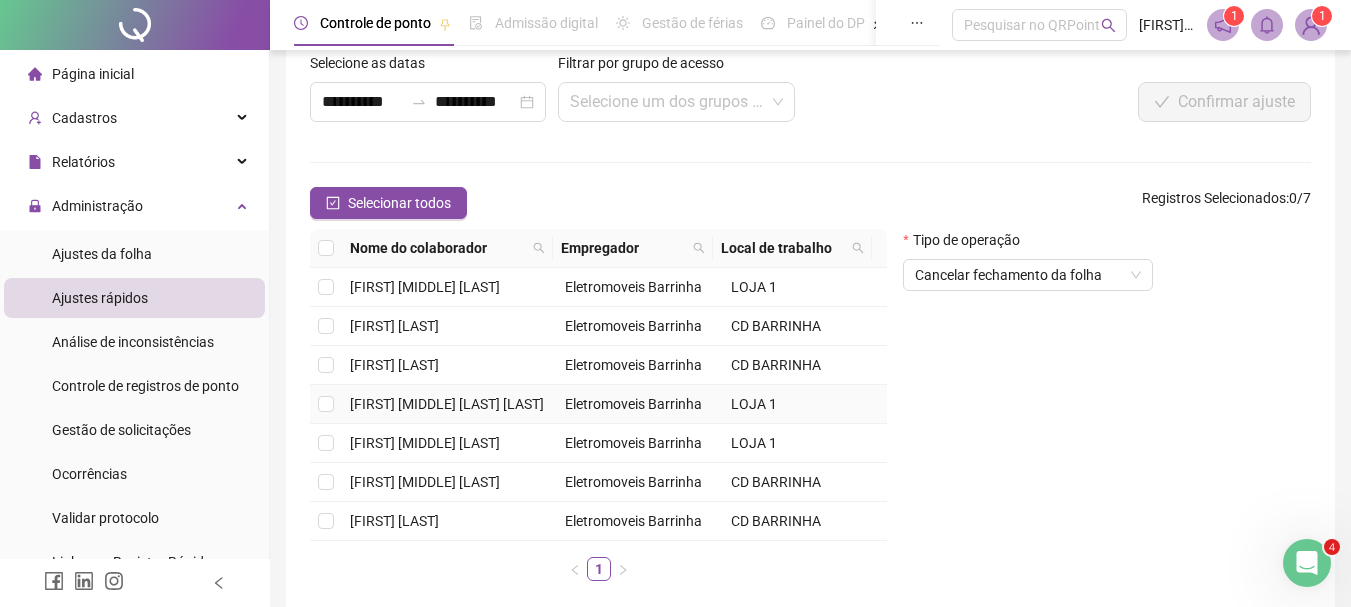 scroll, scrollTop: 0, scrollLeft: 0, axis: both 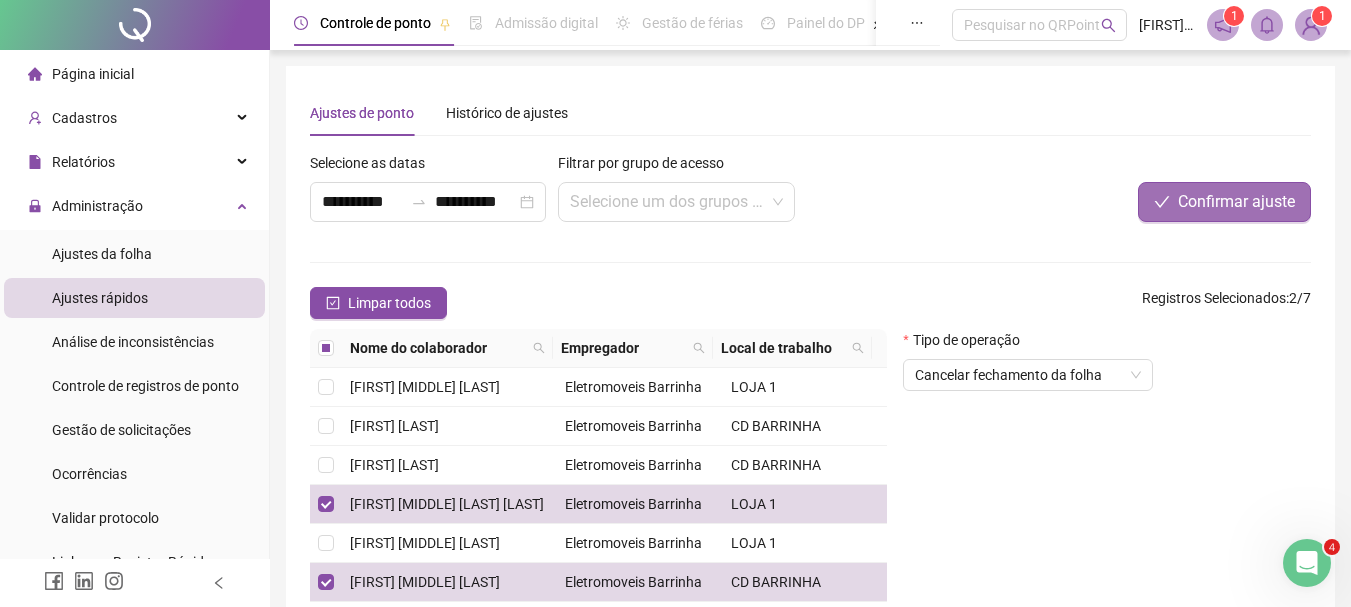 click on "Confirmar ajuste" at bounding box center [1236, 202] 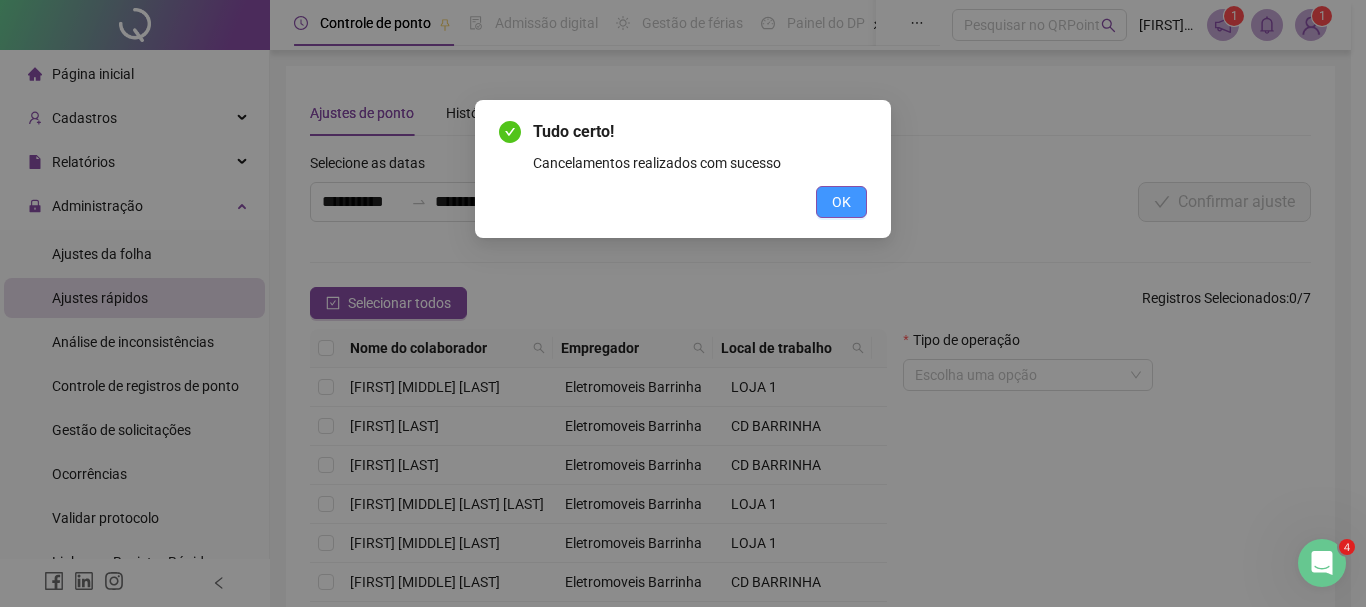click on "OK" at bounding box center [841, 202] 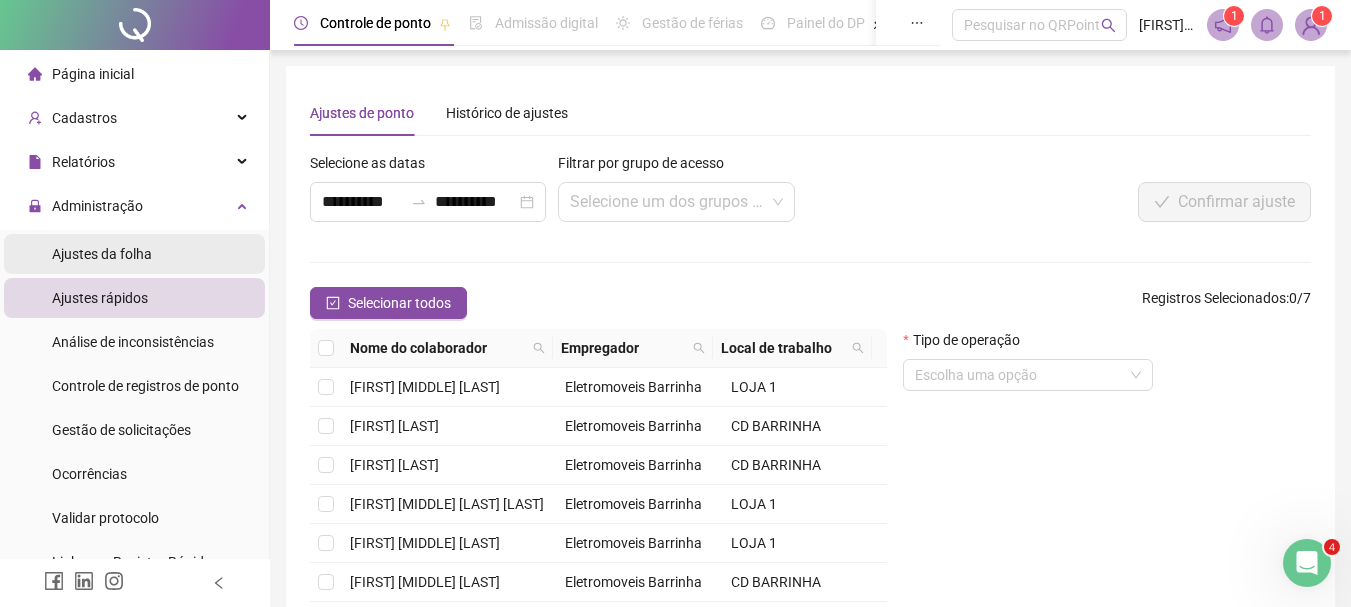 click on "Ajustes da folha" at bounding box center (102, 254) 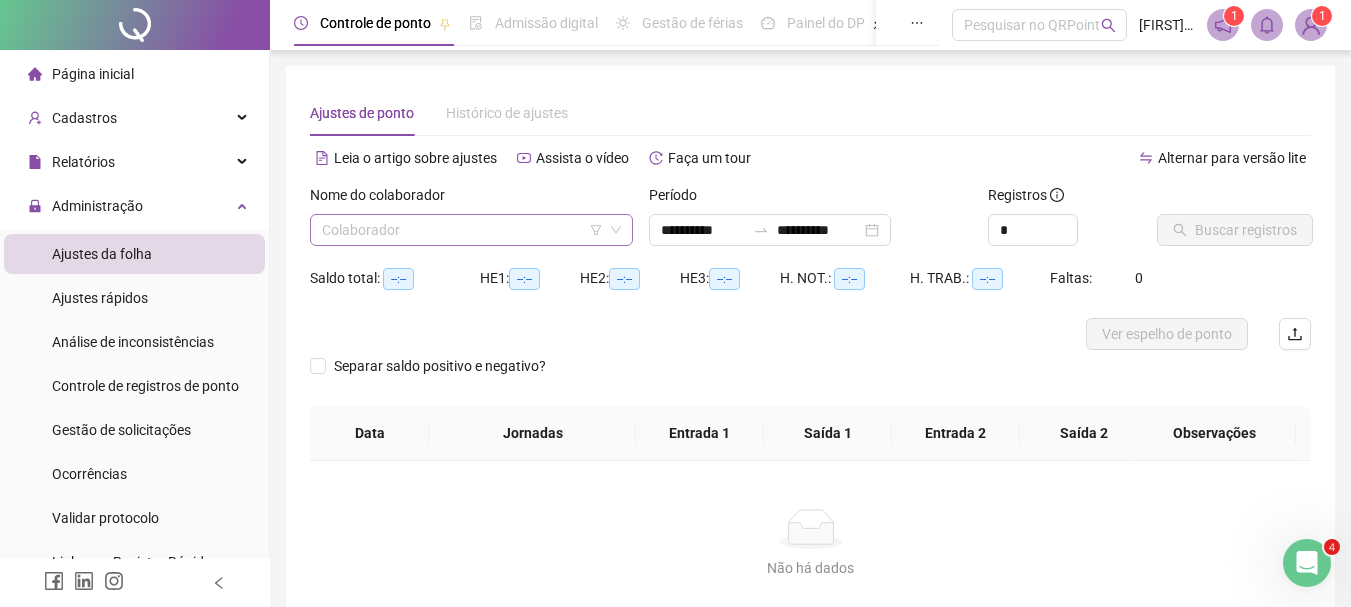 click at bounding box center [462, 230] 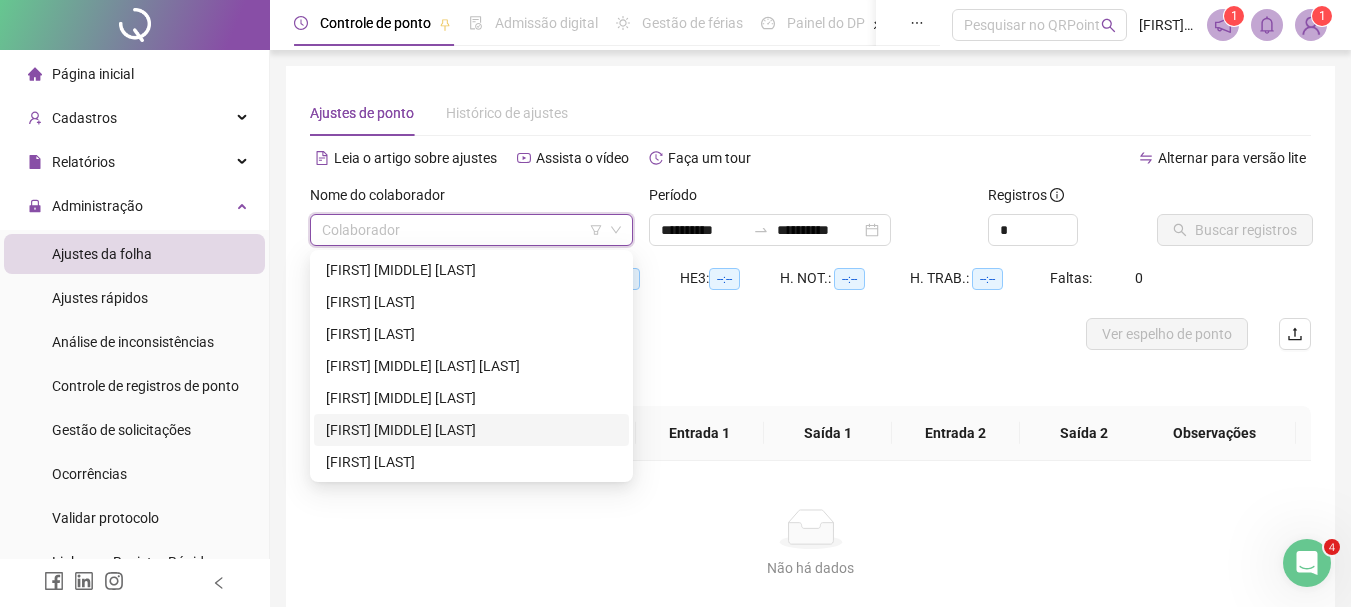 click on "[FIRST] [MIDDLE] [LAST]" at bounding box center [471, 430] 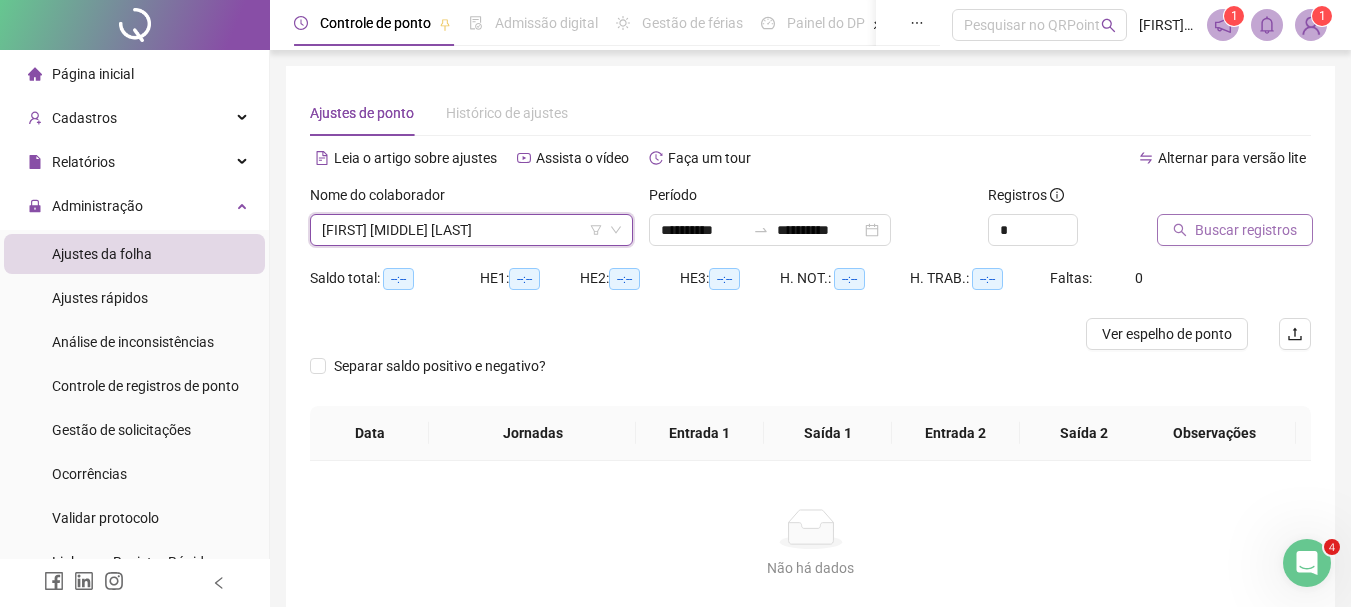 click on "Buscar registros" at bounding box center [1246, 230] 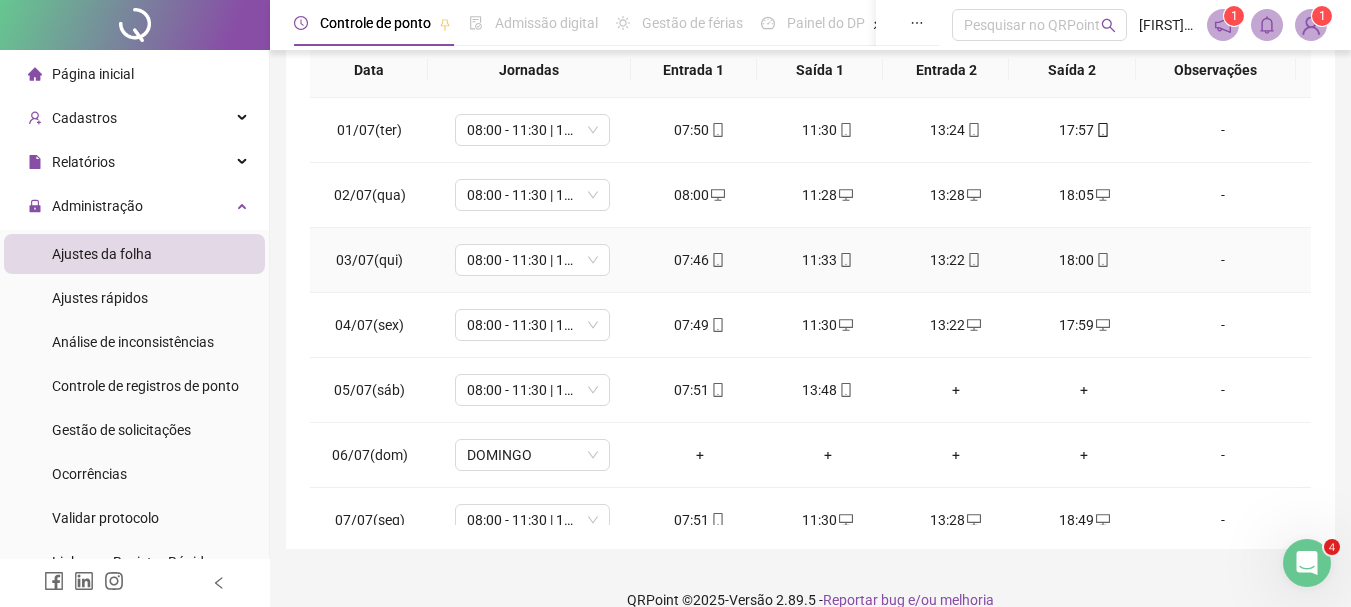 scroll, scrollTop: 391, scrollLeft: 0, axis: vertical 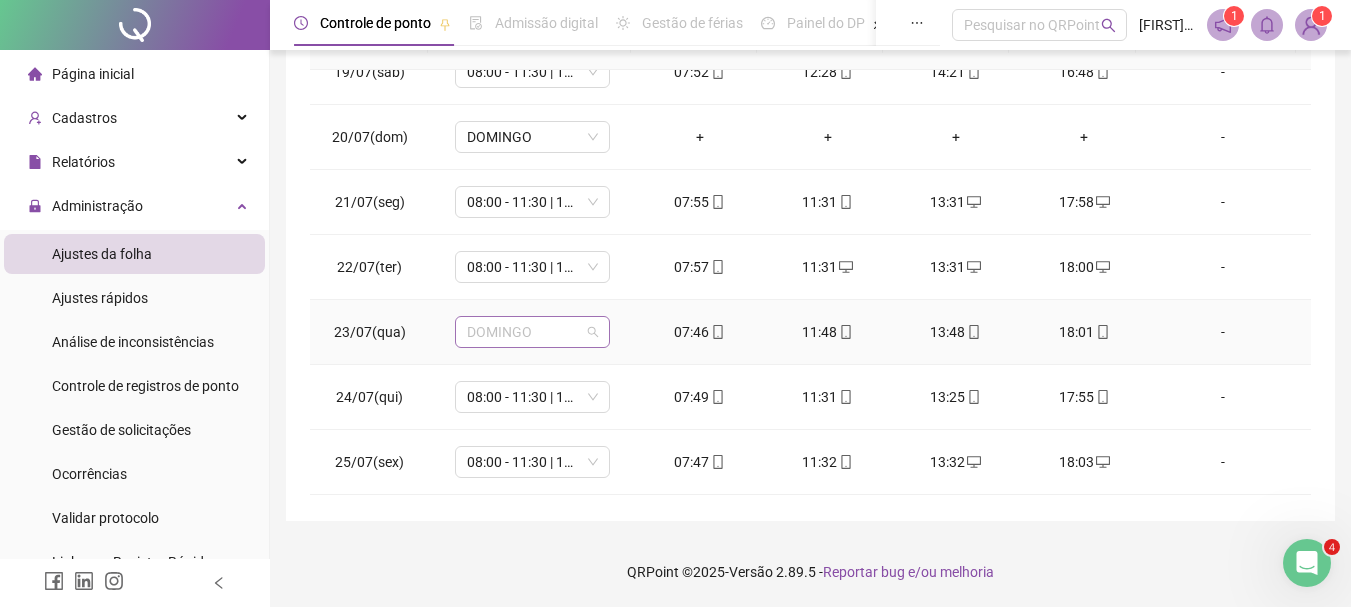 click on "DOMINGO" at bounding box center [532, 332] 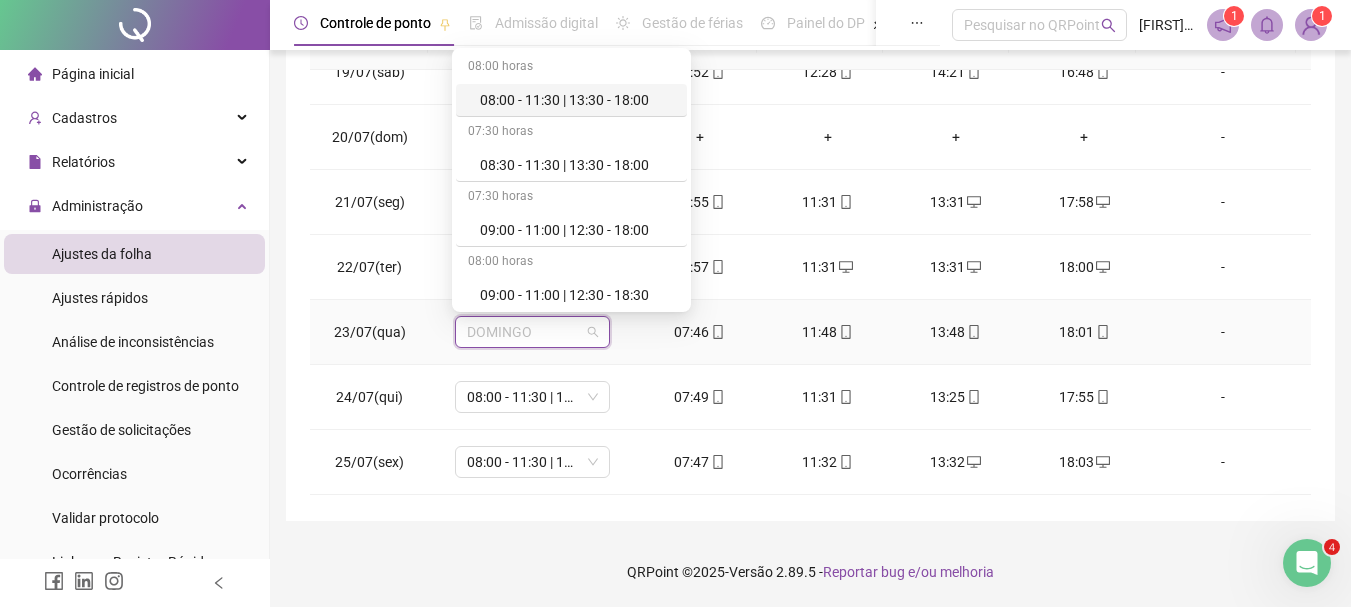 click on "08:00 - 11:30 | 13:30 - 18:00" at bounding box center (577, 100) 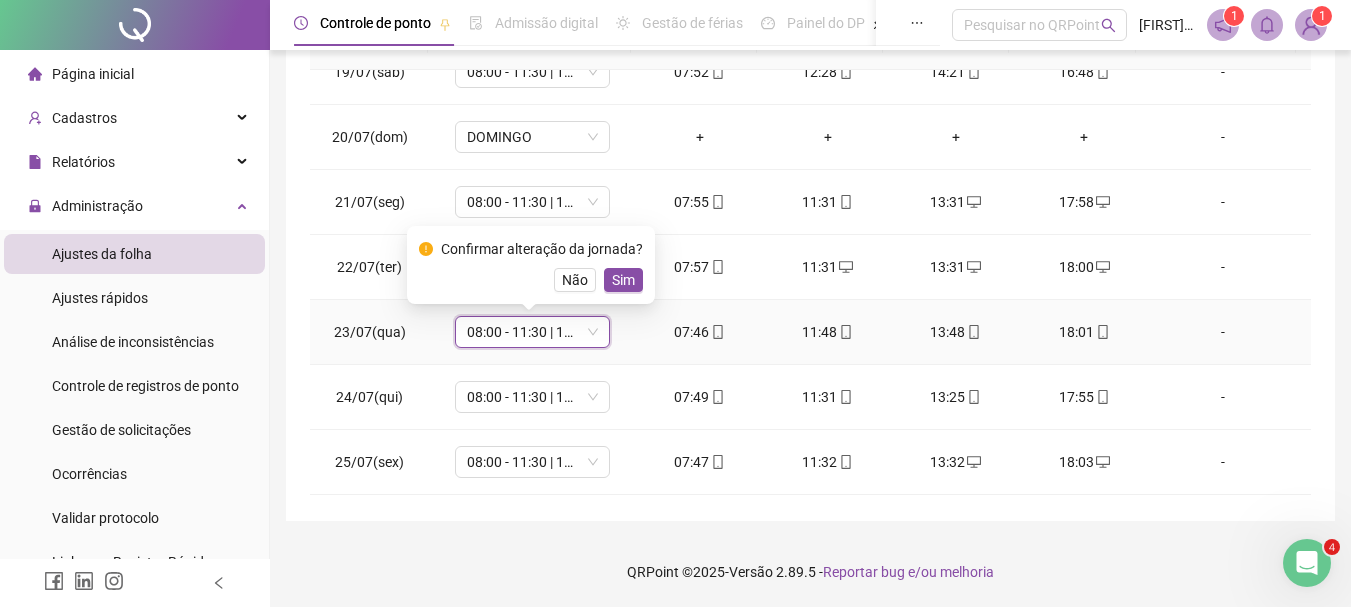 click on "Sim" at bounding box center (623, 280) 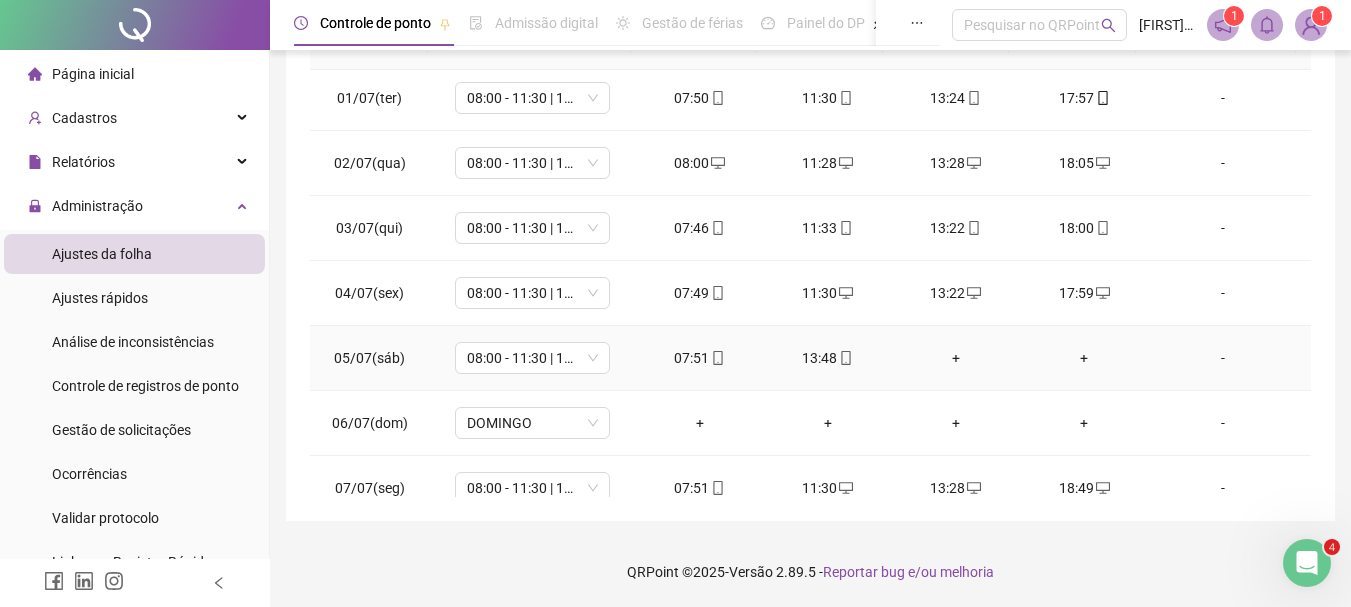 scroll, scrollTop: 0, scrollLeft: 0, axis: both 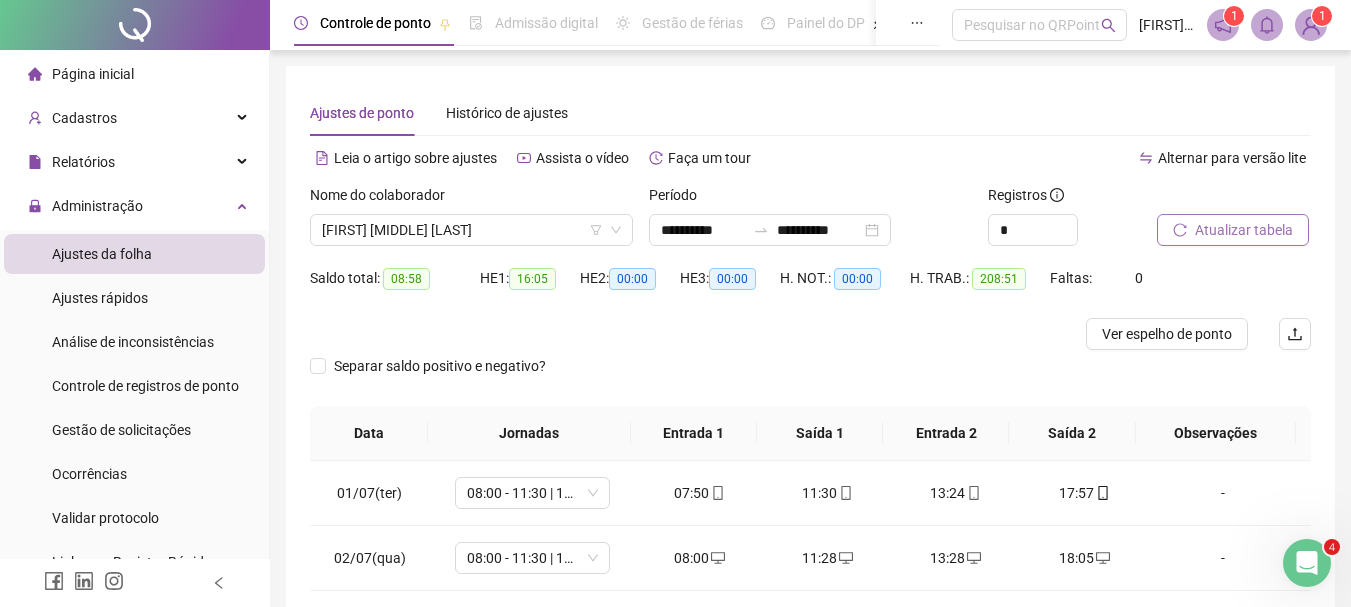 click on "Atualizar tabela" at bounding box center [1244, 230] 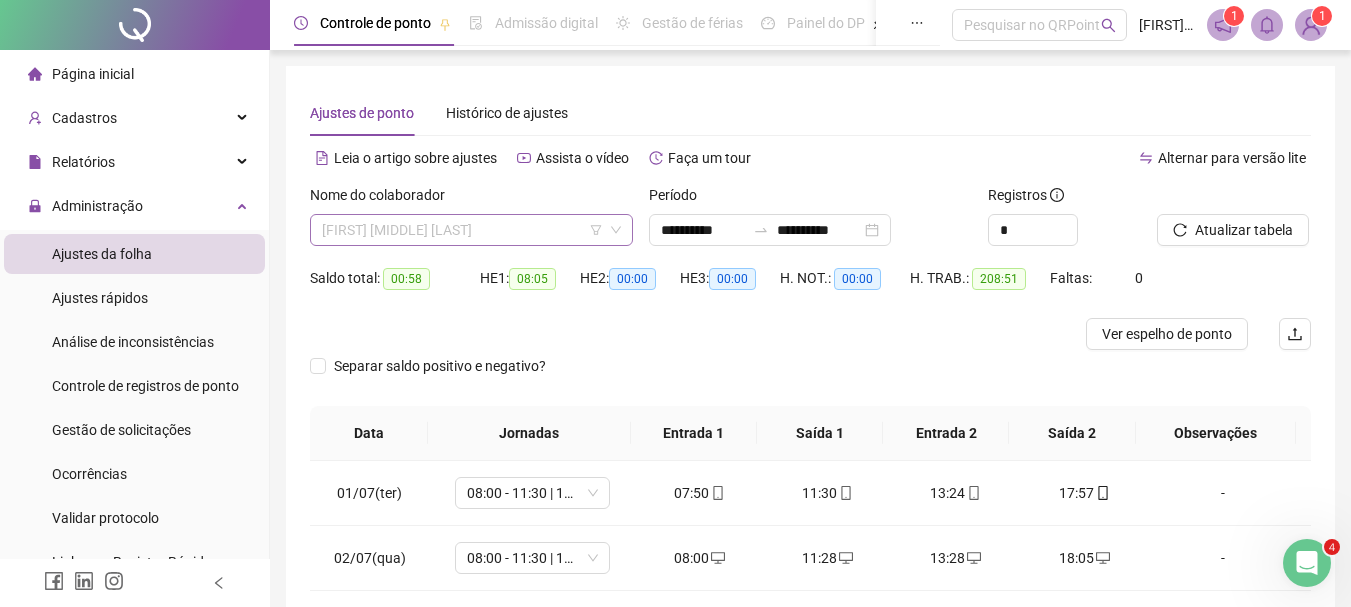 click on "[FIRST] [MIDDLE] [LAST]" at bounding box center (471, 230) 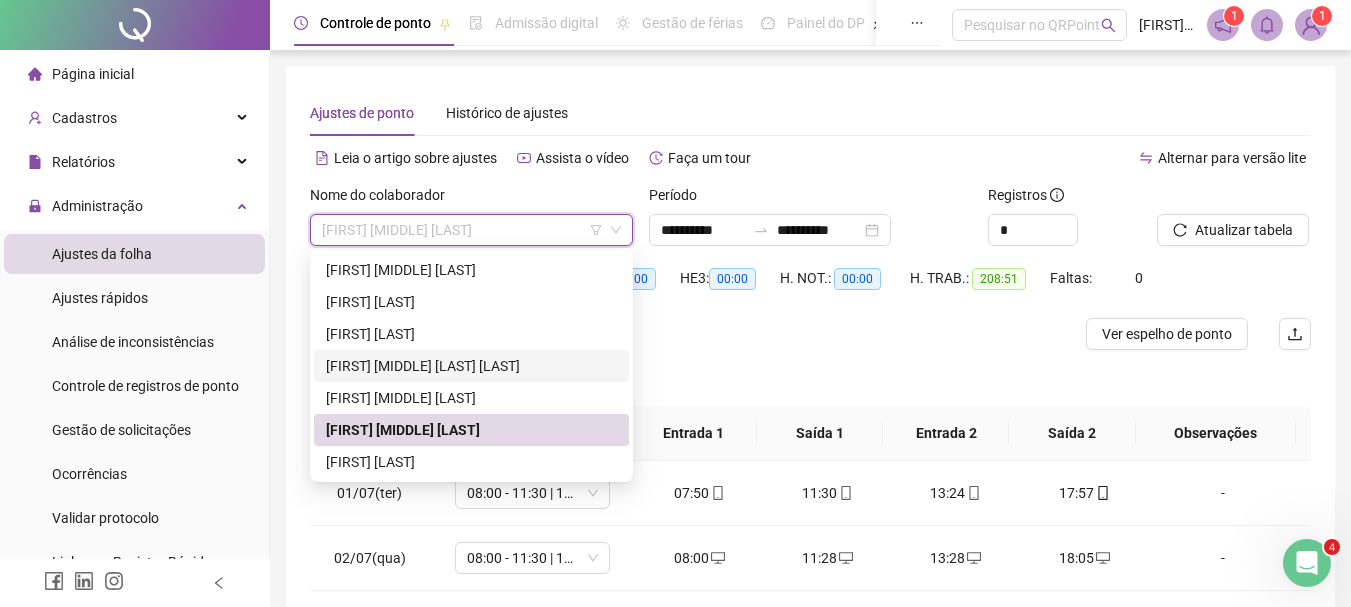 click on "[FIRST] [MIDDLE] [LAST] [LAST]" at bounding box center (471, 366) 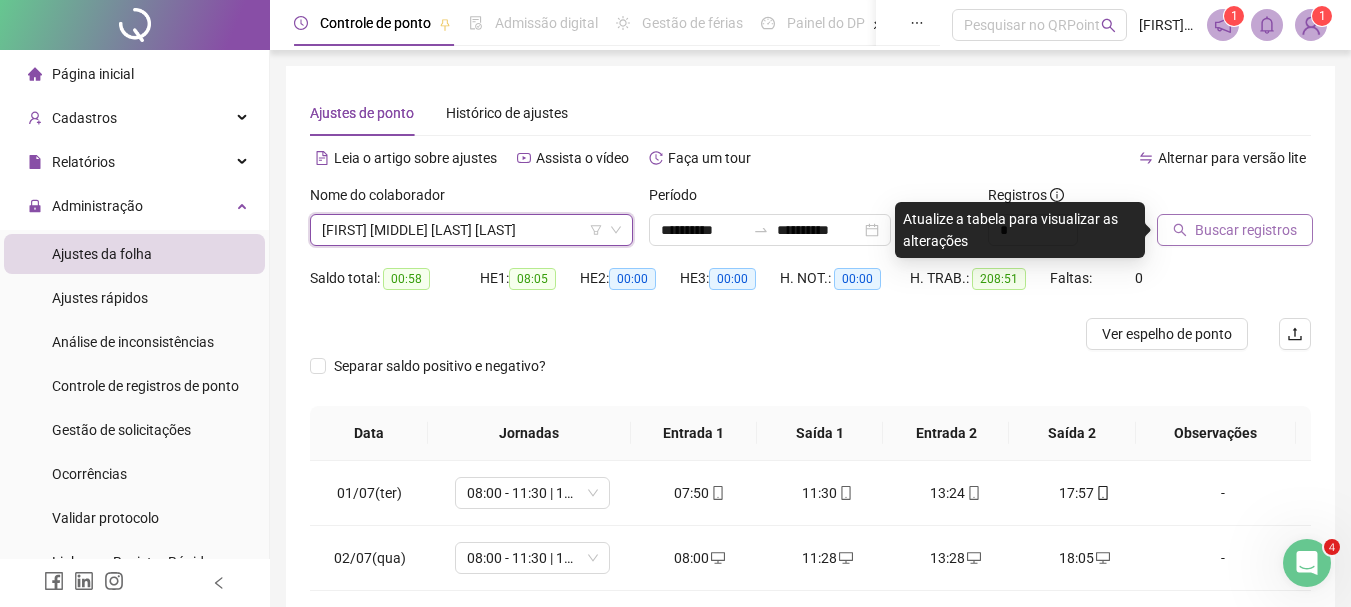 click on "Buscar registros" at bounding box center (1246, 230) 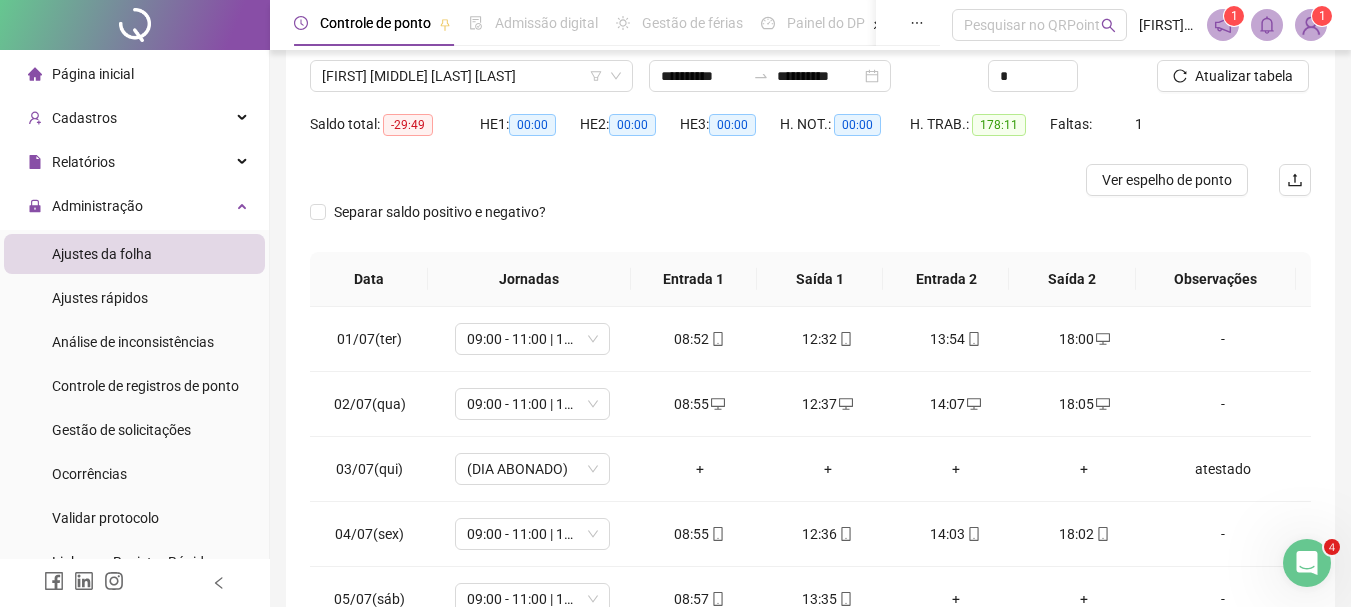 scroll, scrollTop: 200, scrollLeft: 0, axis: vertical 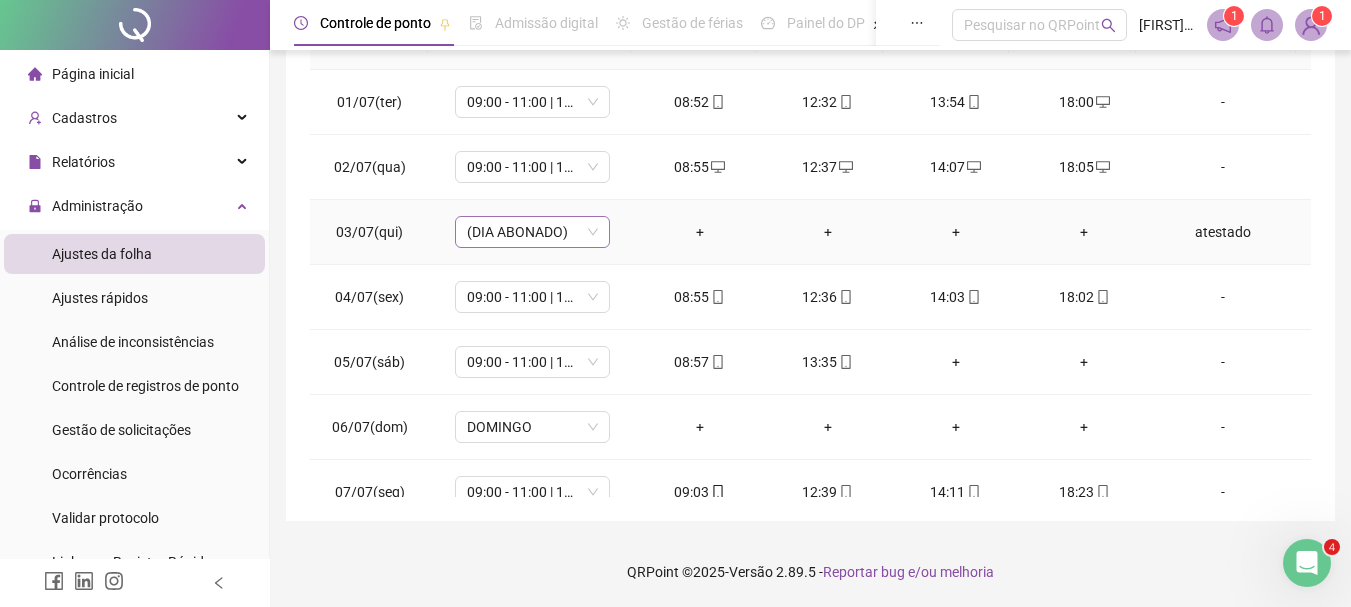 click on "(DIA ABONADO)" at bounding box center (532, 232) 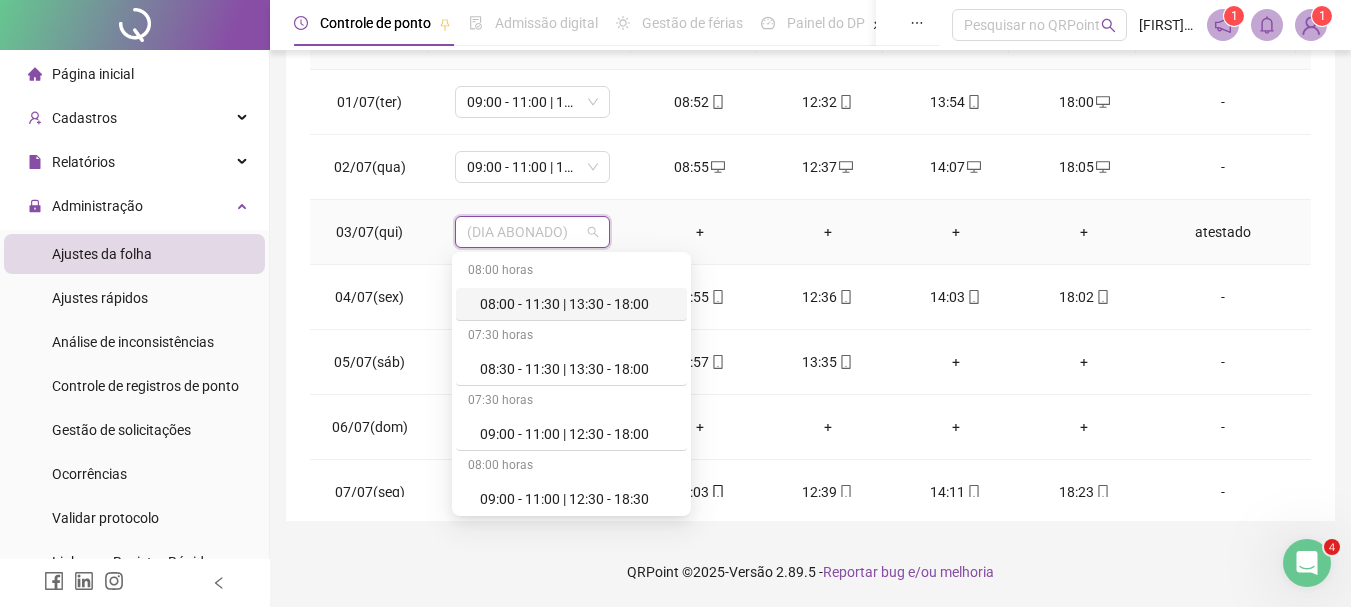 click on "atestado" at bounding box center [1223, 232] 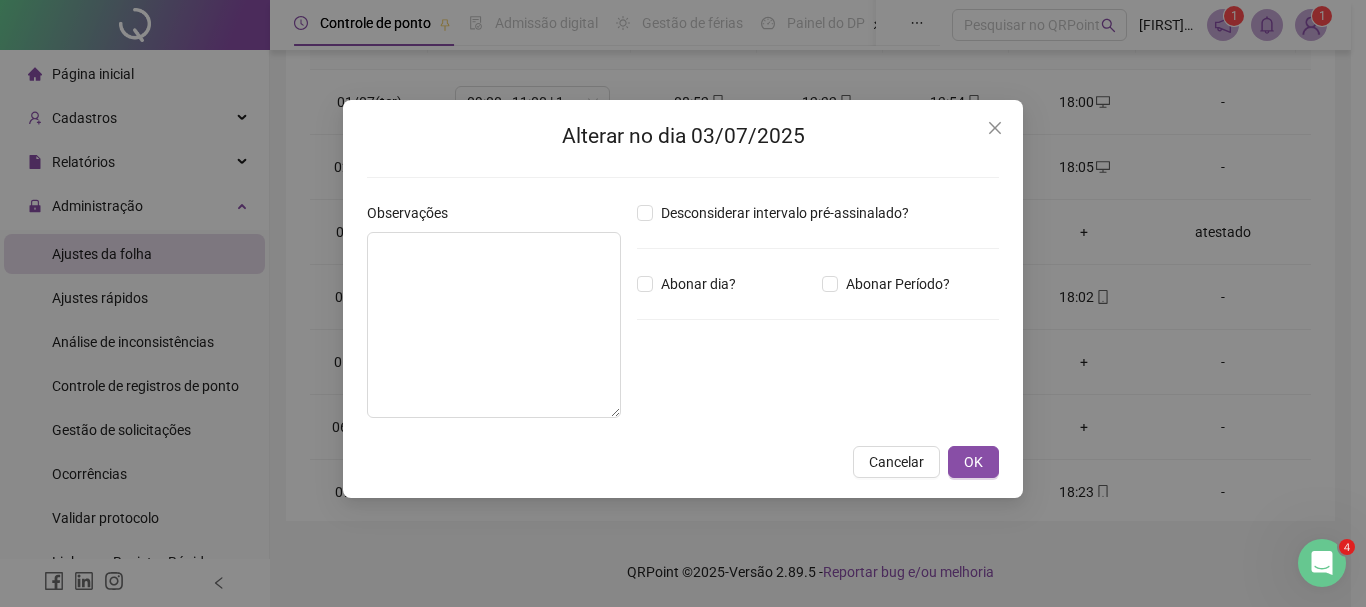 type on "********" 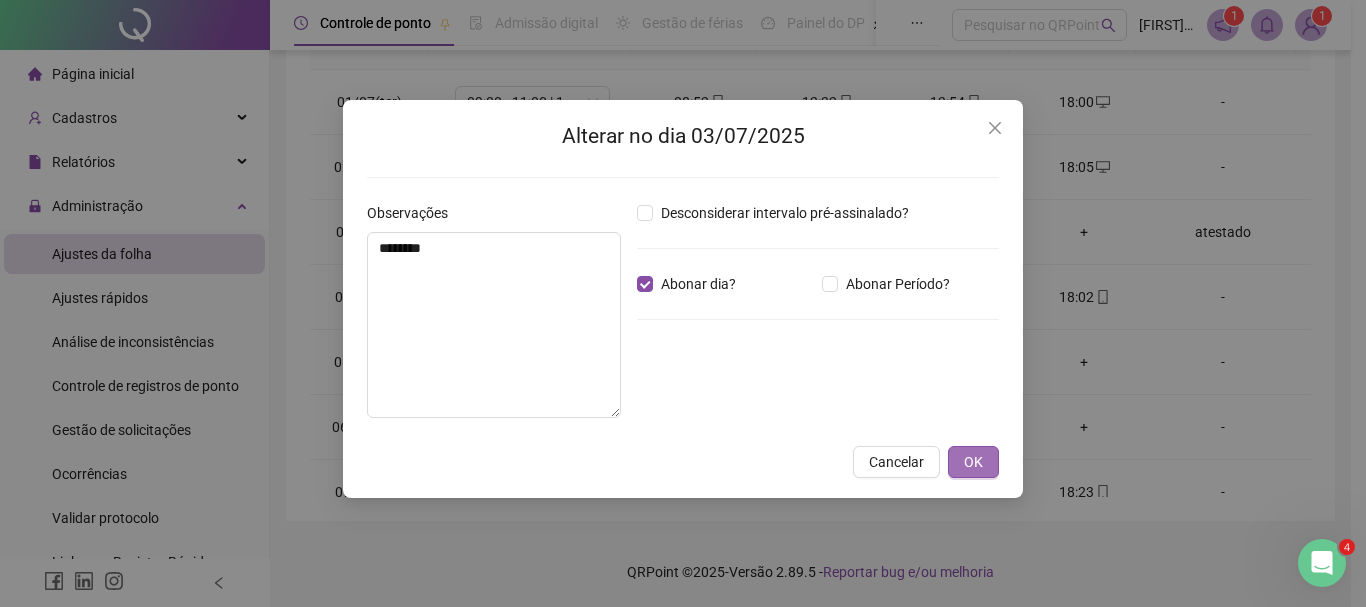 click on "OK" at bounding box center (973, 462) 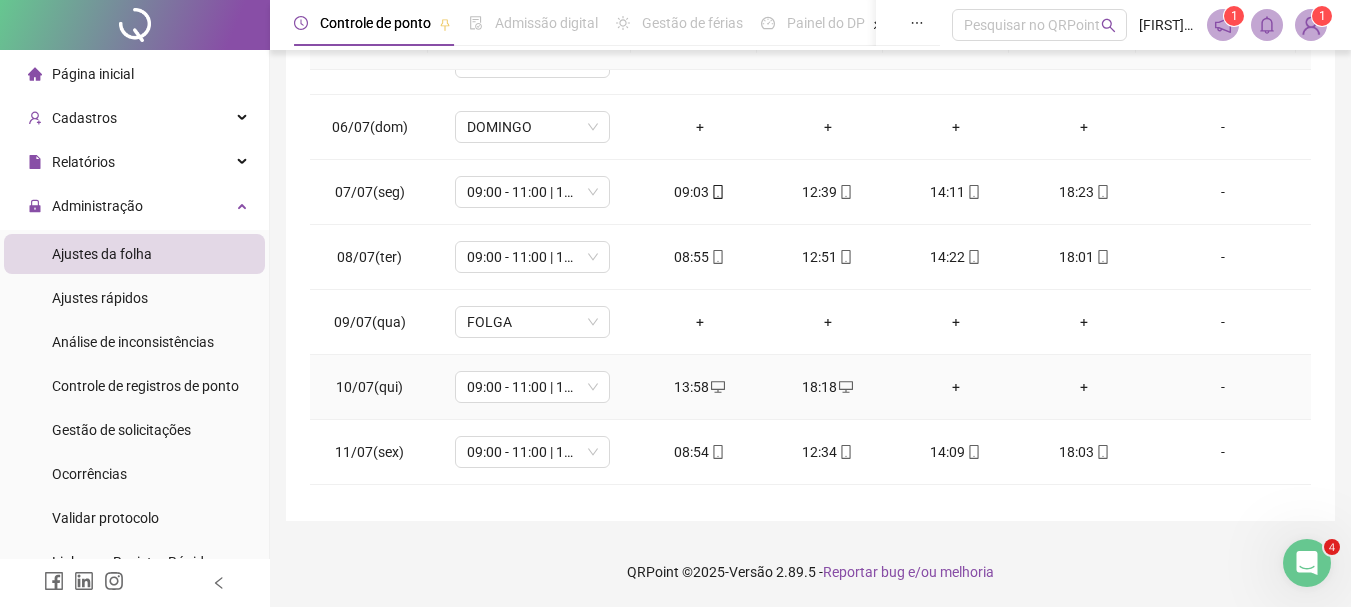 scroll, scrollTop: 400, scrollLeft: 0, axis: vertical 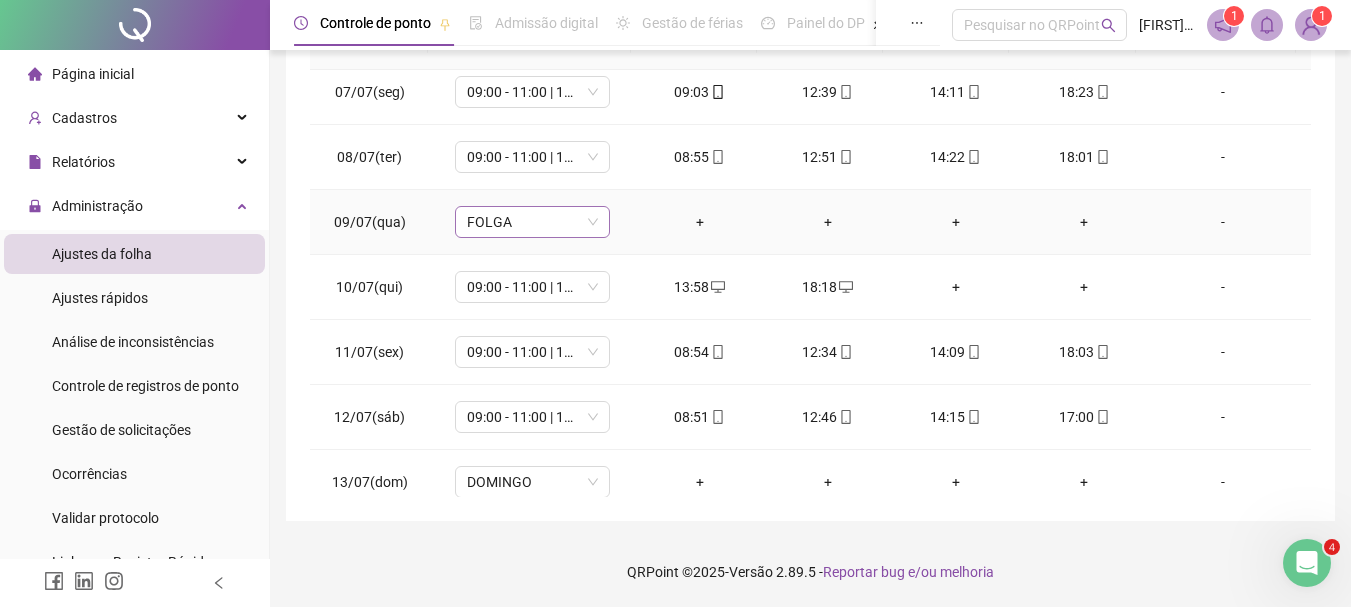 click on "FOLGA" at bounding box center (532, 222) 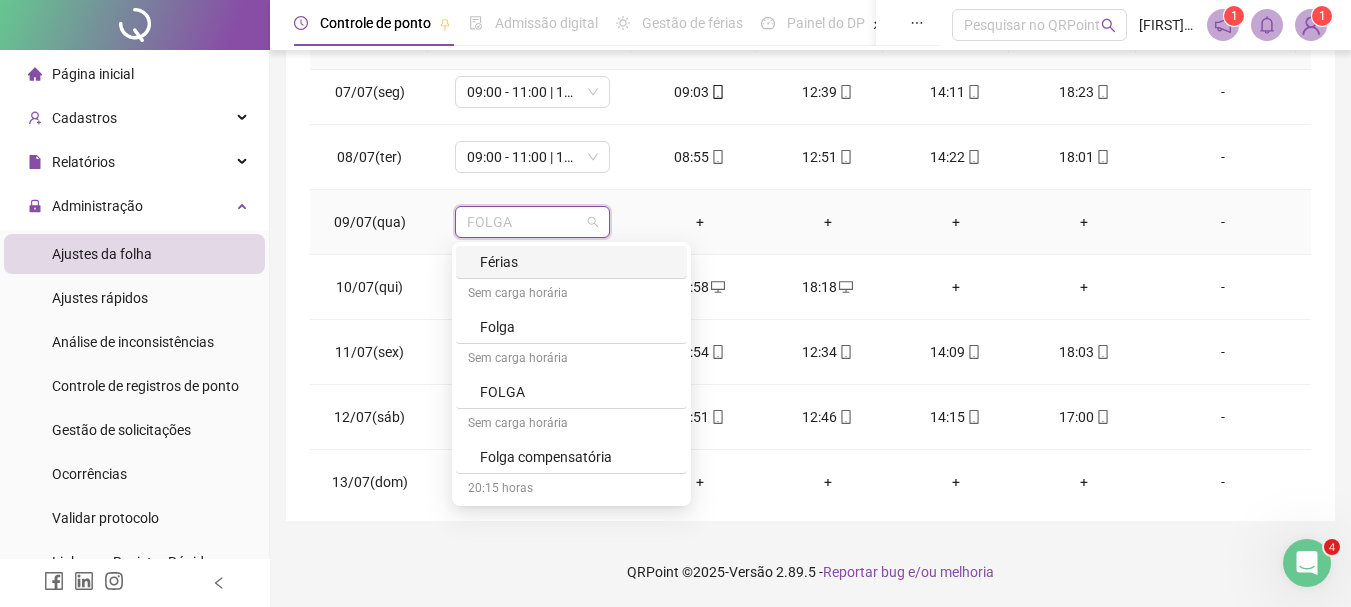 scroll, scrollTop: 700, scrollLeft: 0, axis: vertical 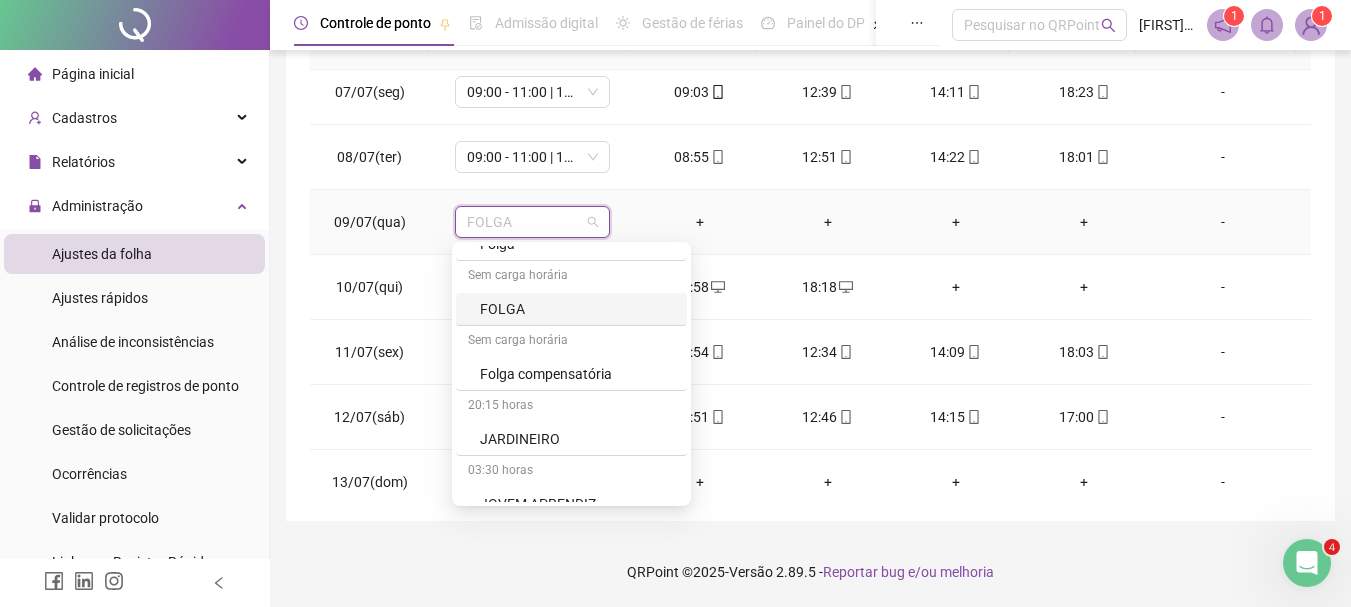 click on "FOLGA" at bounding box center (577, 309) 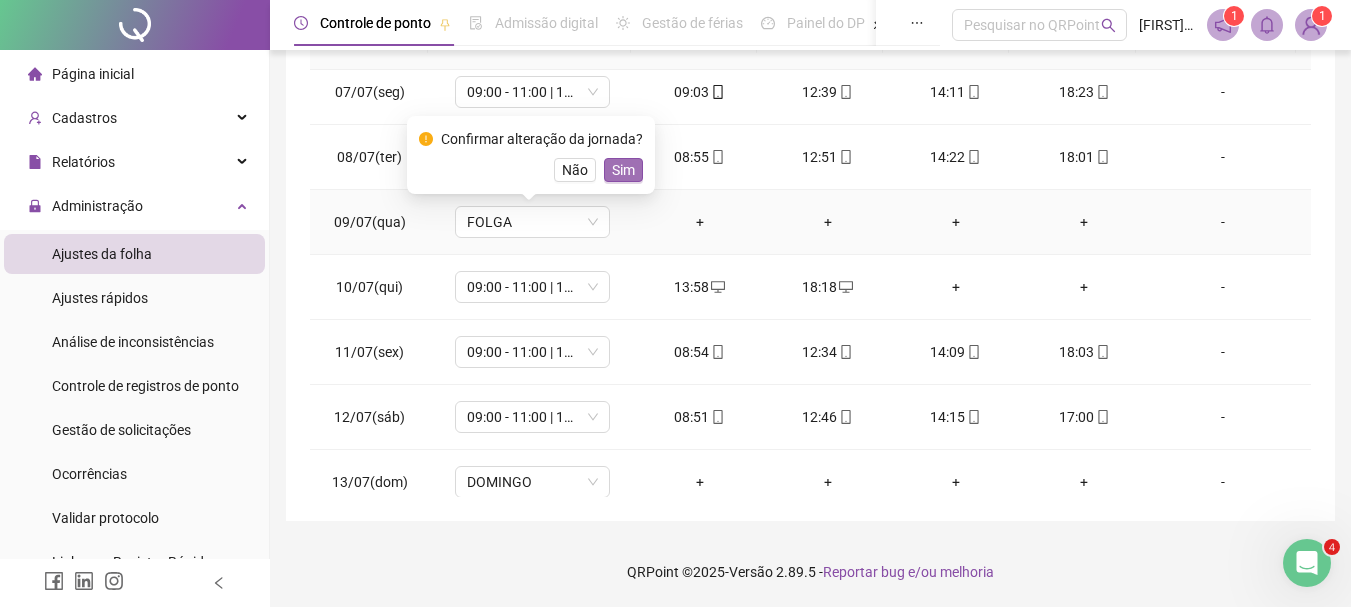 click on "Sim" at bounding box center (623, 170) 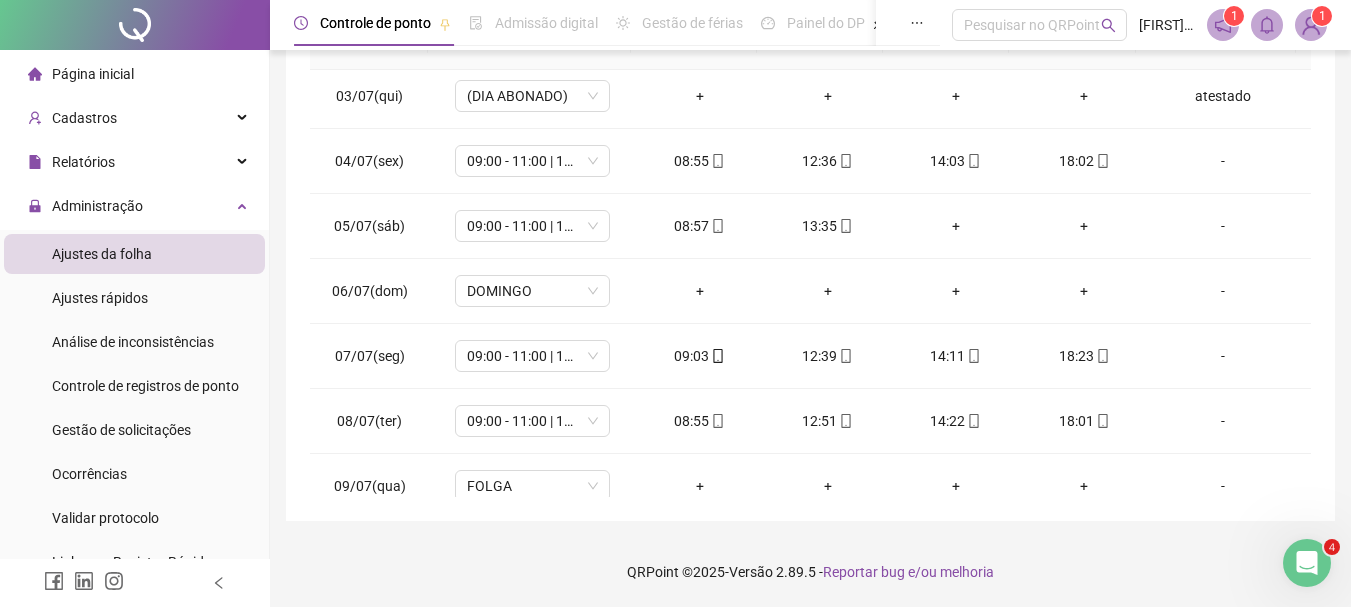 scroll, scrollTop: 0, scrollLeft: 0, axis: both 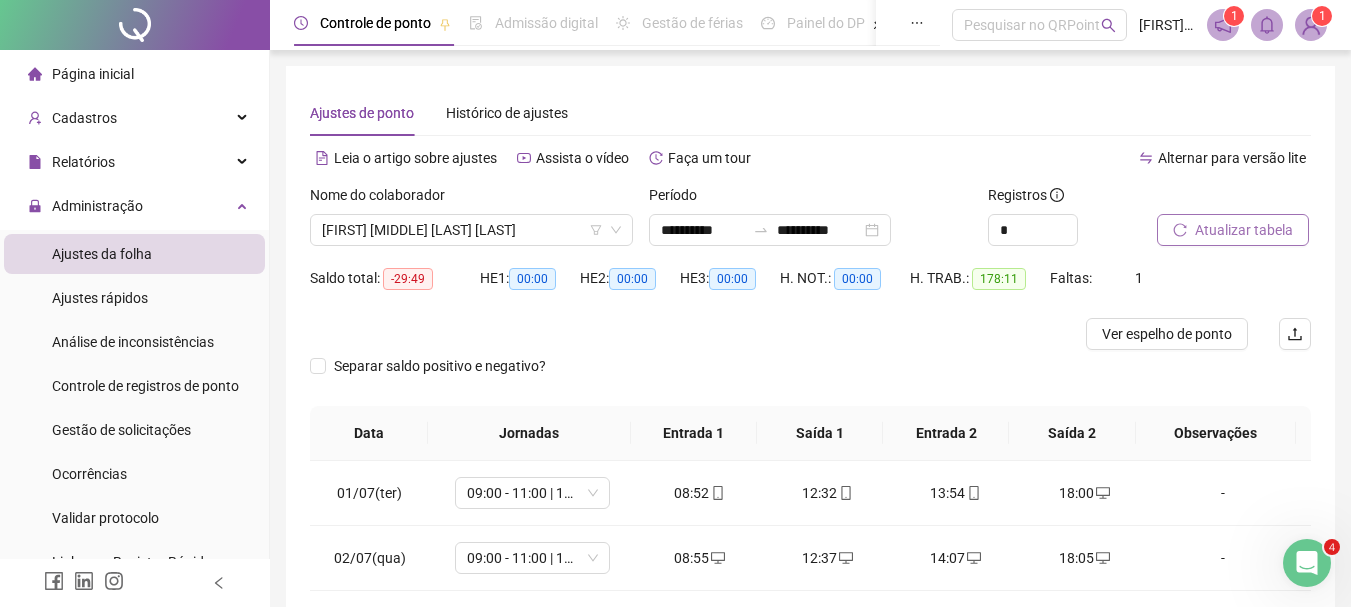 click on "Atualizar tabela" at bounding box center [1244, 230] 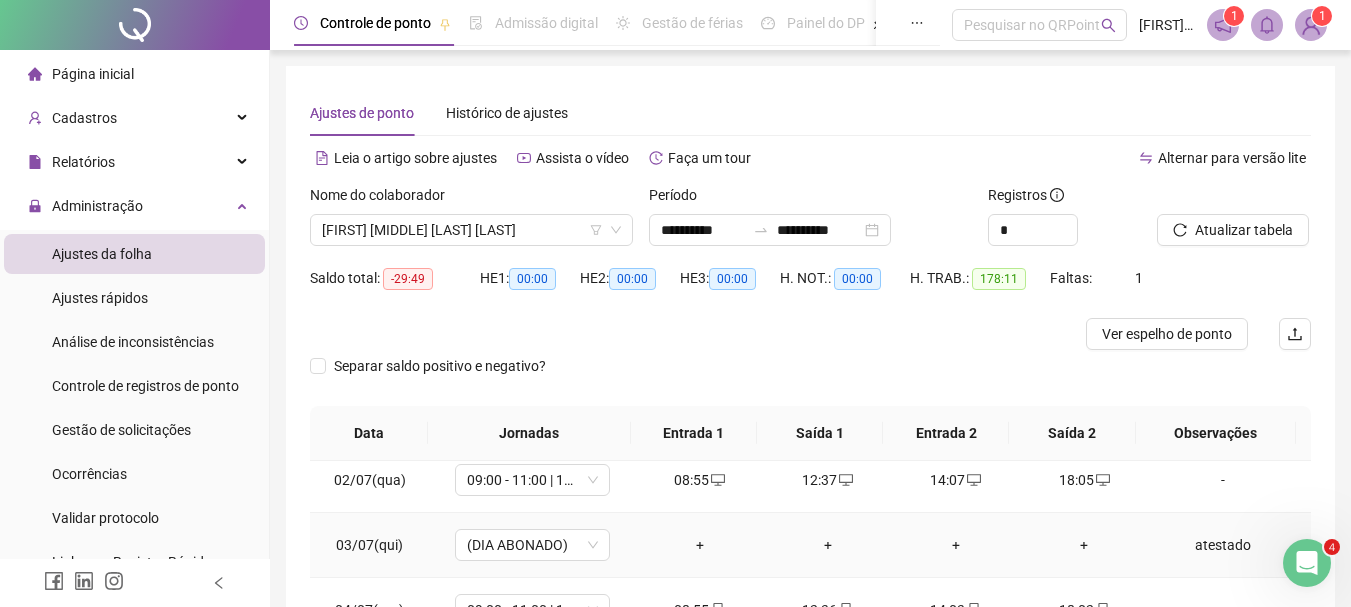 scroll, scrollTop: 0, scrollLeft: 0, axis: both 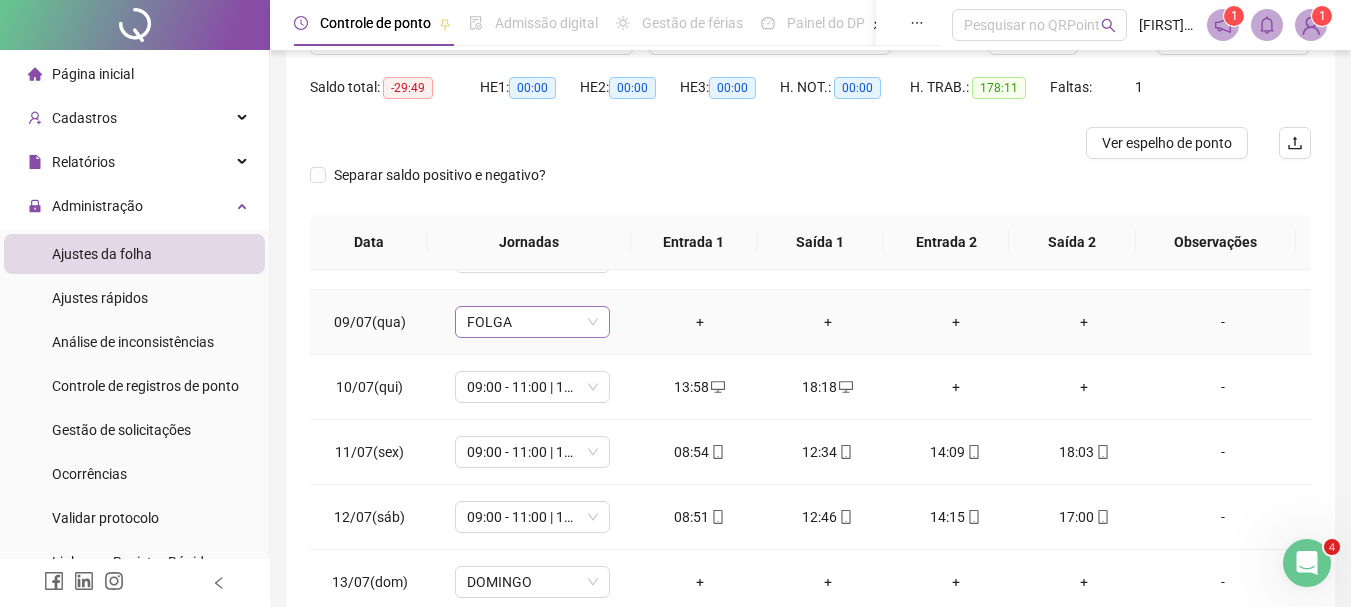 click on "FOLGA" at bounding box center [532, 322] 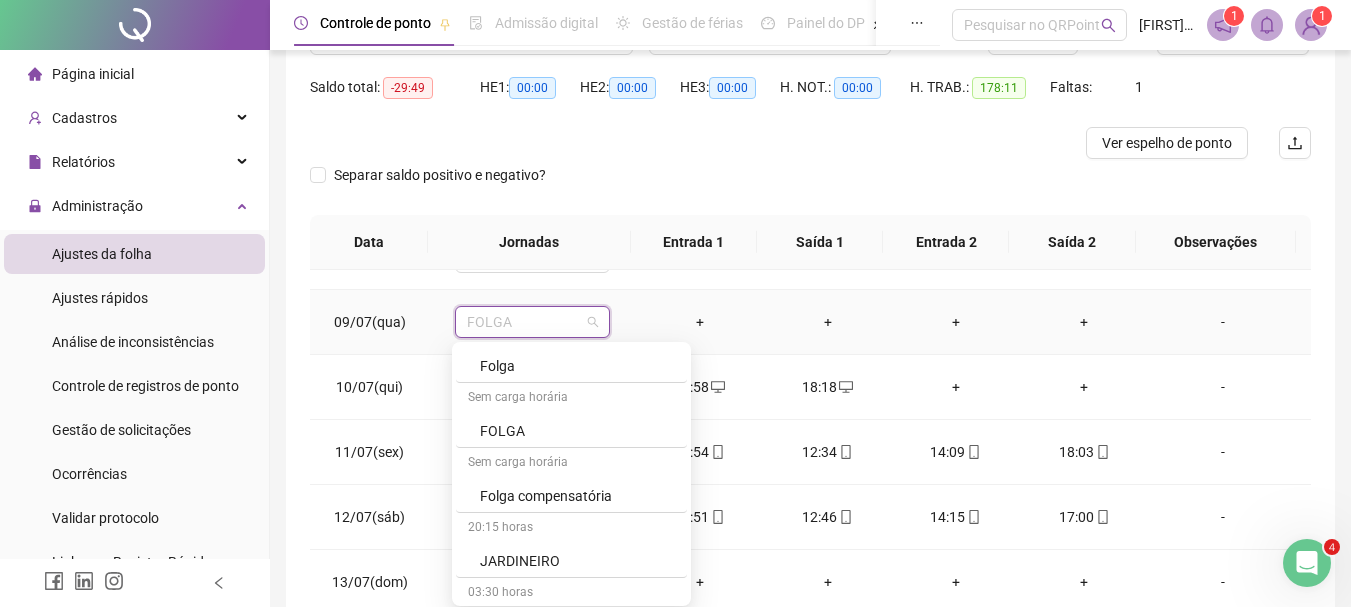 scroll, scrollTop: 680, scrollLeft: 0, axis: vertical 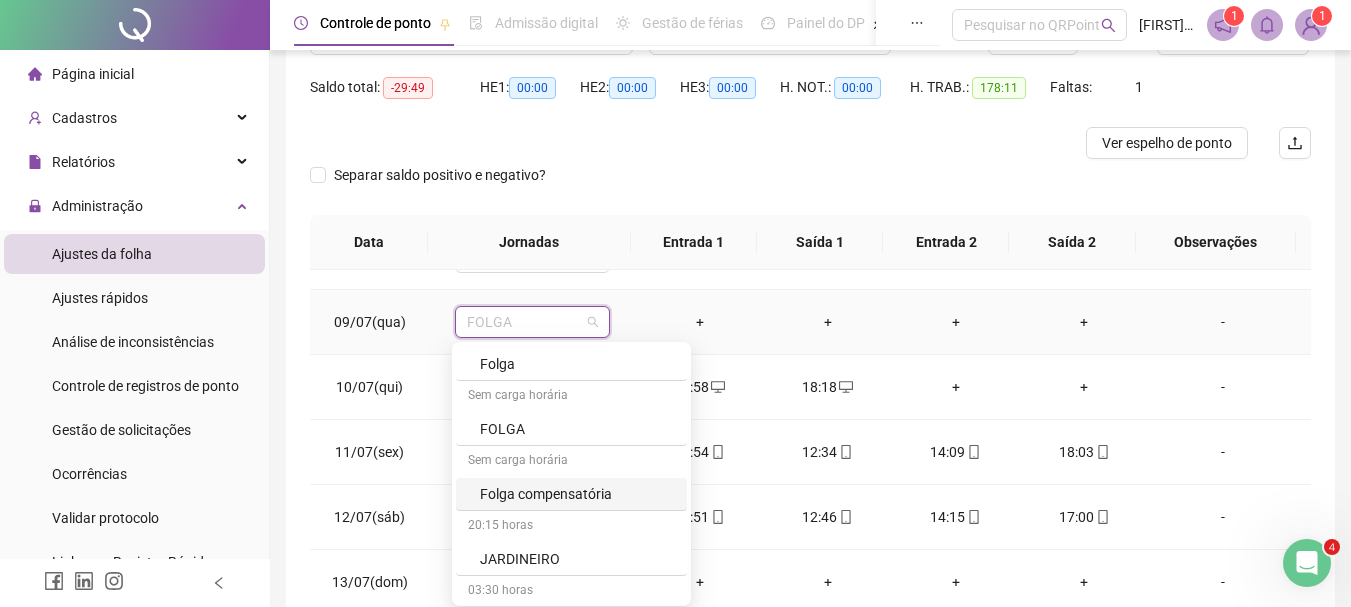 click on "Folga compensatória" at bounding box center [577, 494] 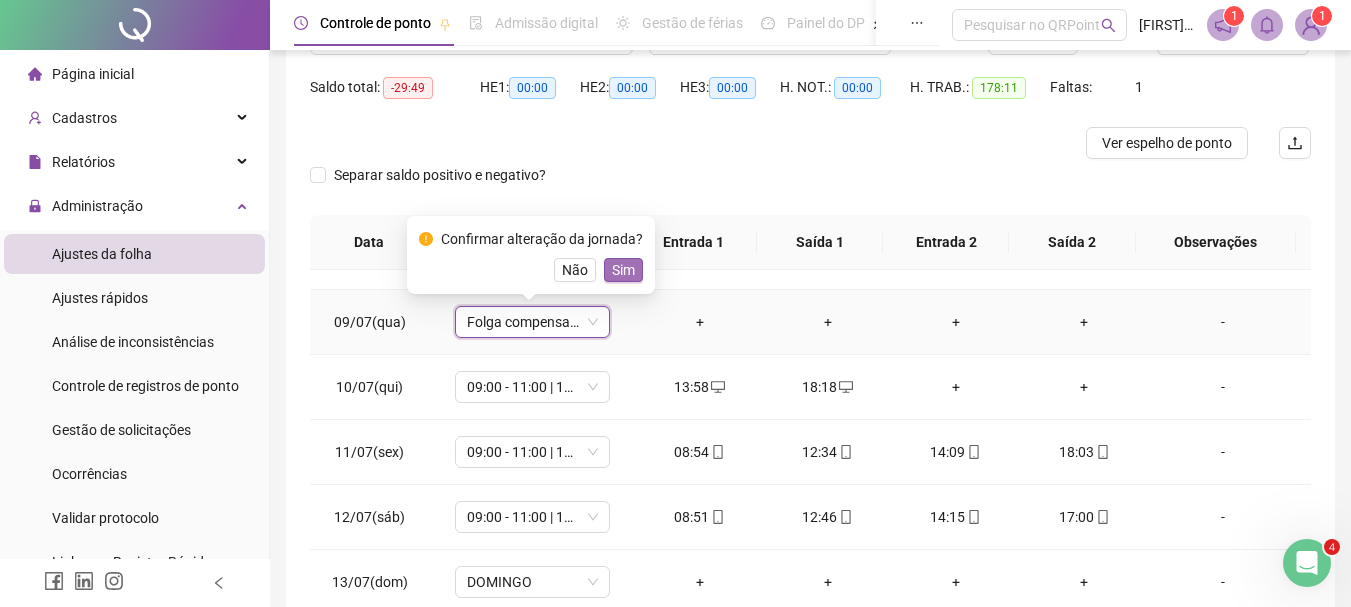 click on "Sim" at bounding box center (623, 270) 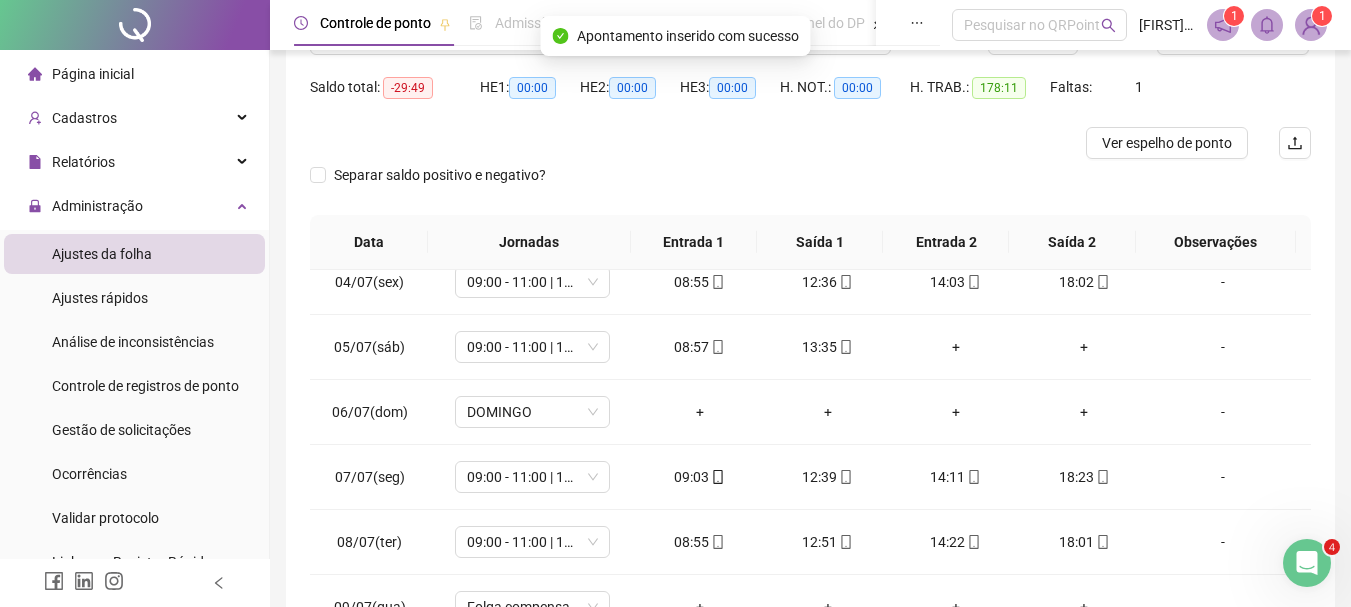 scroll, scrollTop: 0, scrollLeft: 0, axis: both 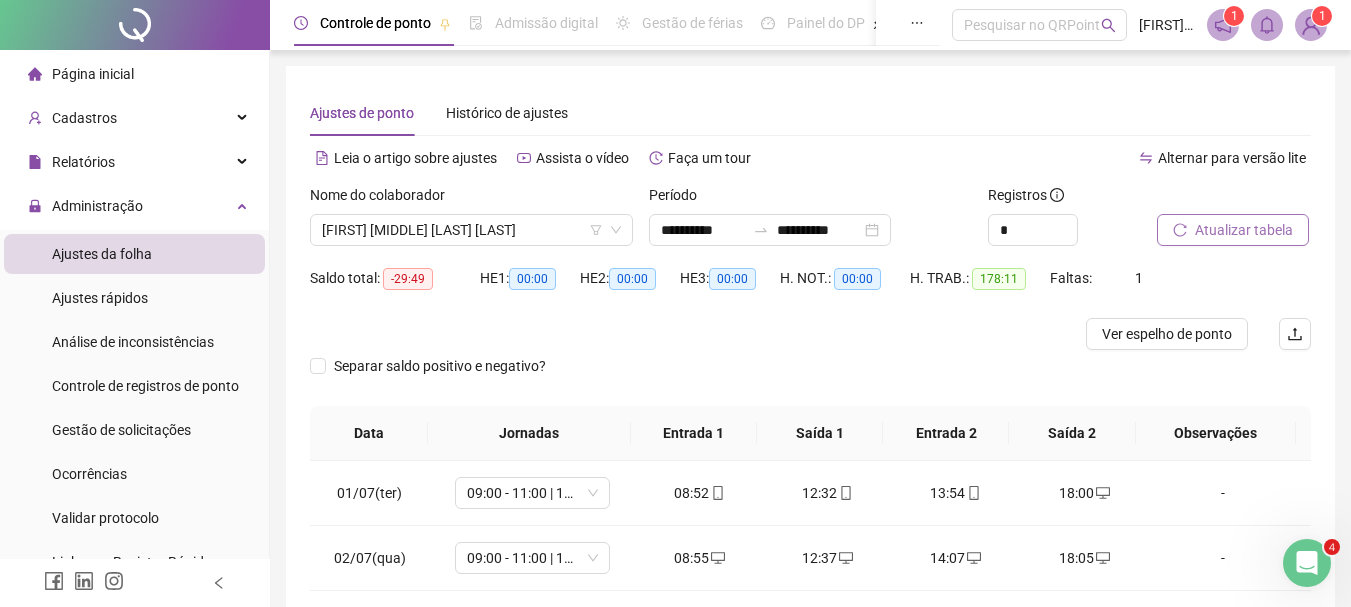 click on "Atualizar tabela" at bounding box center [1244, 230] 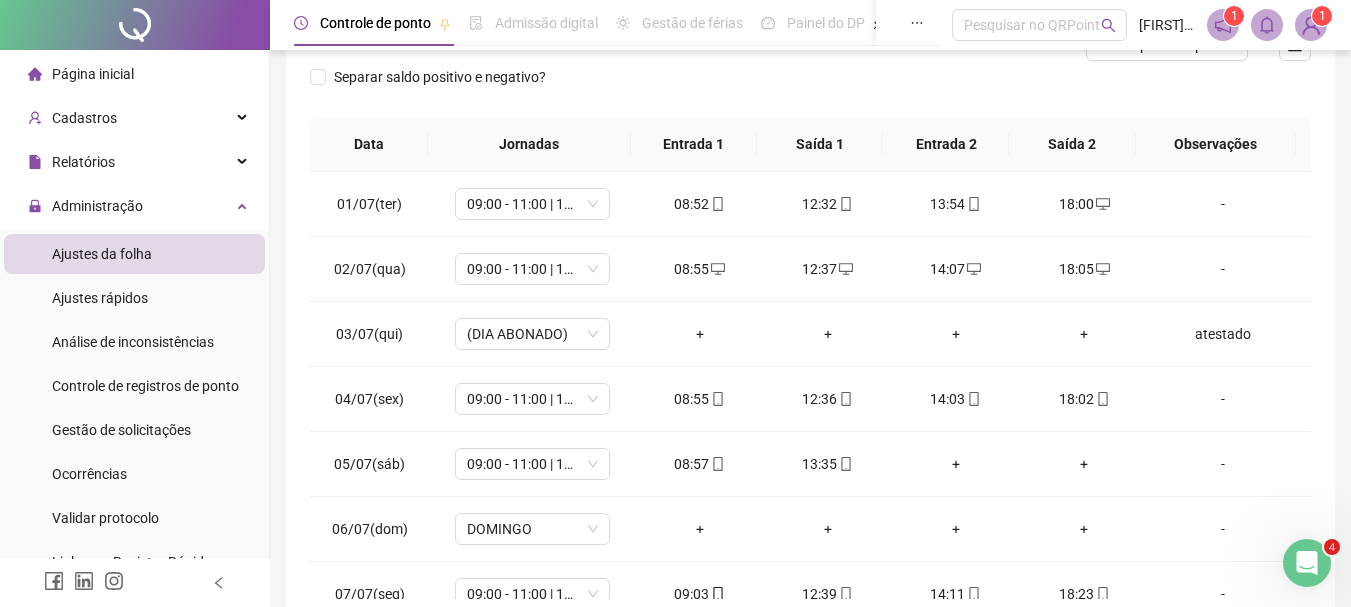 scroll, scrollTop: 300, scrollLeft: 0, axis: vertical 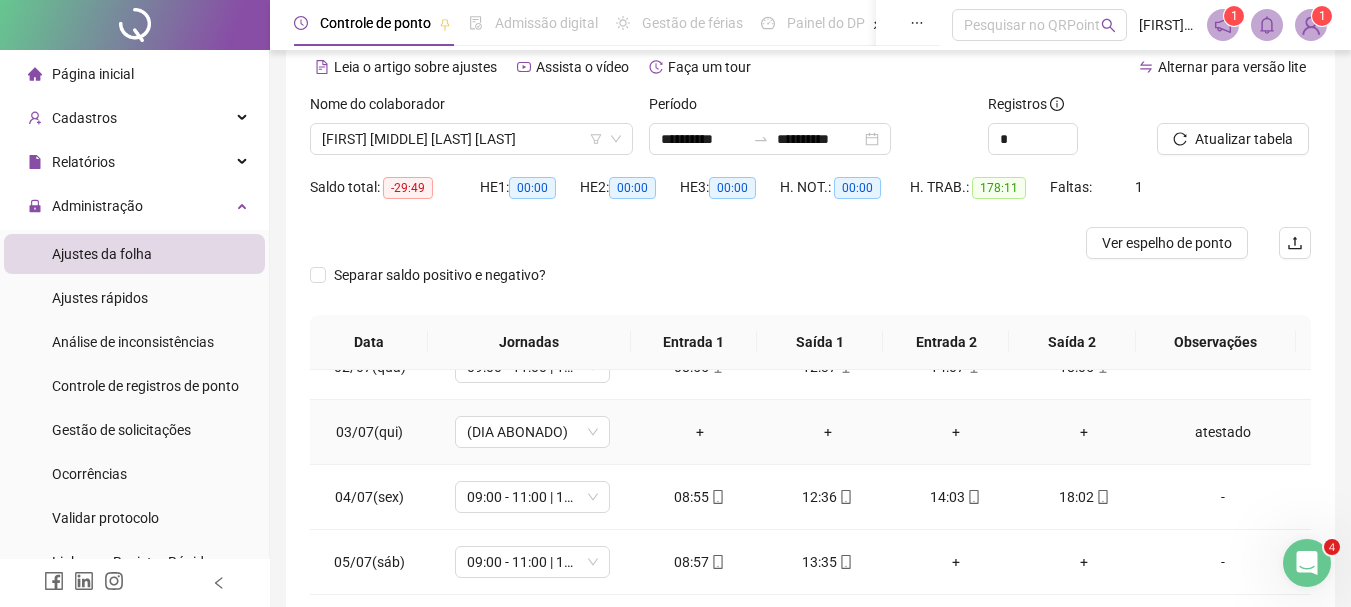 drag, startPoint x: 574, startPoint y: 442, endPoint x: 611, endPoint y: 439, distance: 37.12142 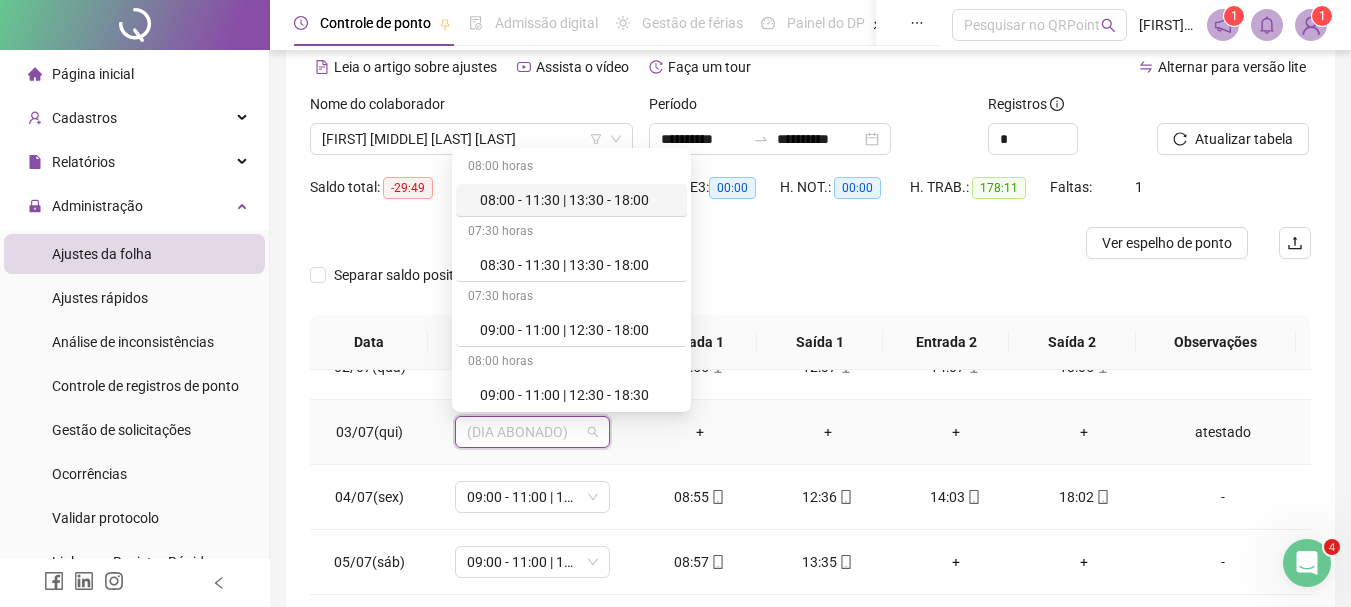 click on "(DIA ABONADO)" at bounding box center [532, 432] 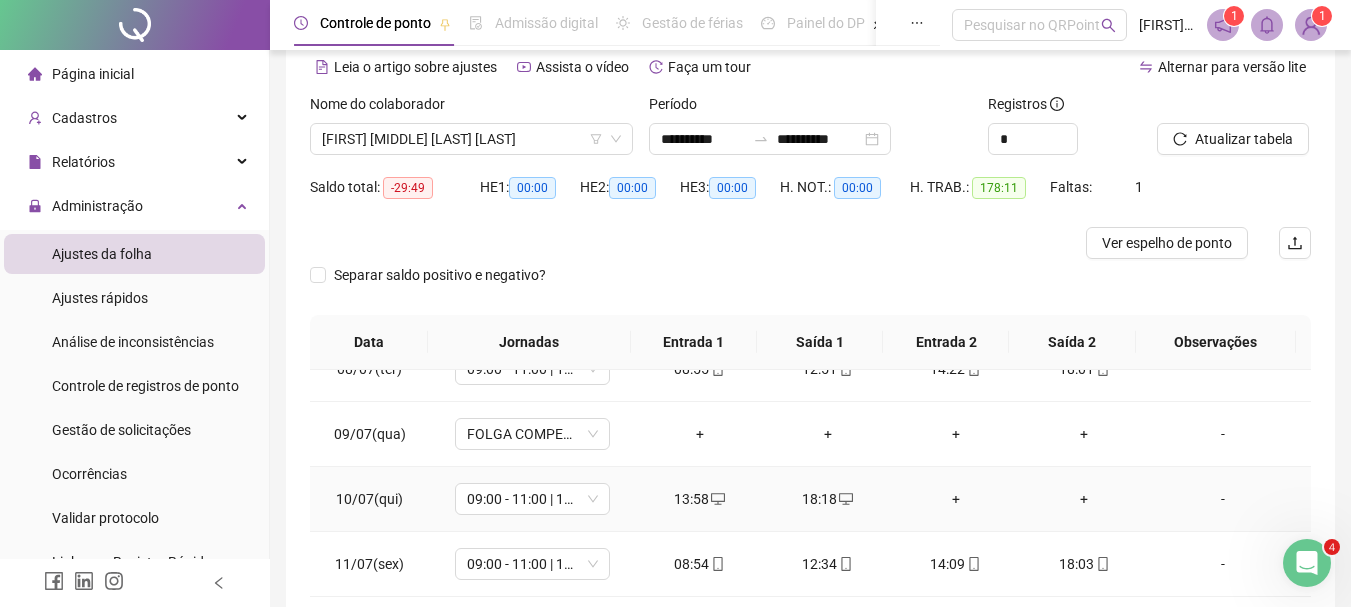 scroll, scrollTop: 388, scrollLeft: 0, axis: vertical 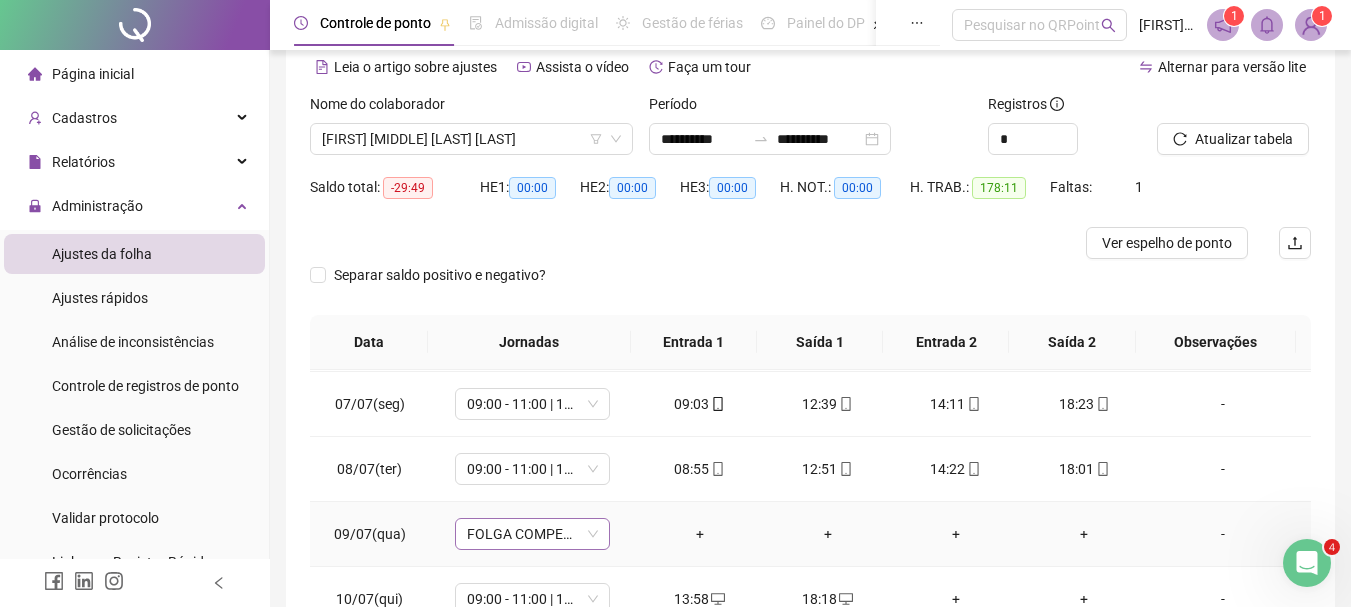 click on "FOLGA COMPENSATÓRIA" at bounding box center (532, 534) 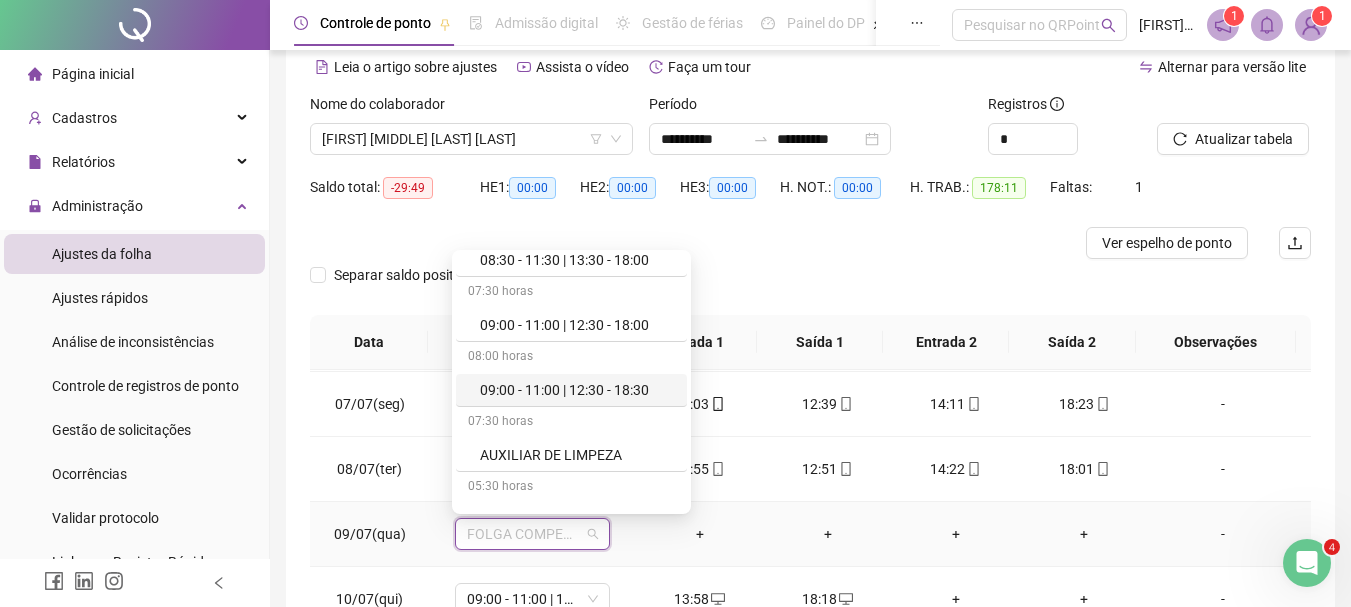 scroll, scrollTop: 120, scrollLeft: 0, axis: vertical 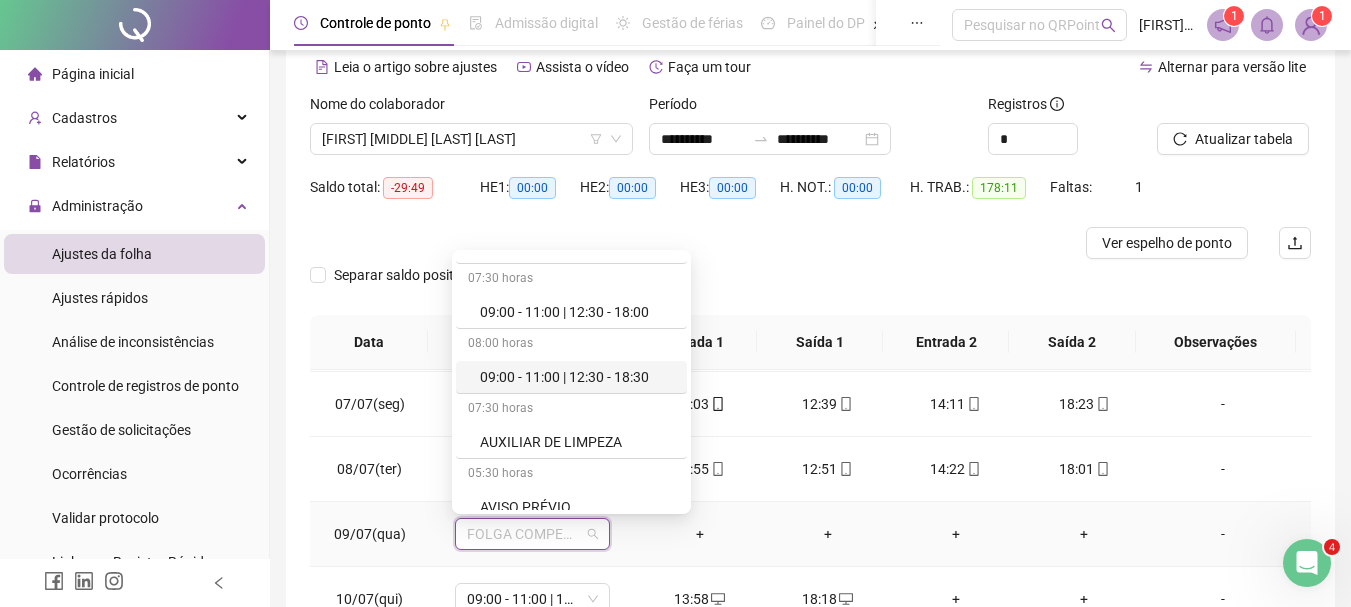 click on "08:00 horas 08:00 - 11:30 | 13:30 - 18:00 07:30 horas 08:30 - 11:30 | 13:30 - 18:00 07:30 horas 09:00 - 11:00 | 12:30 - 18:00 08:00 horas 09:00 - 11:00 | 12:30 - 18:30 07:30 horas AUXILIAR DE LIMPEZA 05:30 horas AVISO PRÉVIO Sem carga horária Dispensa Sem carga horária DOMINGO  08:00 horas ENCARREGADO DE ESTOQUE 1 Sem carga horária Férias Sem carga horária Folga Sem carga horária FOLGA Sem carga horária Folga compensatória 20:15 horas JARDINEIRO 03:30 horas JOVEM APRENDIZ Sem carga horária Licença 07:30 horas MONTADOR 08:00 horas MONTADOR  08:00 horas MONTADOR OK 08:00 horas MOTORISTA 08:00 horas MOTORISTA 1 07:30 horas OPERADORA DE CAIXA 08:00 horas OPERADOR DE CAIXA 03:00 horas SABADO AVISO PRÉVIO 05:00 horas SABADO CASEIRO 04:00 horas SABADO CD BARRINHA 04:00 horas SABADO DEPOSITO 04:00 horas SÁBADO LJ 05:00 horas SABADO LOJA 1 04:00 horas SABADO LOJA OK 08:00 horas VENDEDOR 1 07:30 horas VENDEDORA" at bounding box center [571, 382] 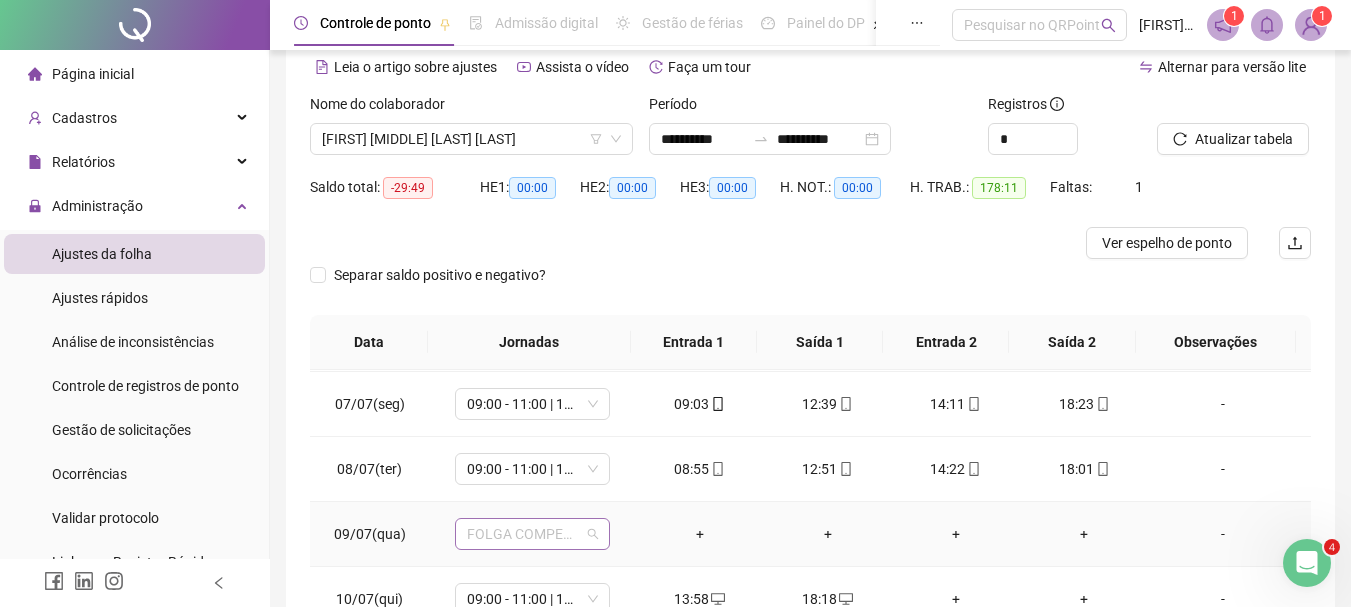 click on "FOLGA COMPENSATÓRIA" at bounding box center (532, 534) 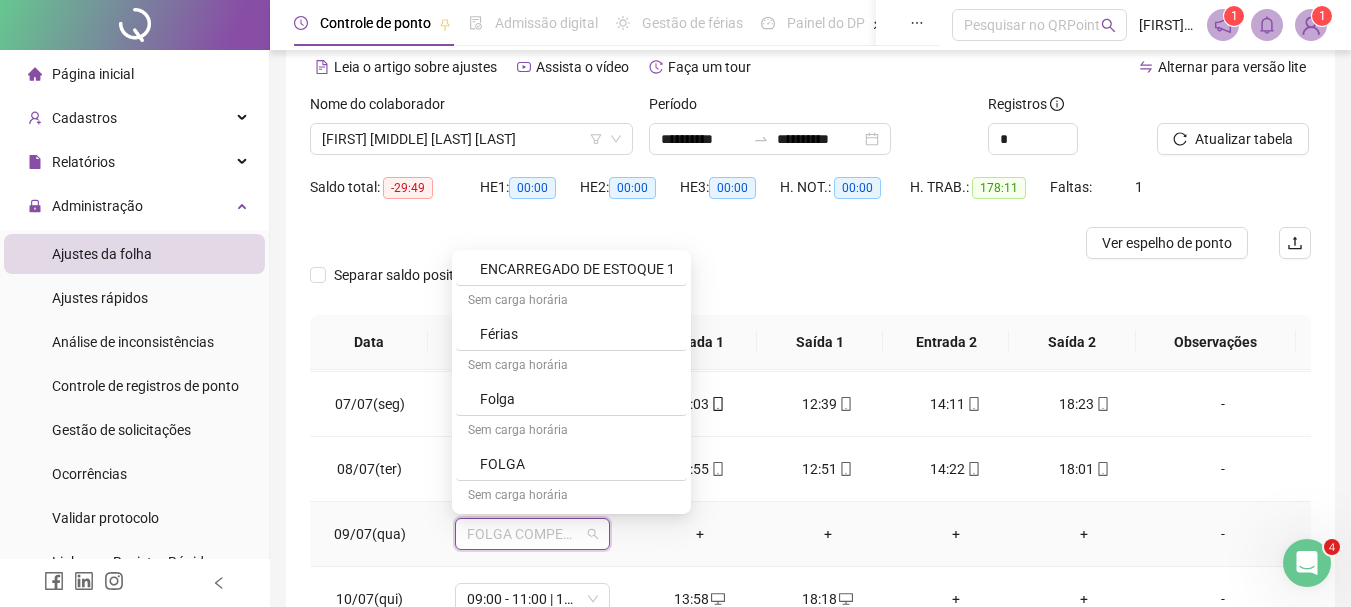 scroll, scrollTop: 560, scrollLeft: 0, axis: vertical 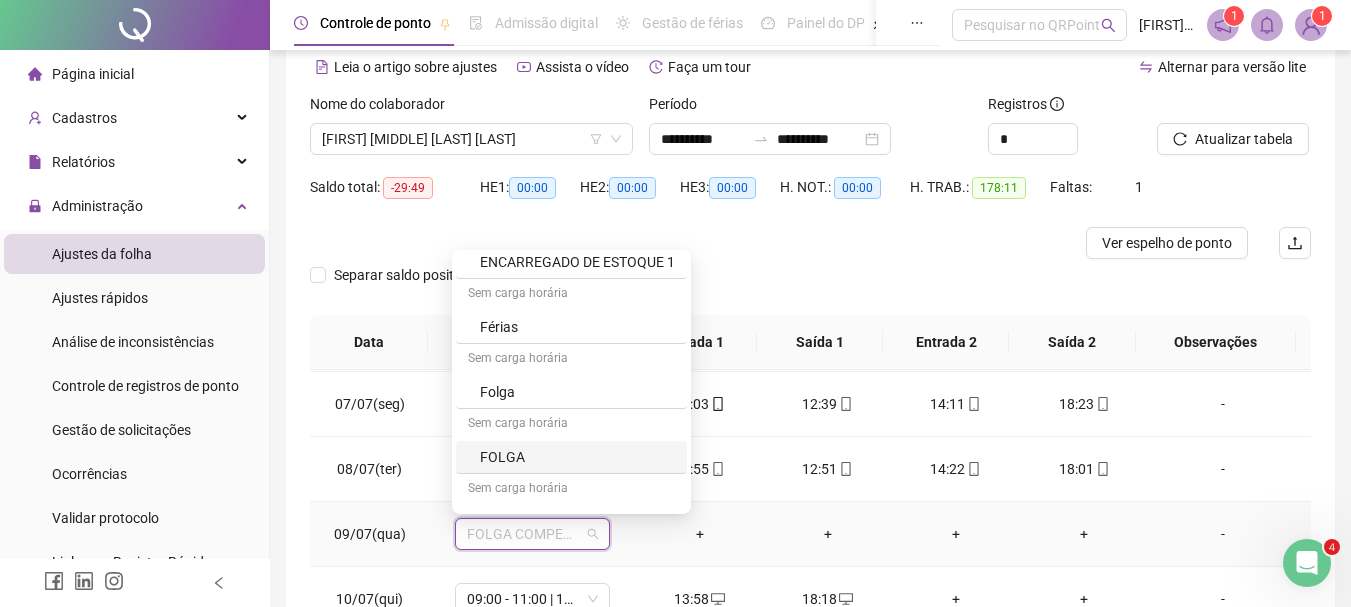 click on "FOLGA" at bounding box center (577, 457) 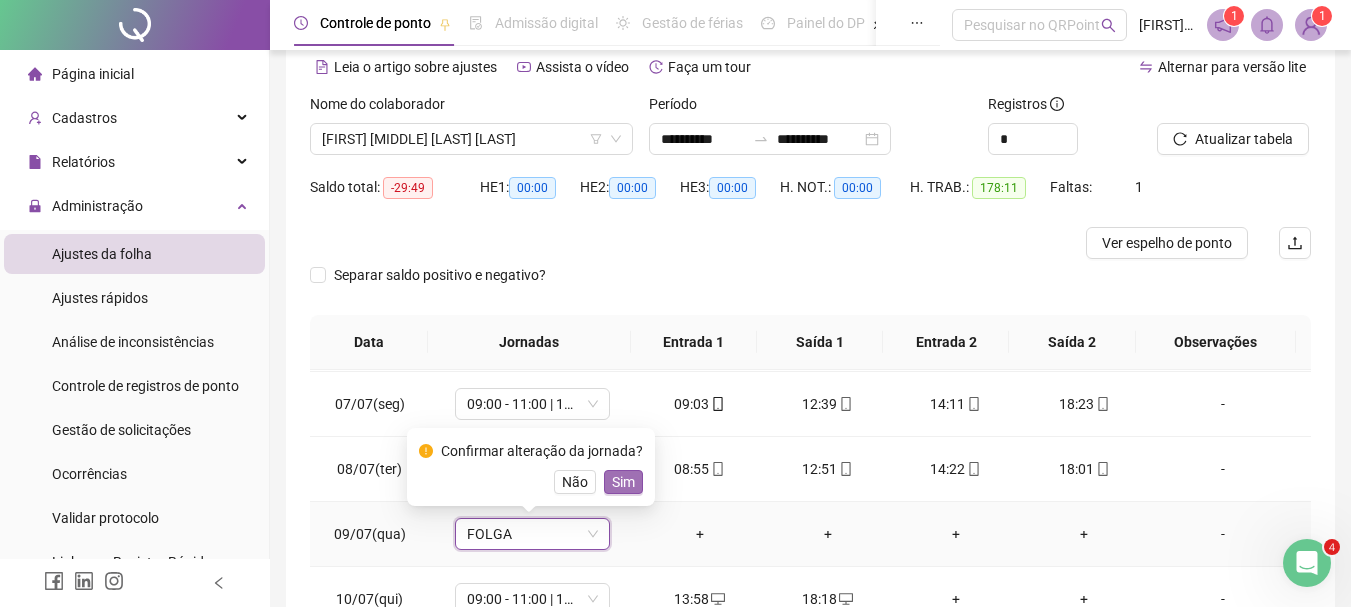 click on "Sim" at bounding box center (623, 482) 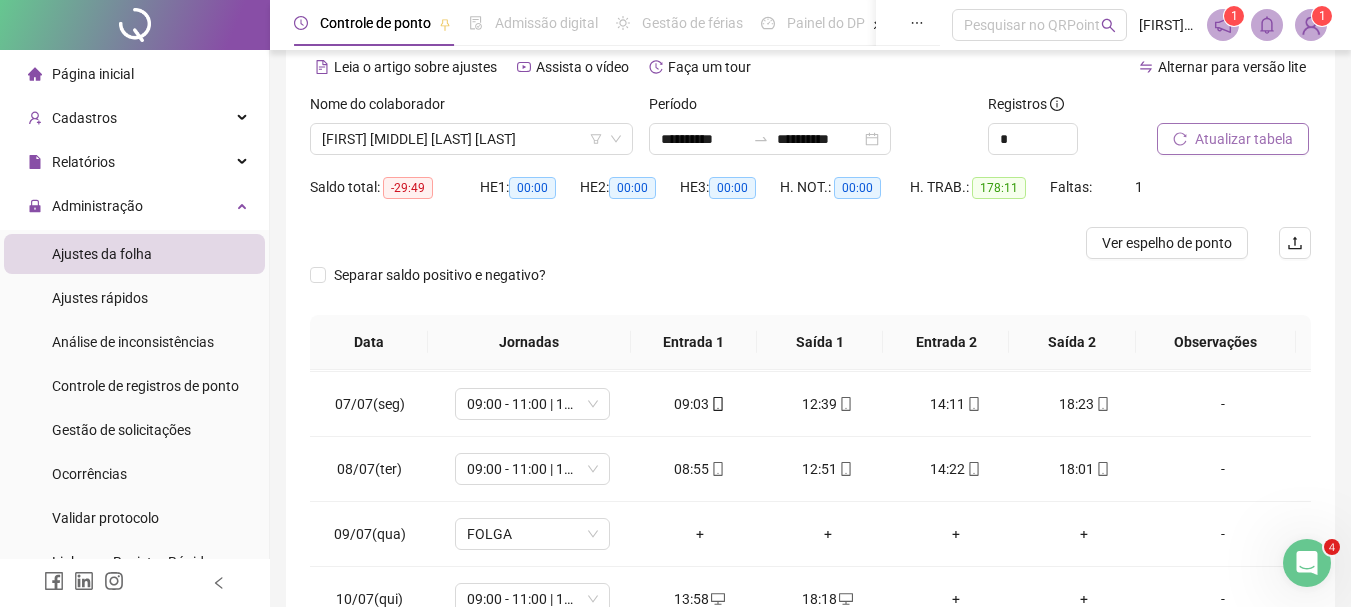 click on "Atualizar tabela" at bounding box center [1244, 139] 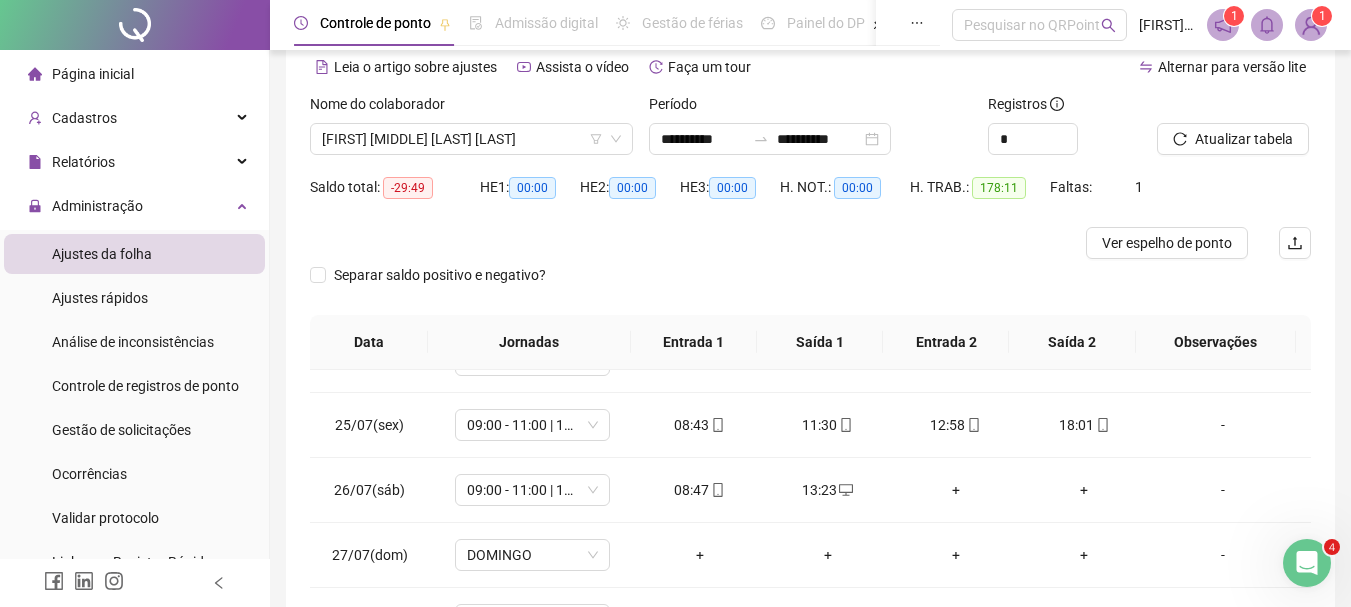 scroll, scrollTop: 1588, scrollLeft: 0, axis: vertical 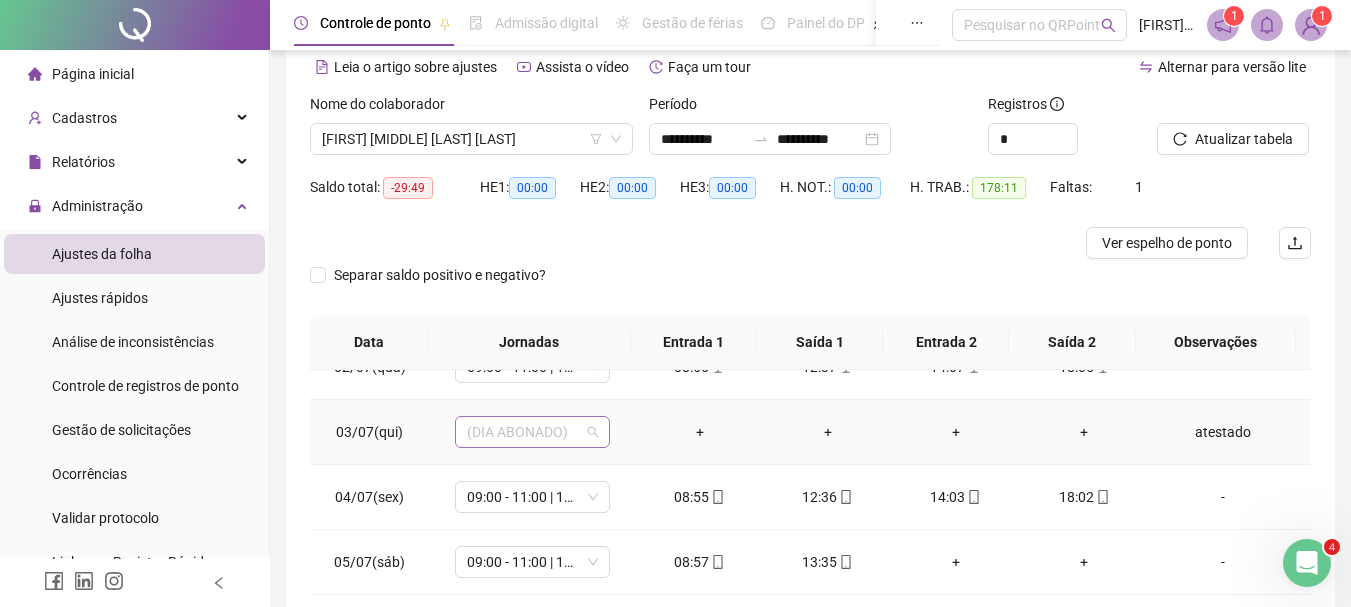 click on "(DIA ABONADO)" at bounding box center (532, 432) 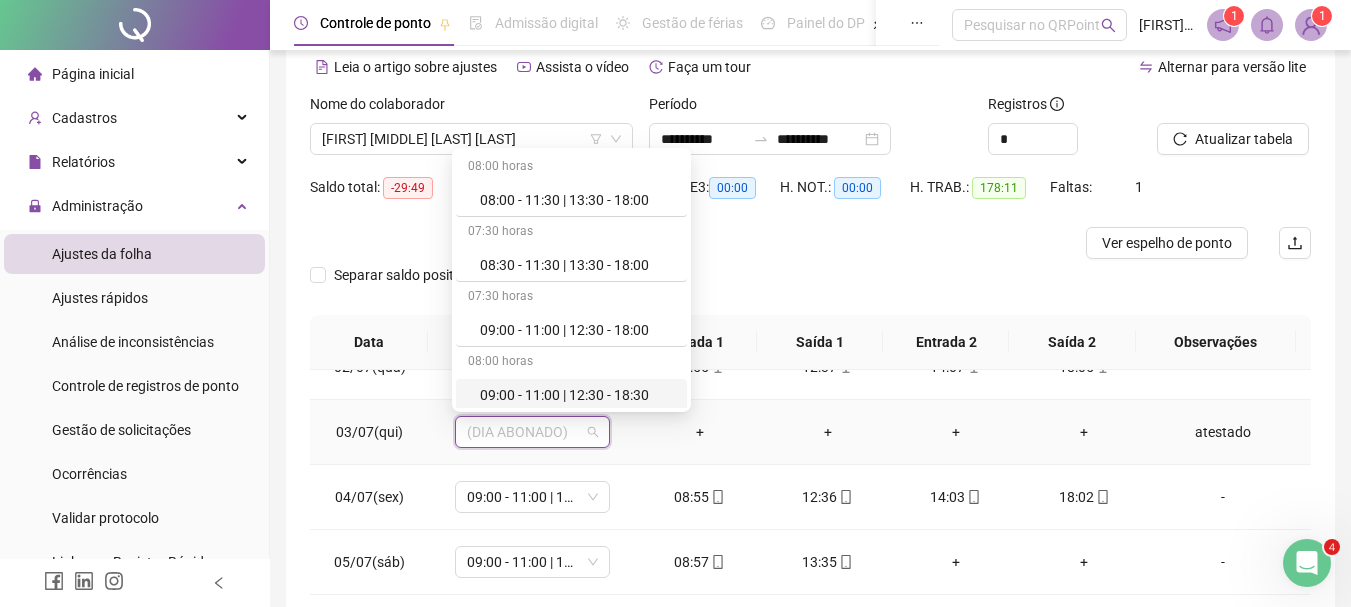 click on "09:00 - 11:00 | 12:30 - 18:30" at bounding box center [571, 395] 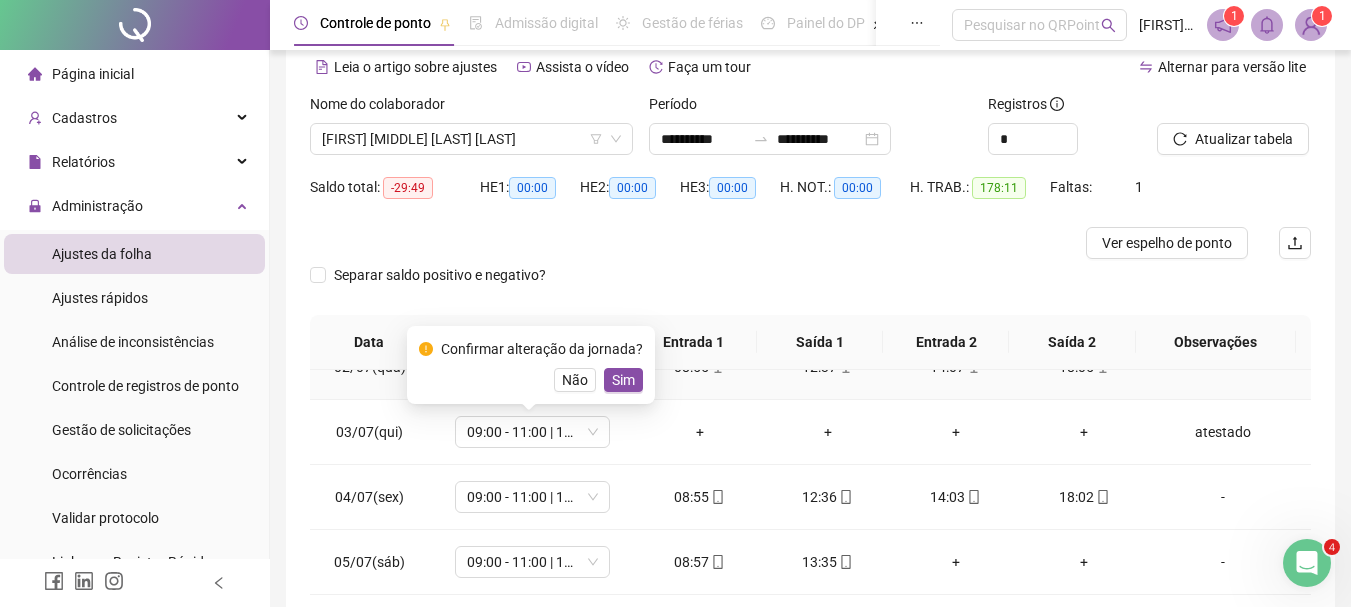 click on "08:55" at bounding box center (700, 367) 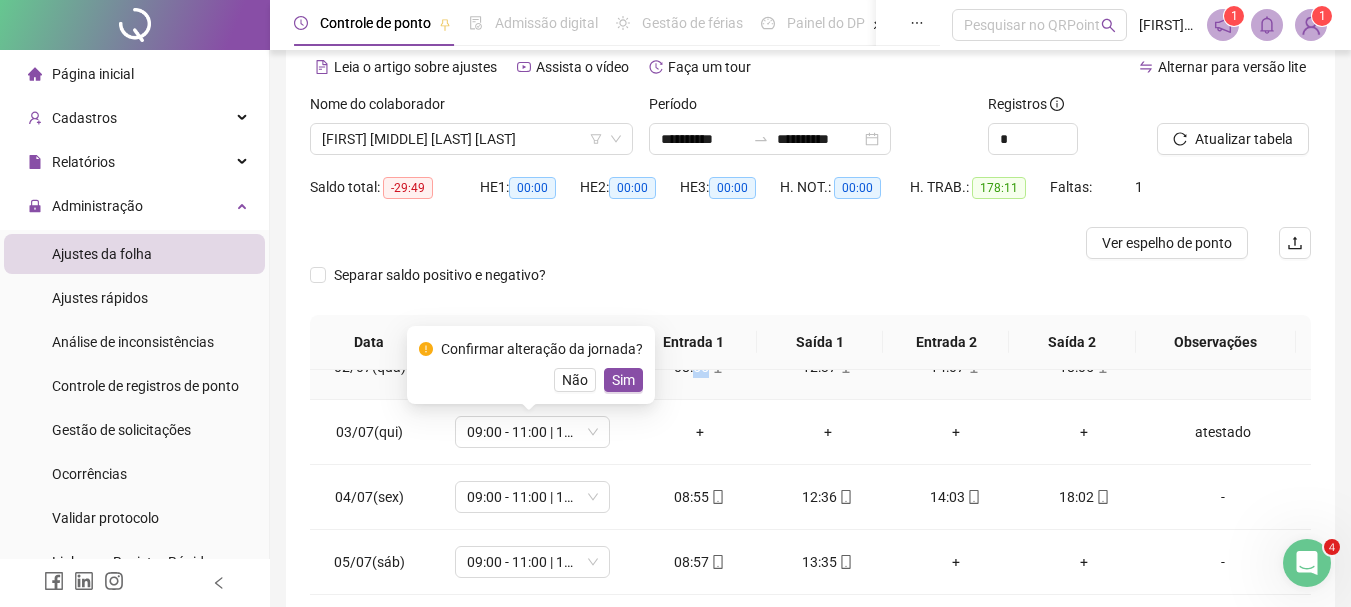 click on "08:55" at bounding box center (700, 367) 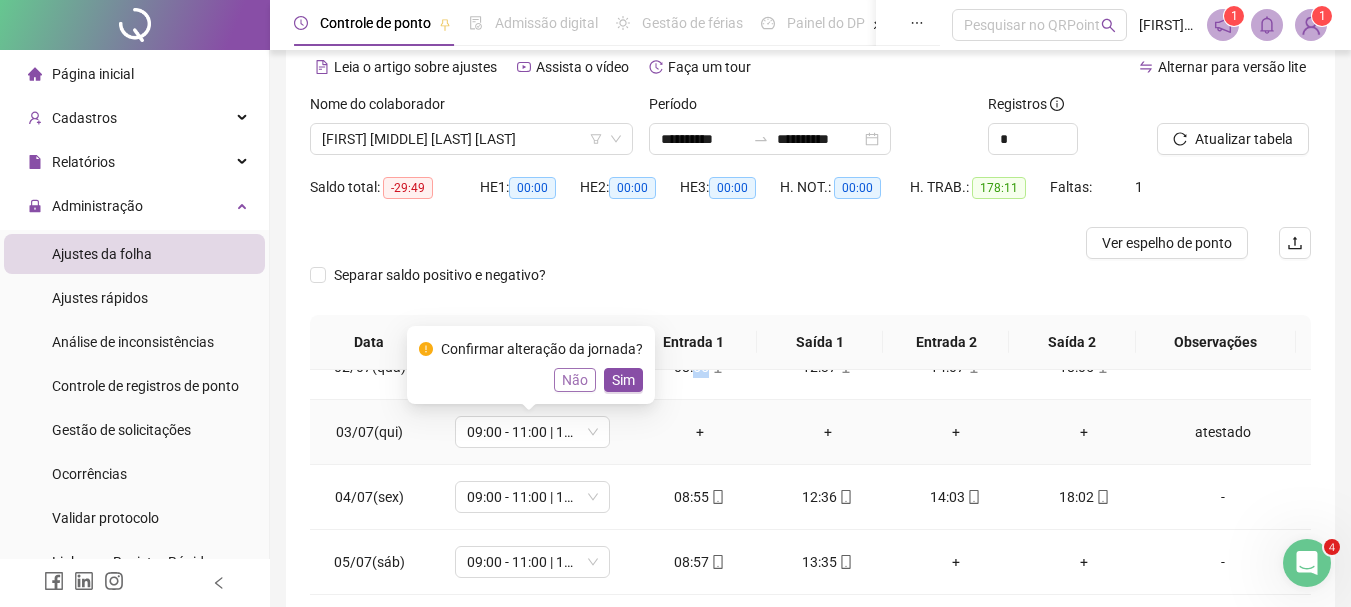 click on "Não" at bounding box center [575, 380] 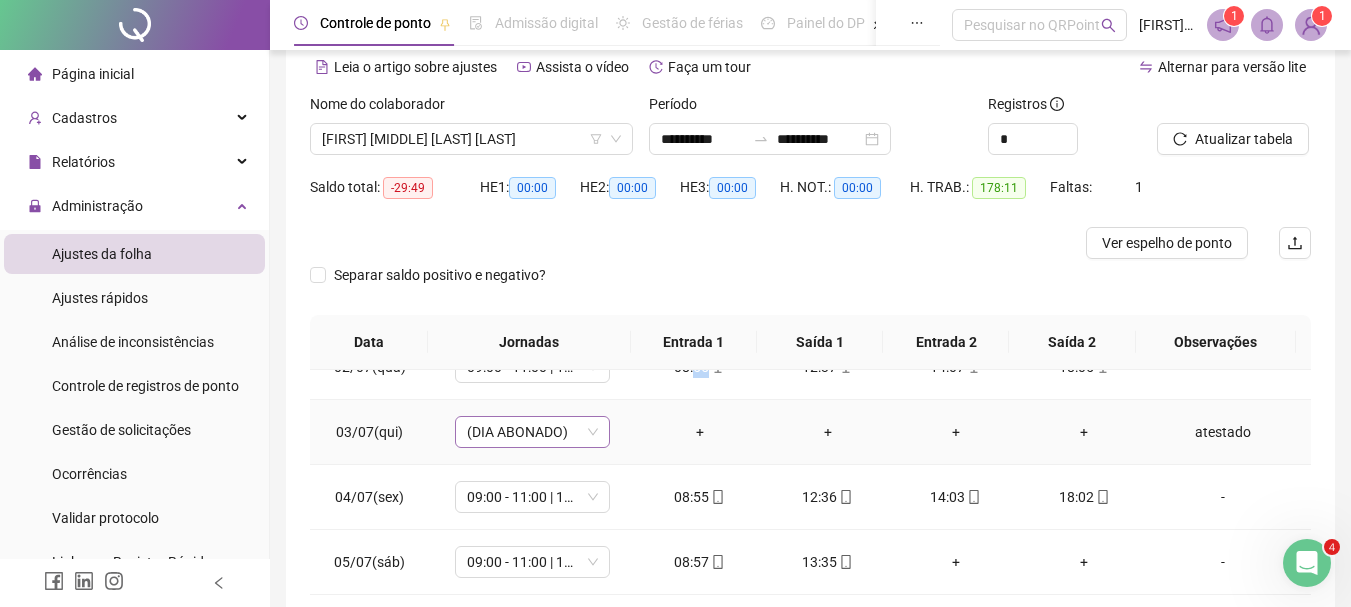 click on "(DIA ABONADO)" at bounding box center (532, 432) 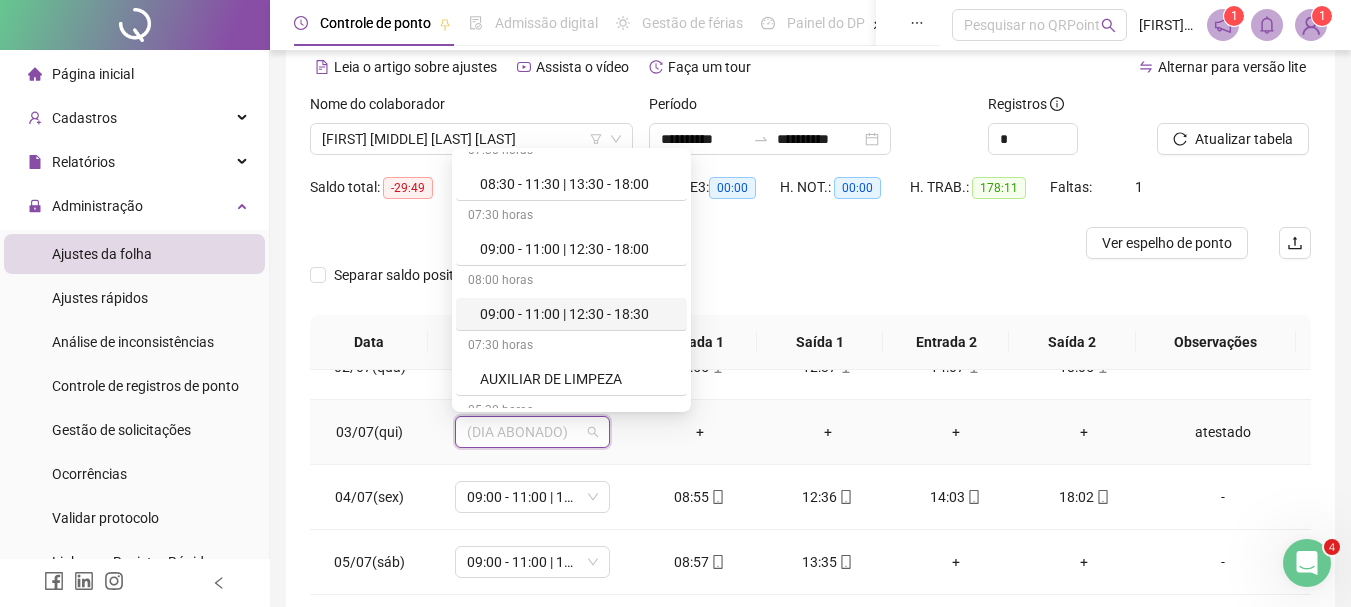 scroll, scrollTop: 120, scrollLeft: 0, axis: vertical 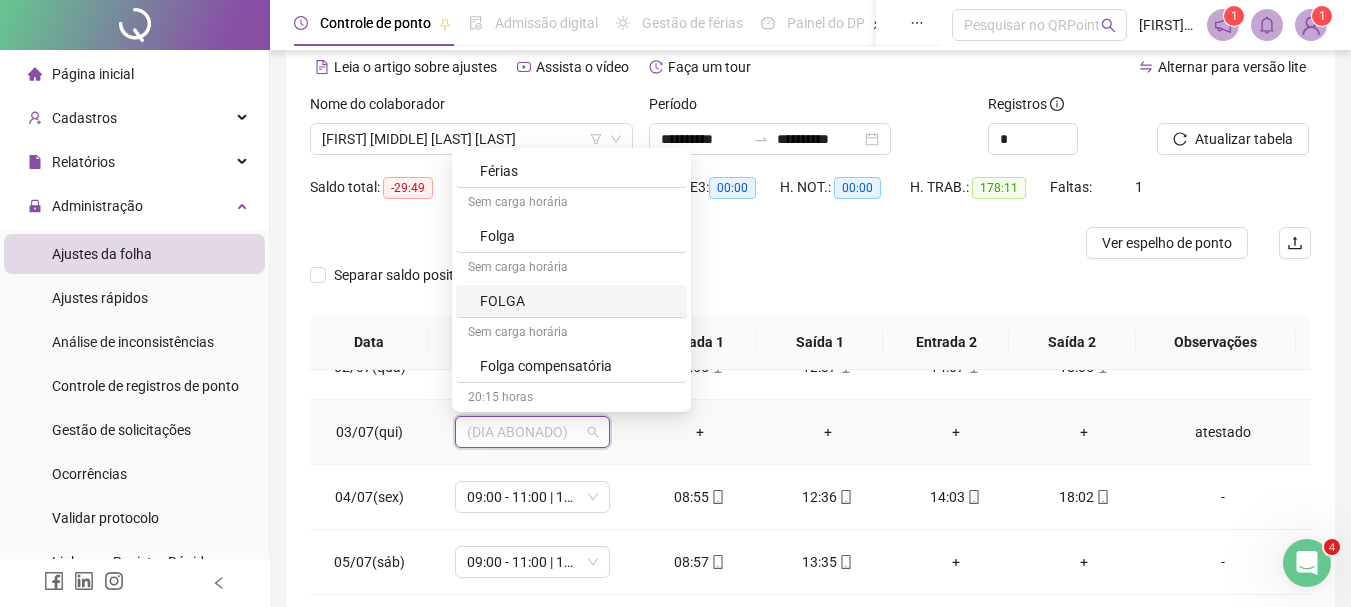 click on "FOLGA" at bounding box center (577, 301) 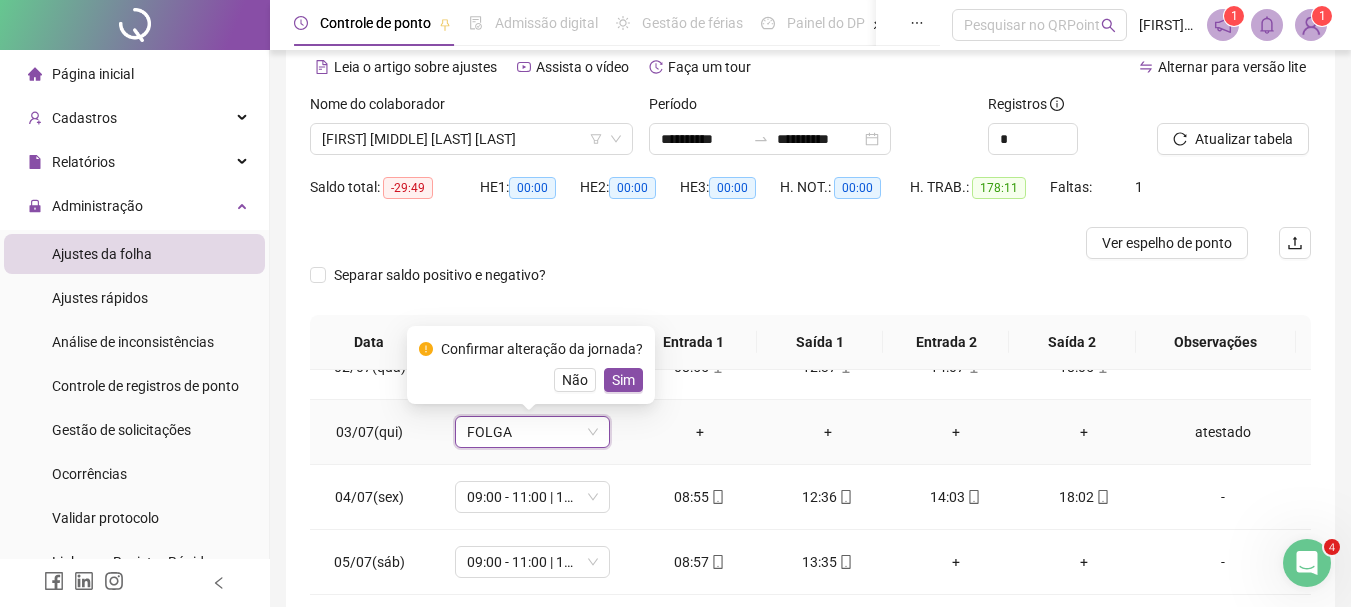 click on "Sim" at bounding box center [623, 380] 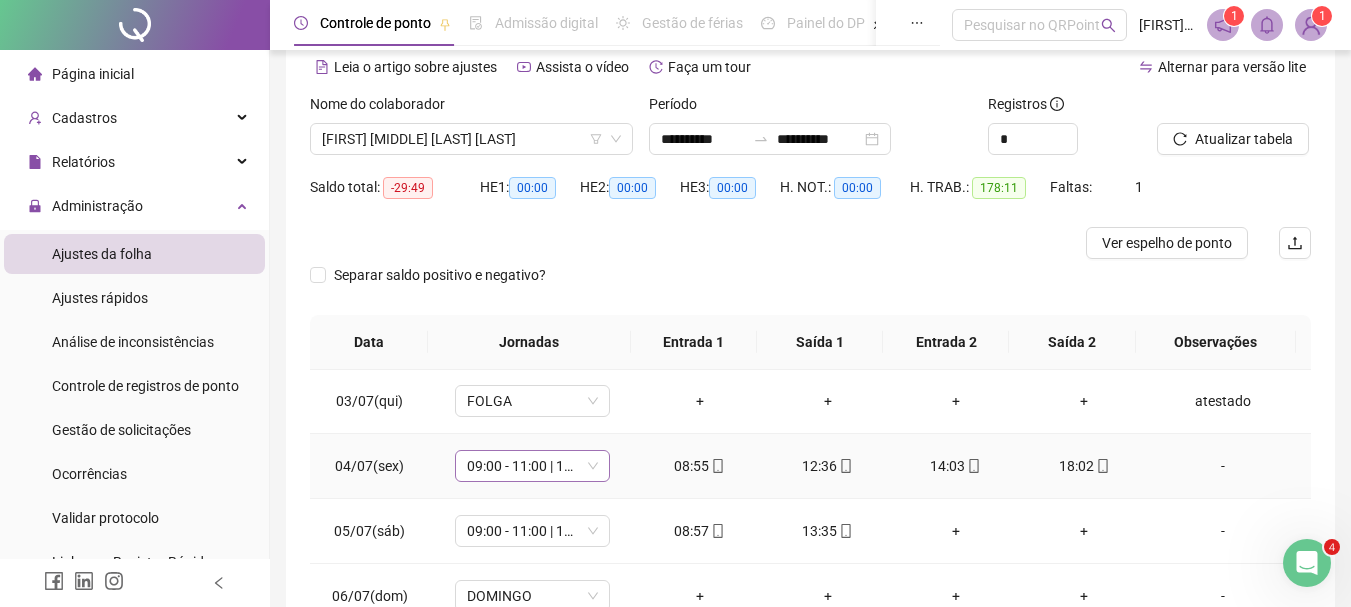 scroll, scrollTop: 100, scrollLeft: 0, axis: vertical 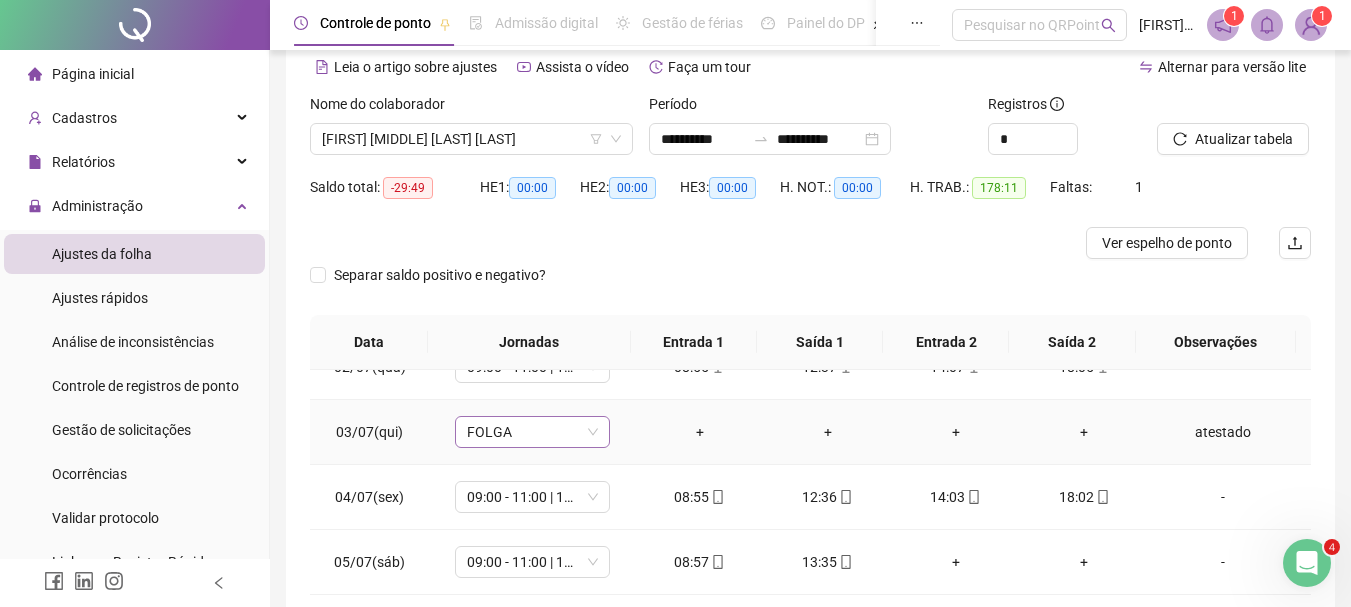 click on "FOLGA" at bounding box center [532, 432] 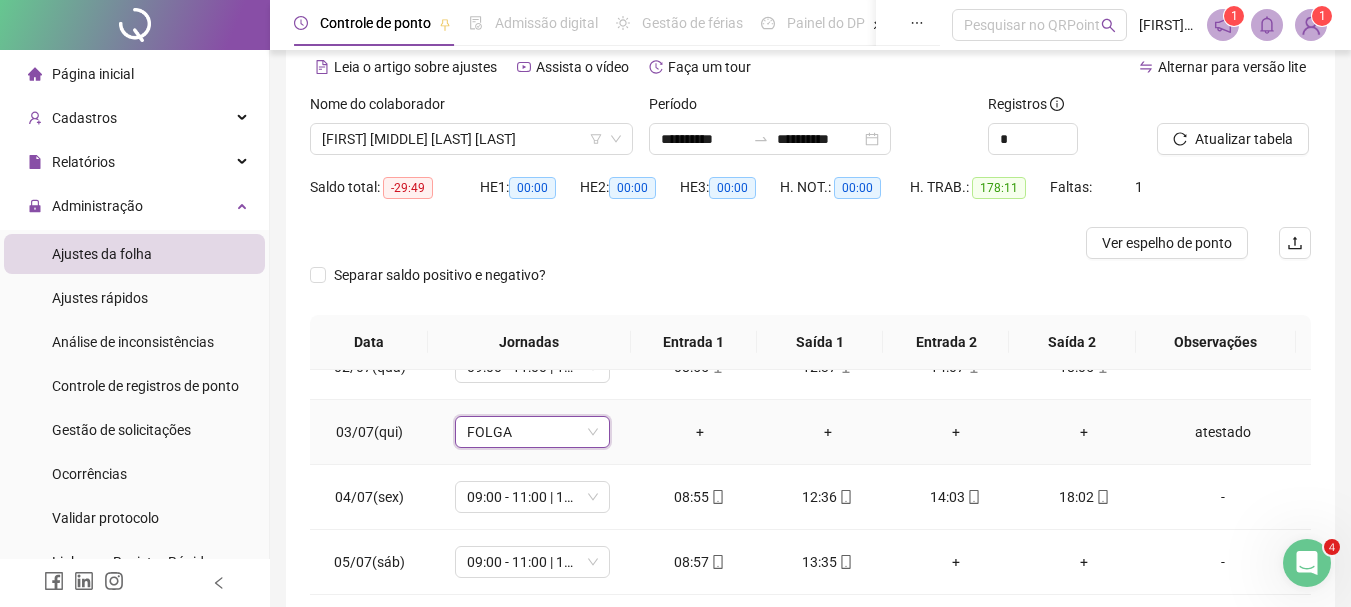 click on "atestado" at bounding box center (1223, 432) 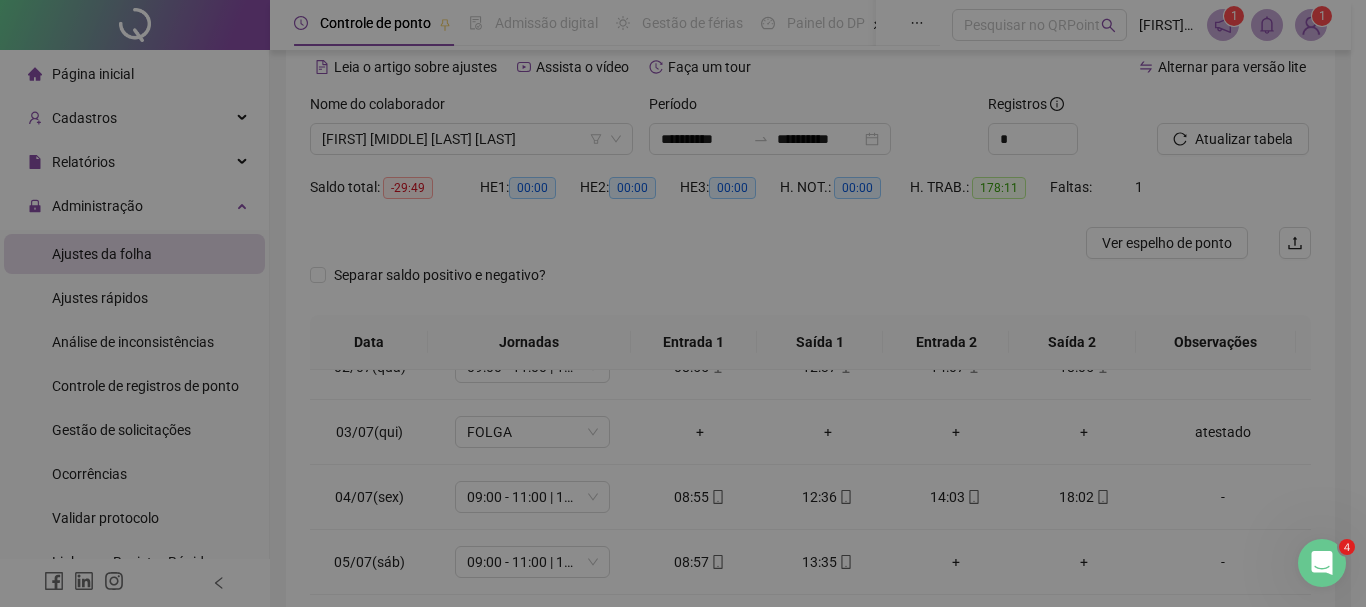 type on "********" 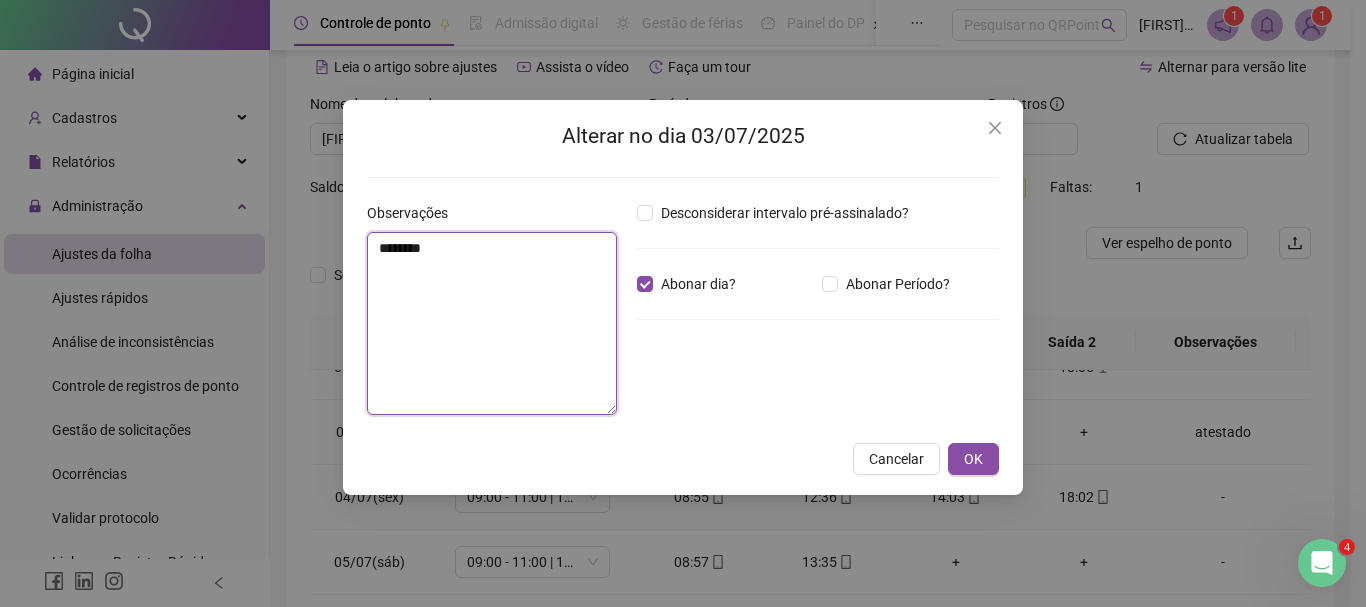 drag, startPoint x: 460, startPoint y: 258, endPoint x: 70, endPoint y: 194, distance: 395.2164 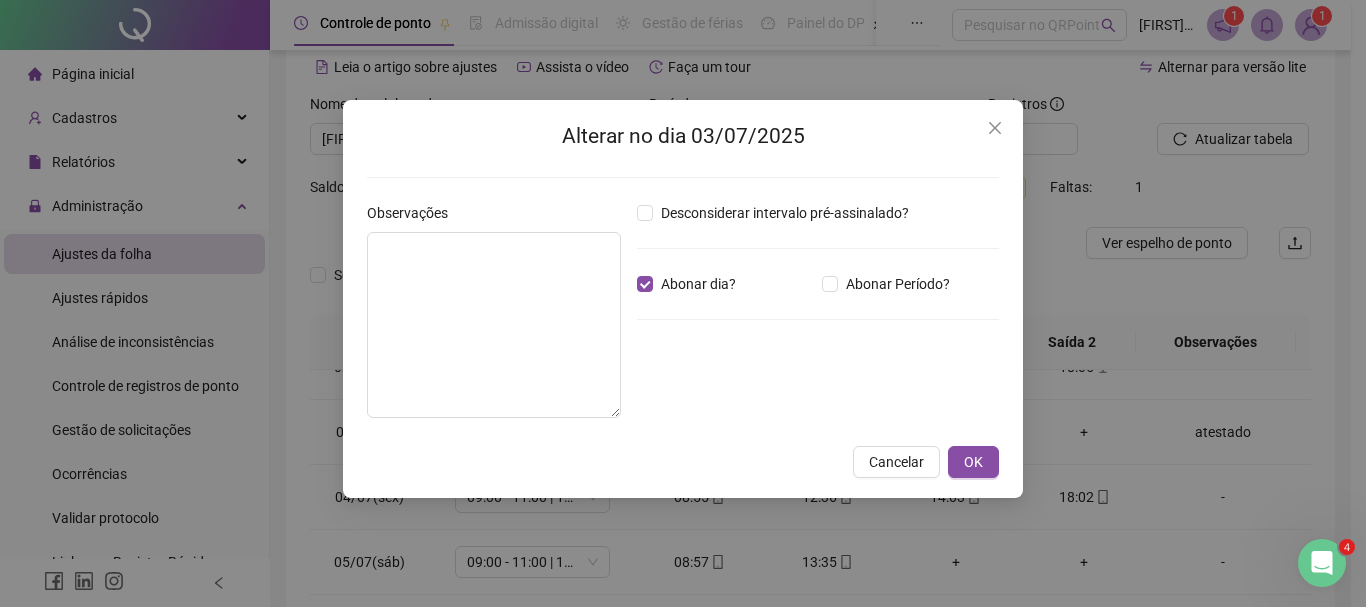 click on "Desconsiderar intervalo pré-assinalado? Abonar dia? Abonar Período? Horas a abonar ***** Aplicar regime de compensação" at bounding box center [818, 318] 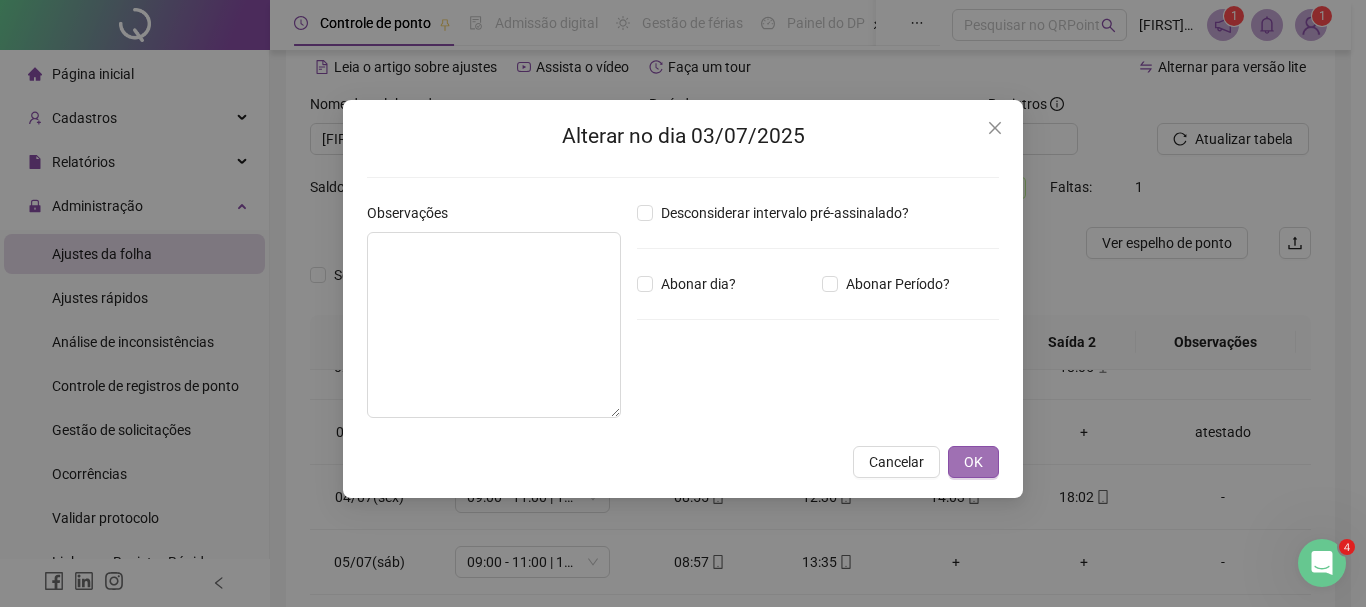 click on "OK" at bounding box center [973, 462] 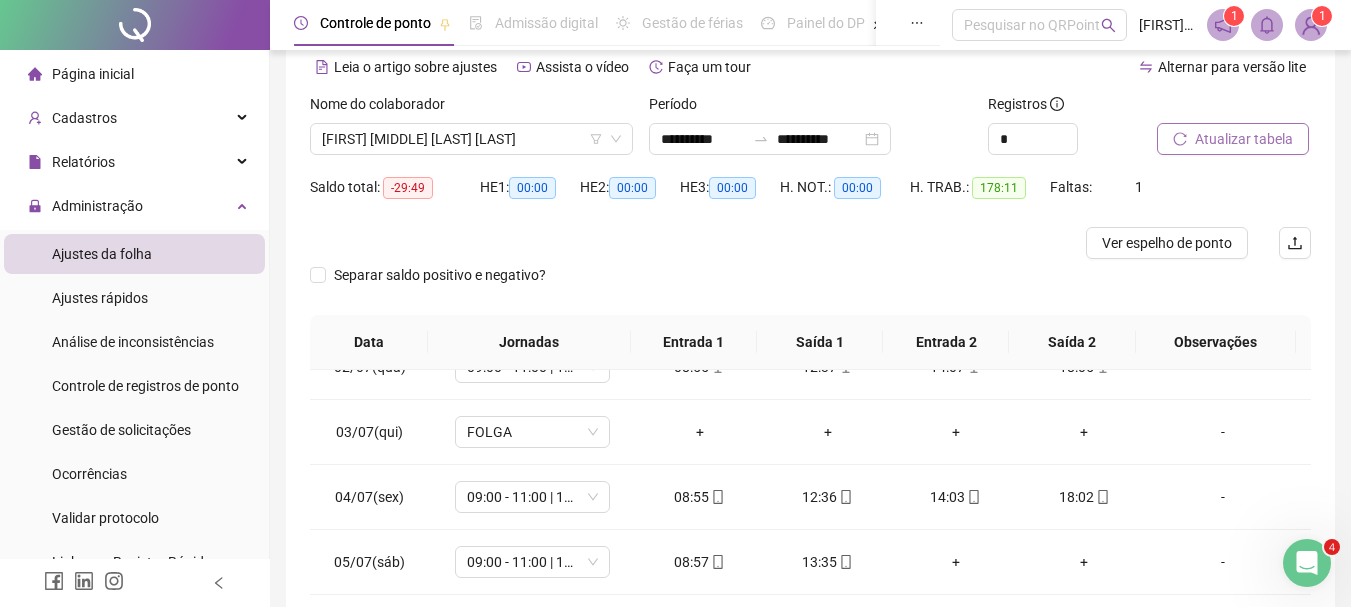 click on "Atualizar tabela" at bounding box center [1244, 139] 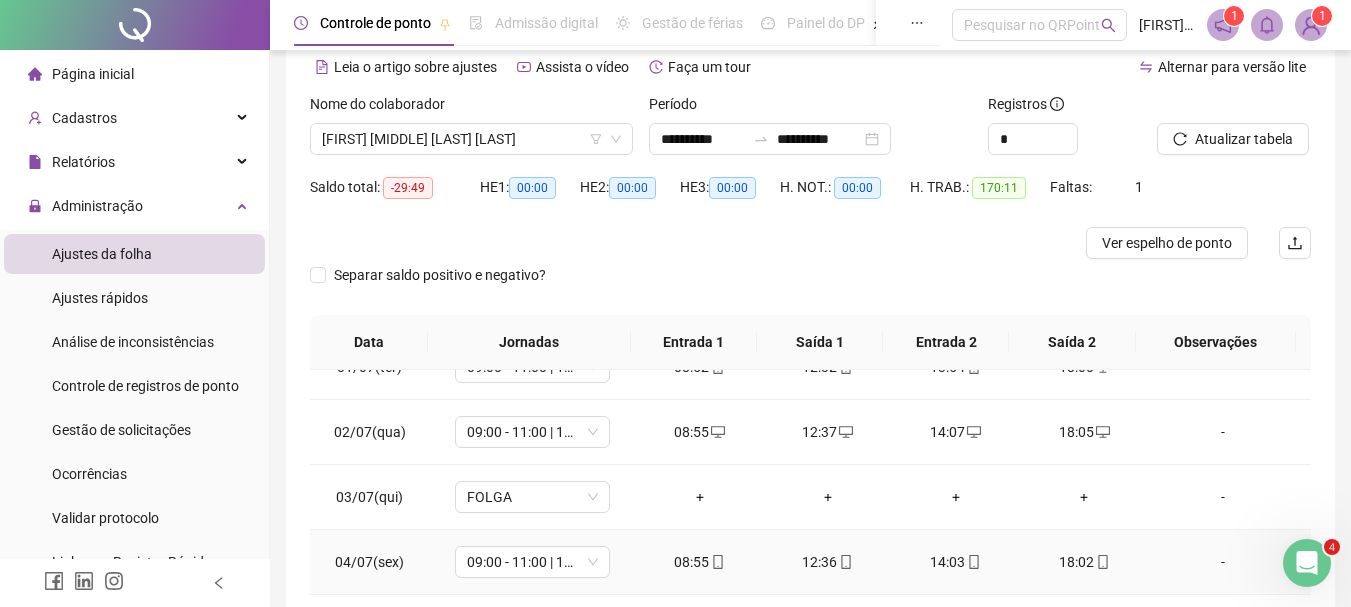 scroll, scrollTop: 0, scrollLeft: 0, axis: both 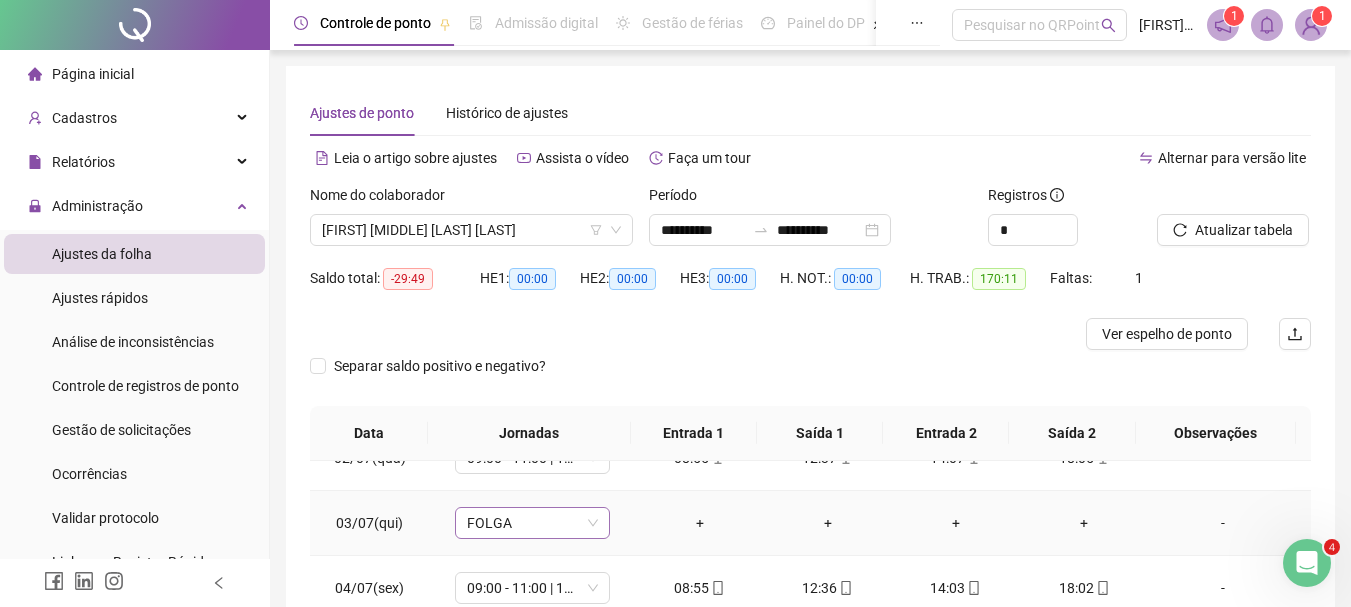 click on "FOLGA" at bounding box center [532, 523] 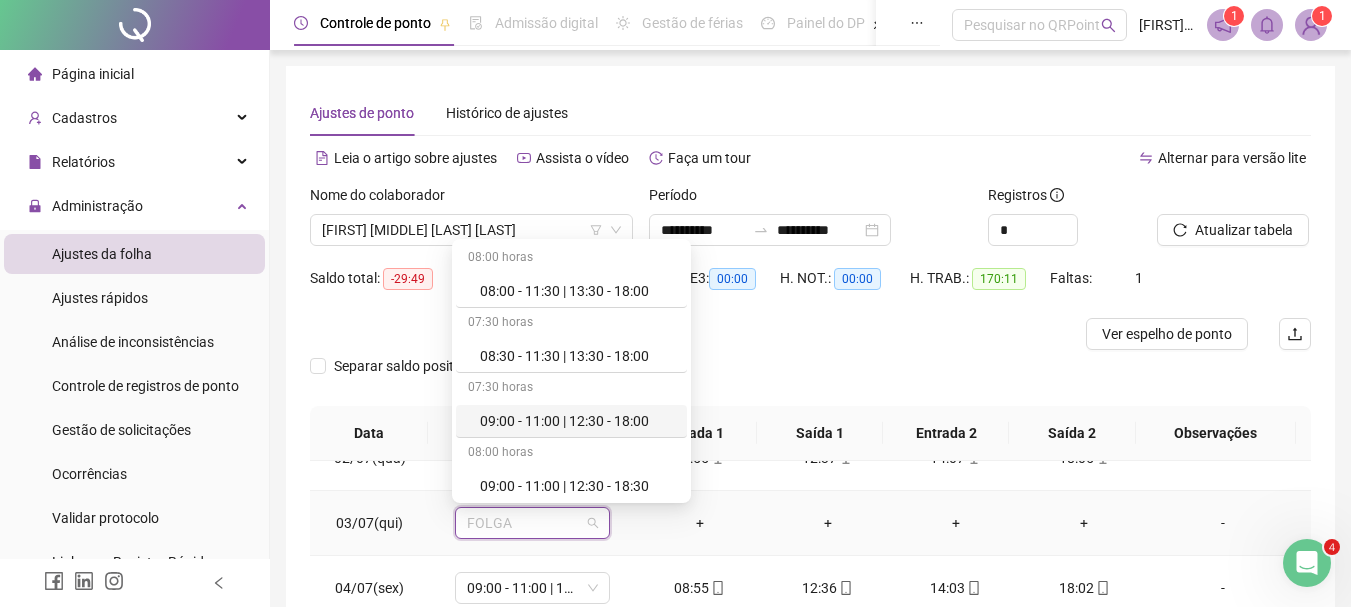 click on "09:00 - 11:00 | 12:30 - 18:00" at bounding box center [577, 421] 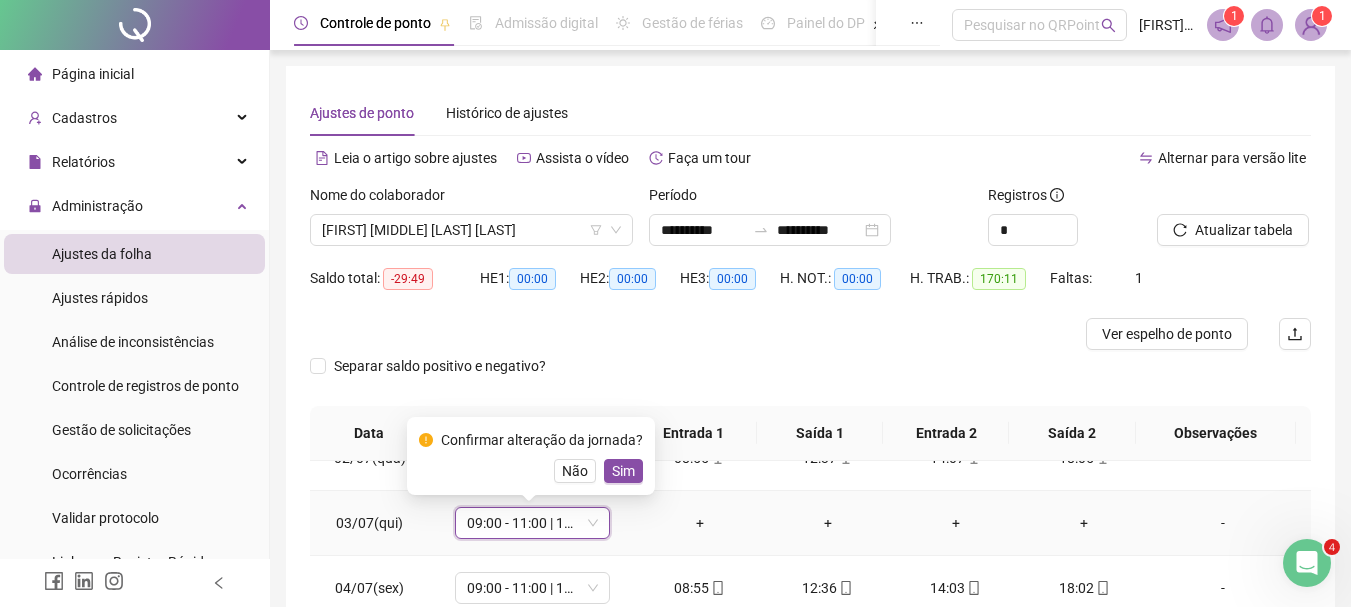 click on "Não" at bounding box center [575, 471] 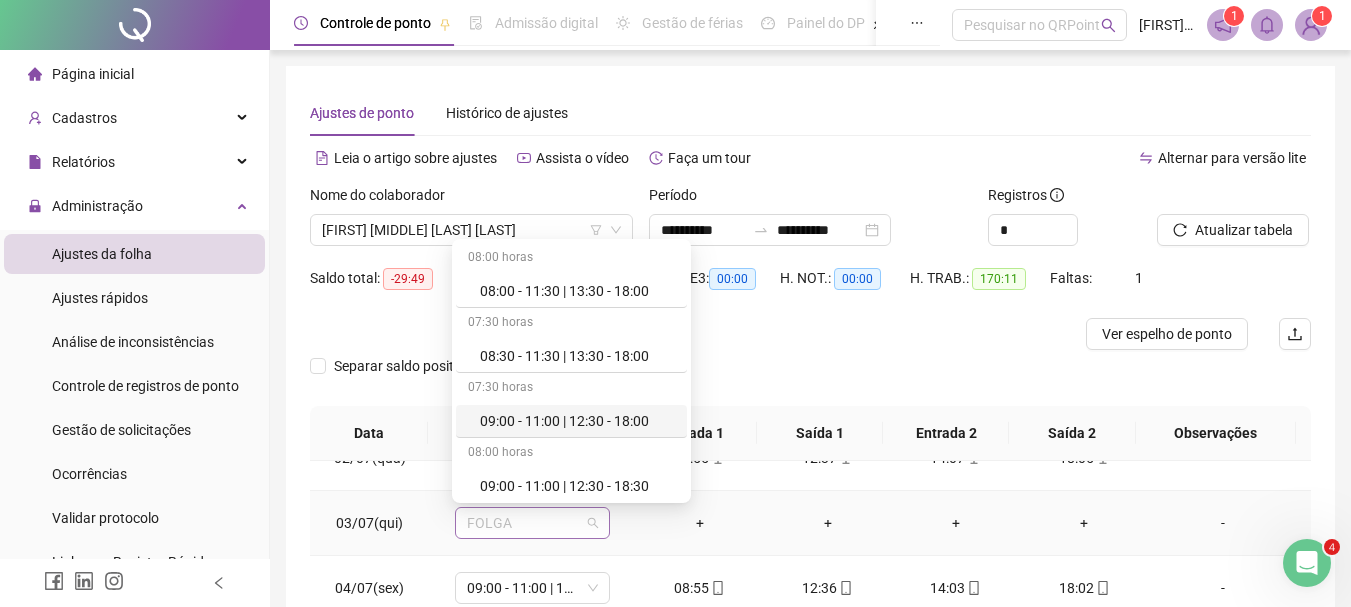 click on "FOLGA" at bounding box center [532, 523] 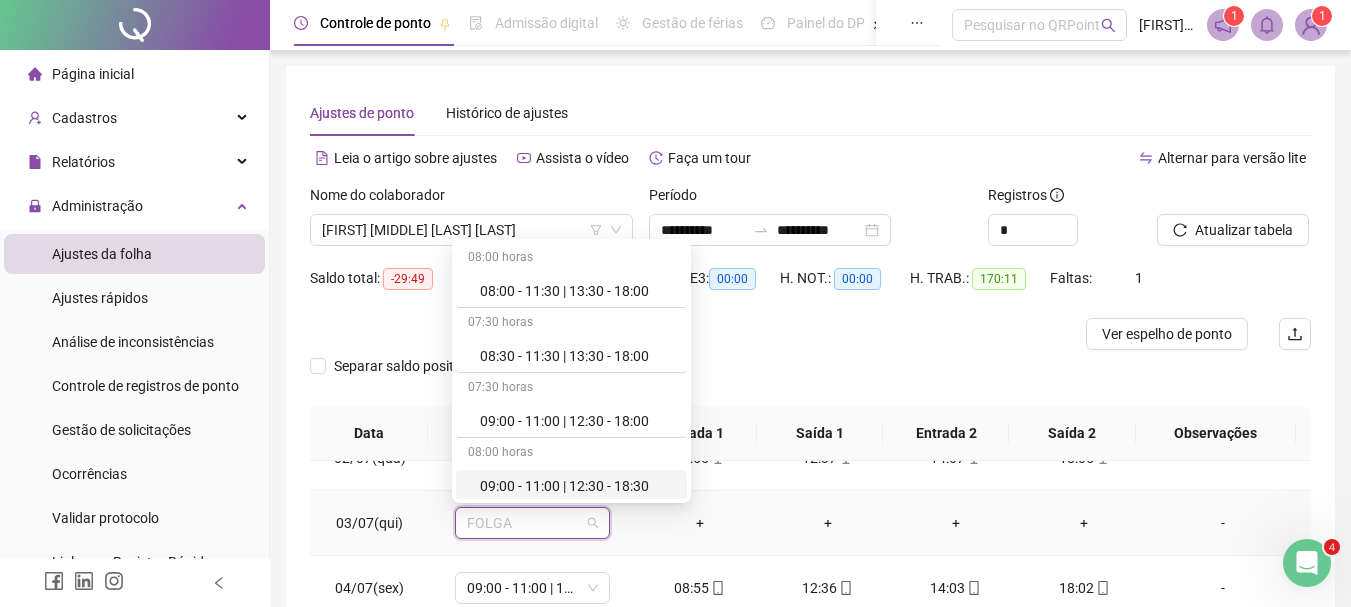 click on "09:00 - 11:00 | 12:30 - 18:30" at bounding box center (577, 486) 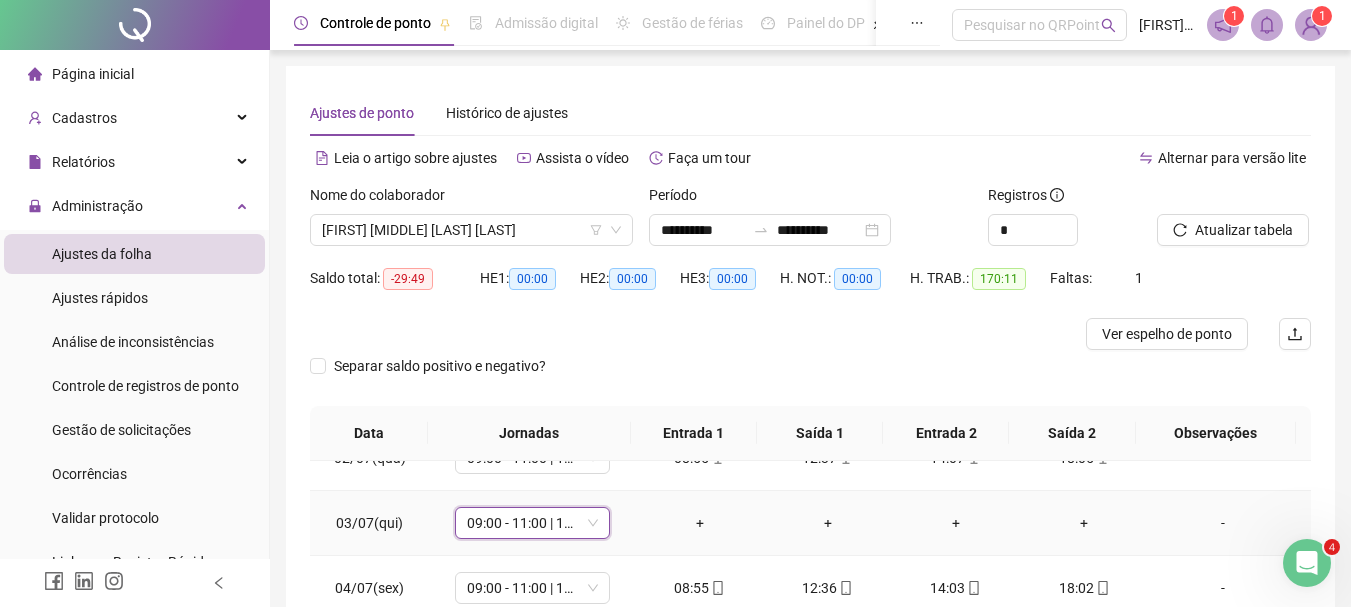 click on "Sim" at bounding box center [529, 501] 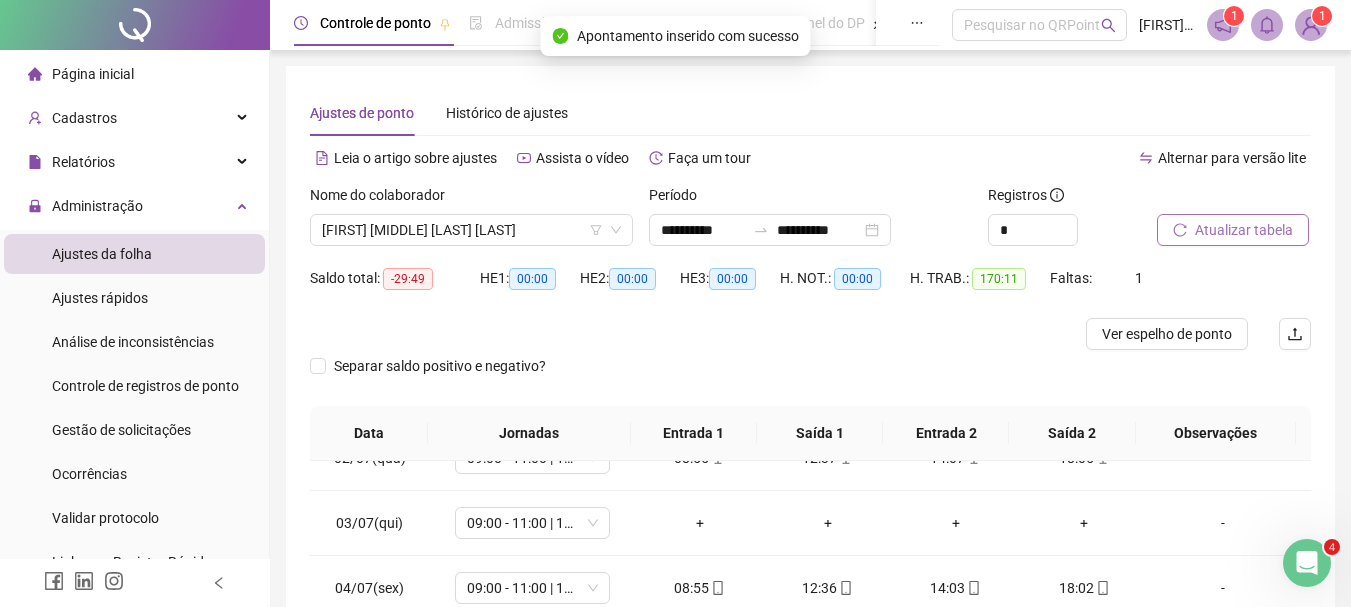 click on "Atualizar tabela" at bounding box center [1244, 230] 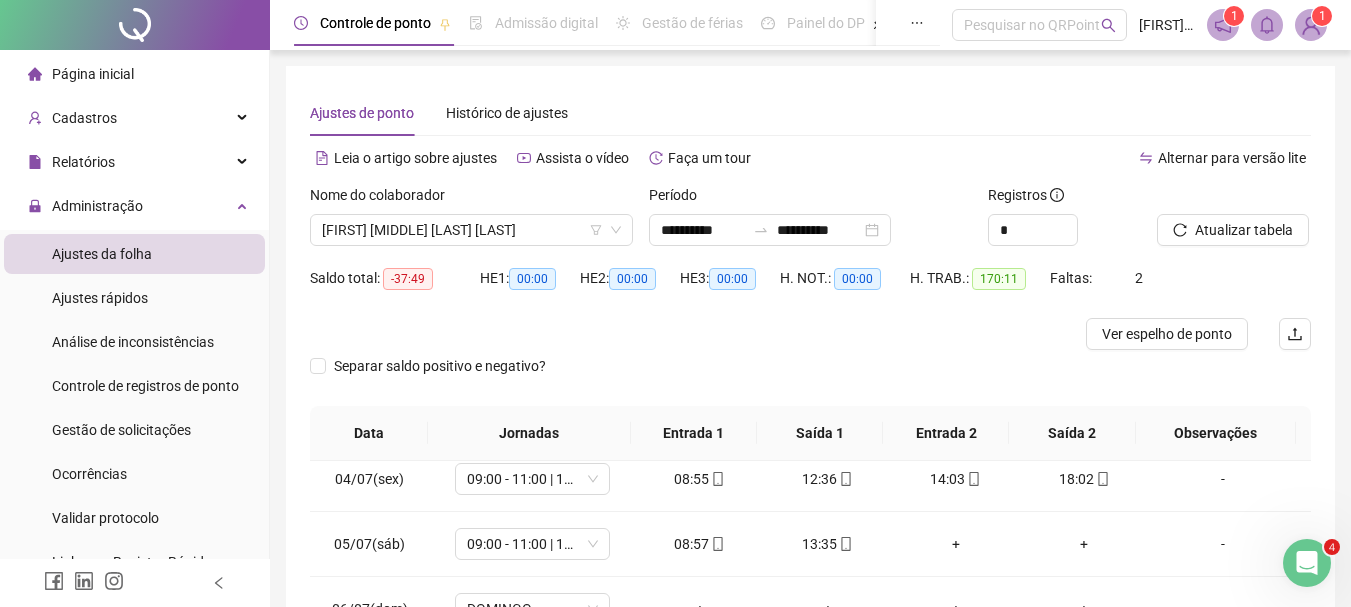 scroll, scrollTop: 300, scrollLeft: 0, axis: vertical 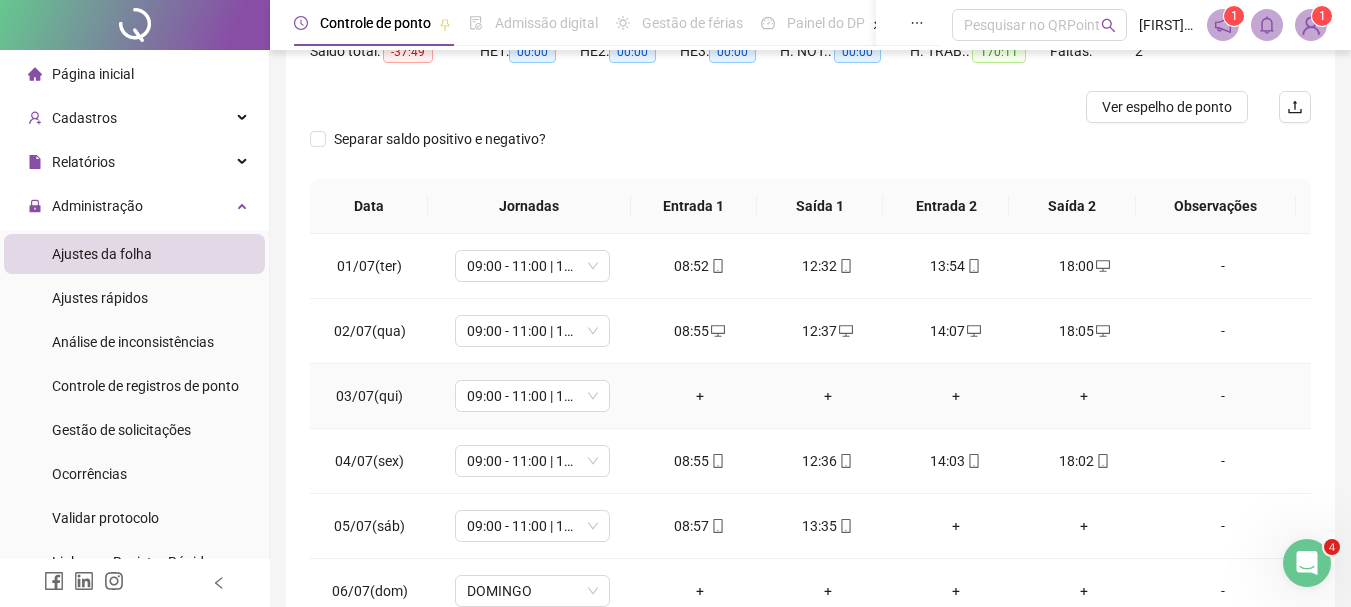 click on "-" at bounding box center (1223, 396) 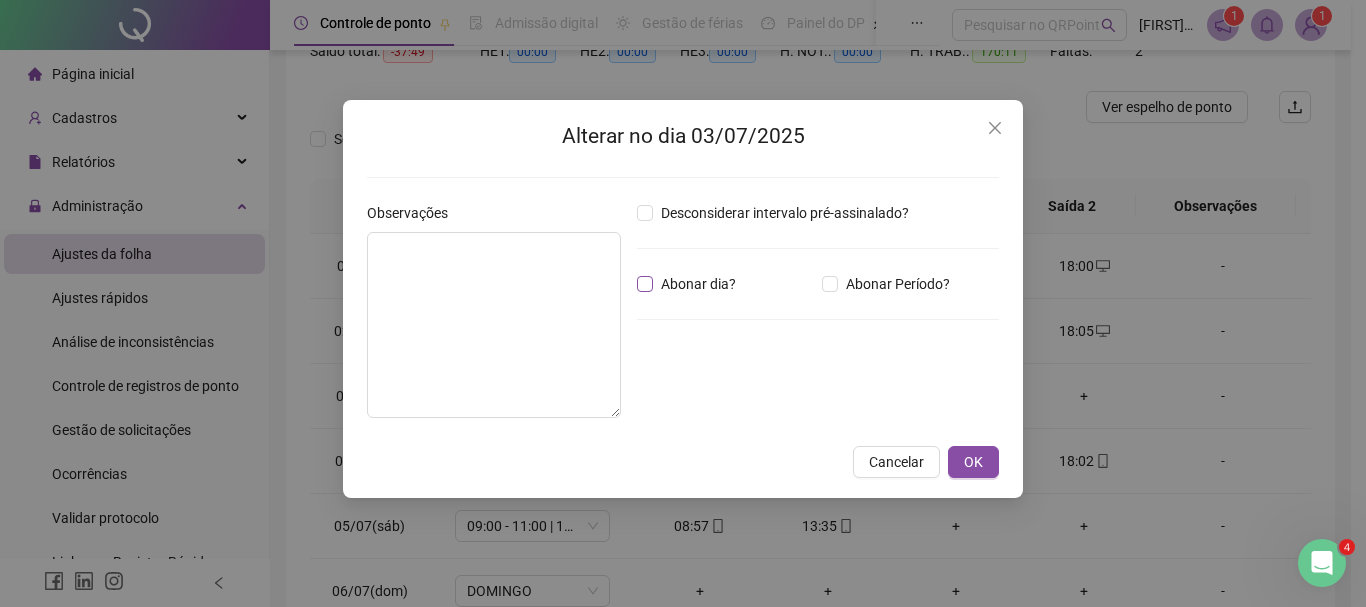 click on "Abonar dia?" at bounding box center (698, 284) 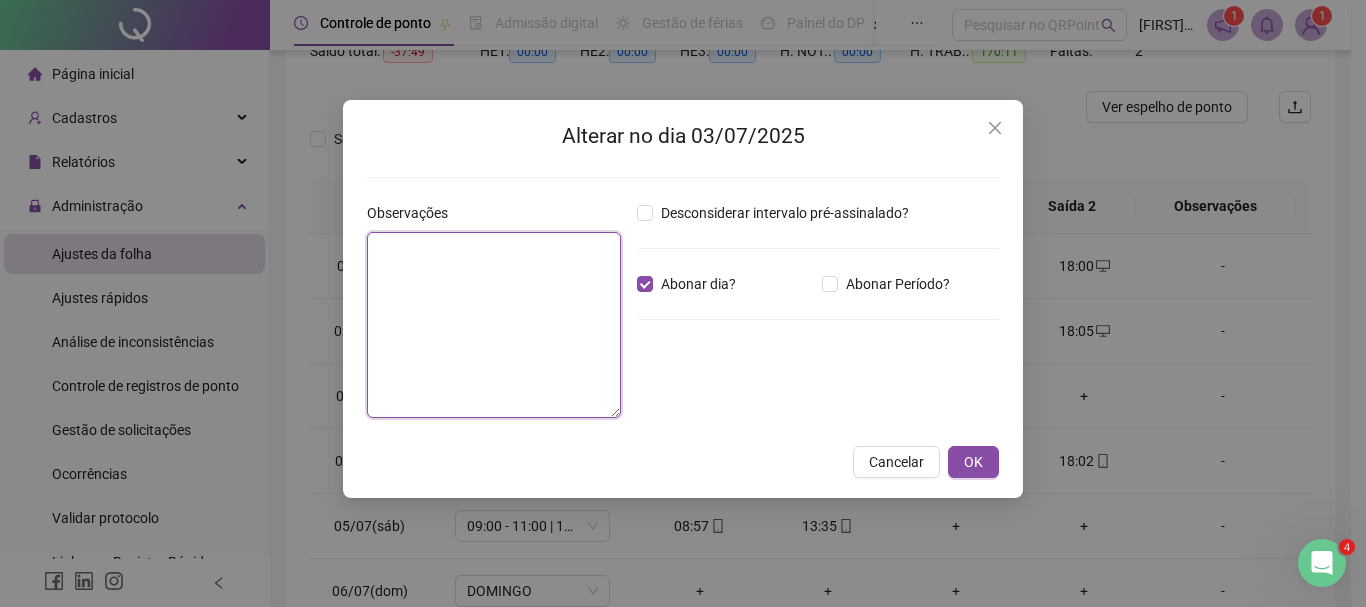 click at bounding box center [494, 325] 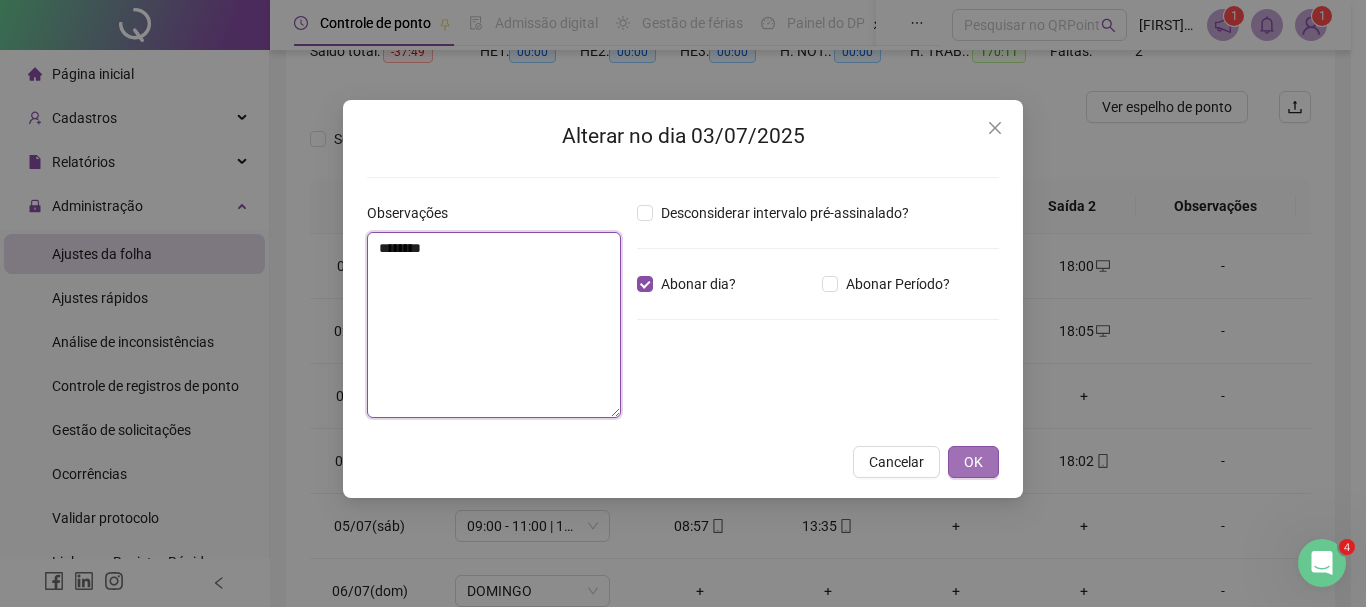 type on "********" 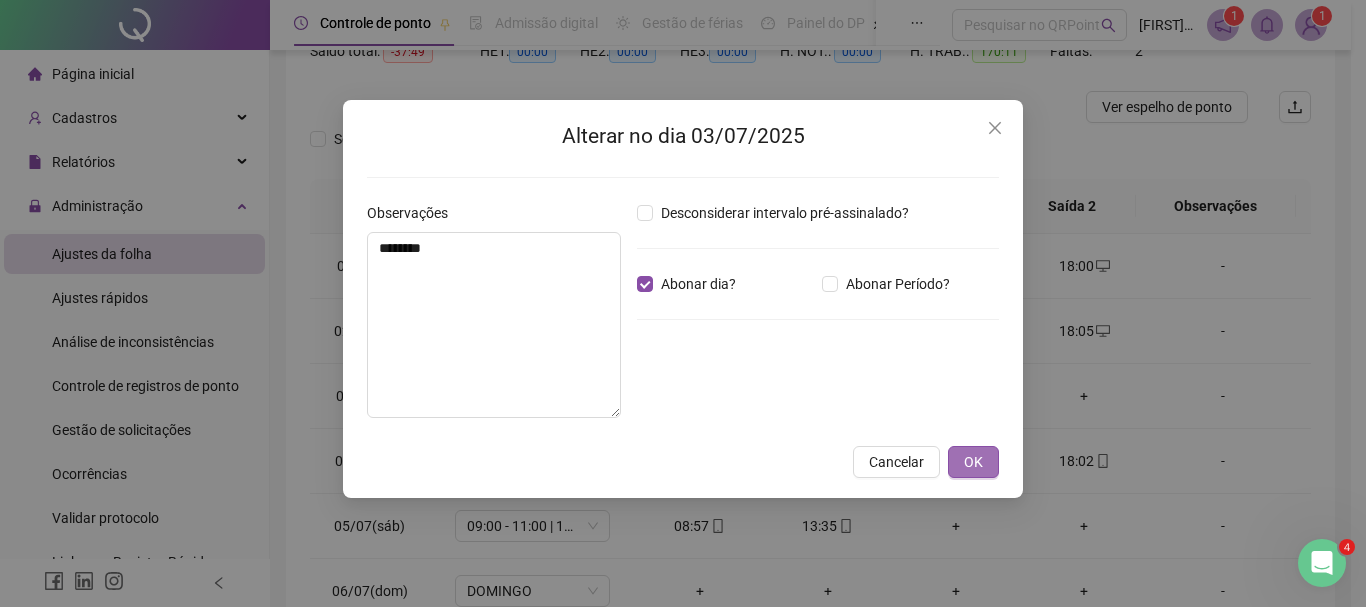 click on "OK" at bounding box center (973, 462) 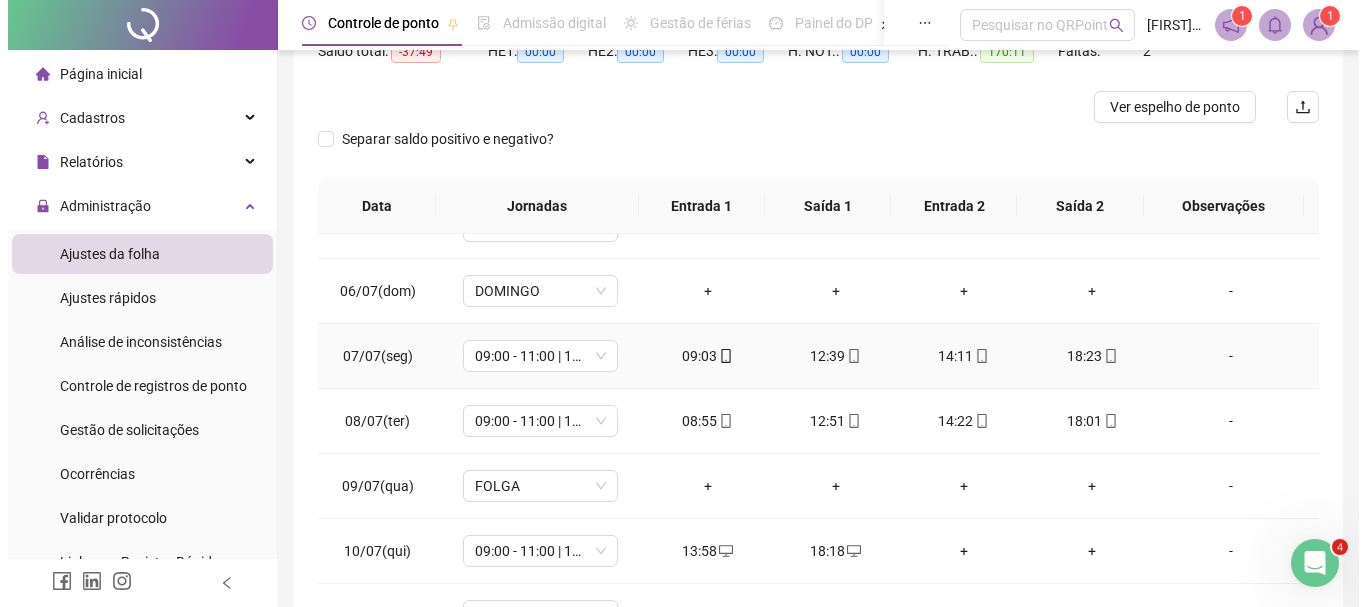 scroll, scrollTop: 400, scrollLeft: 0, axis: vertical 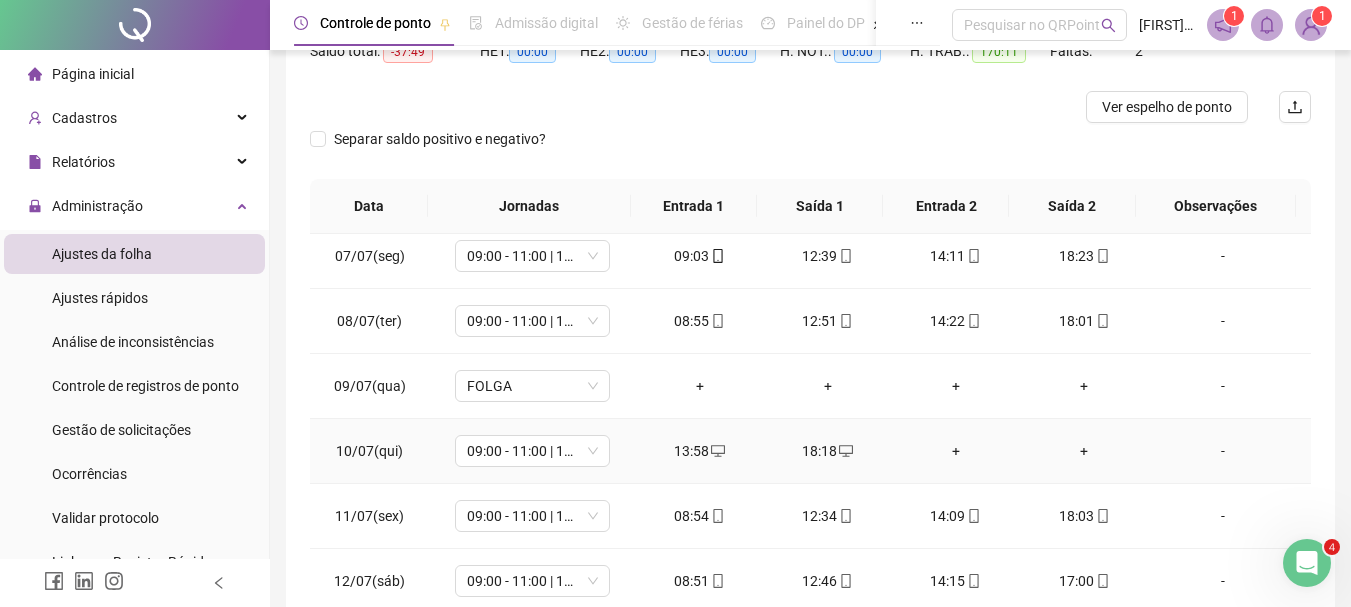 click on "-" at bounding box center [1223, 451] 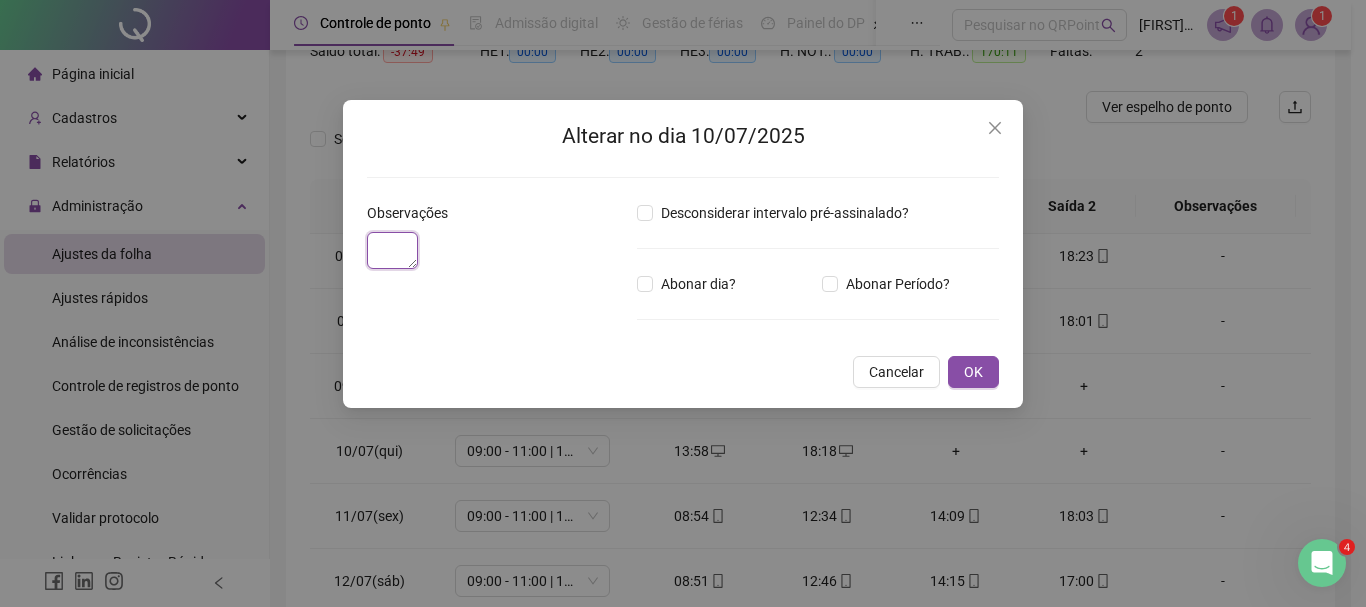 click at bounding box center (392, 250) 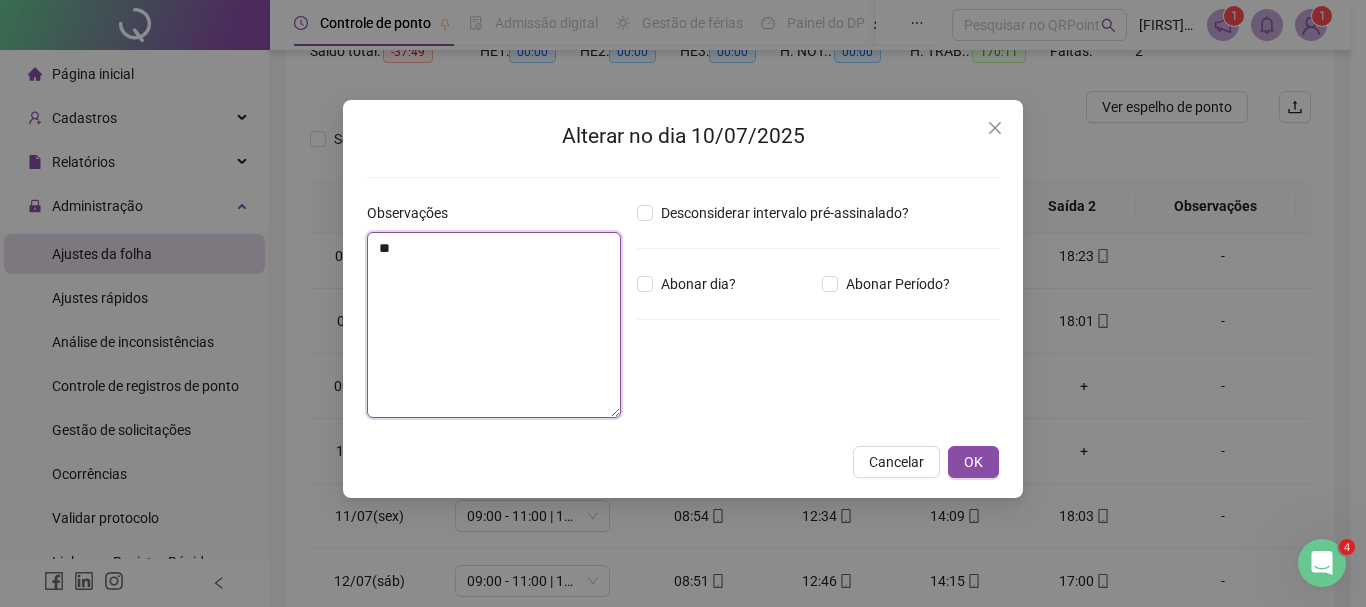 type on "*" 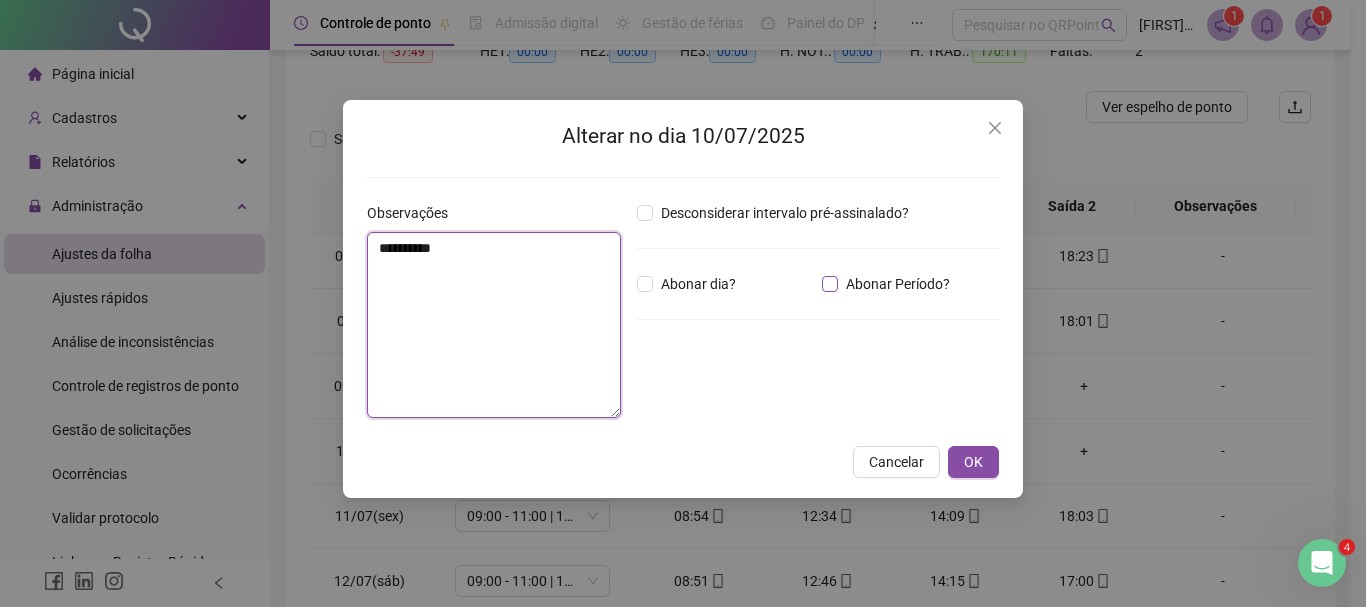 type on "**********" 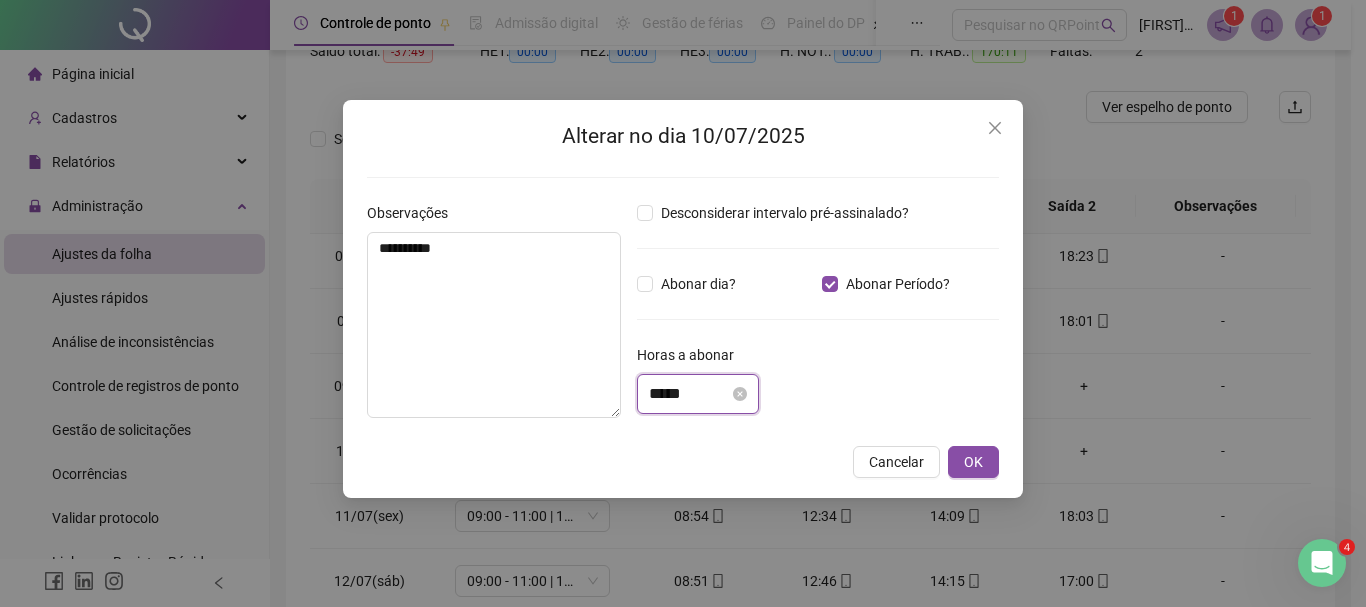 drag, startPoint x: 689, startPoint y: 393, endPoint x: 727, endPoint y: 399, distance: 38.470768 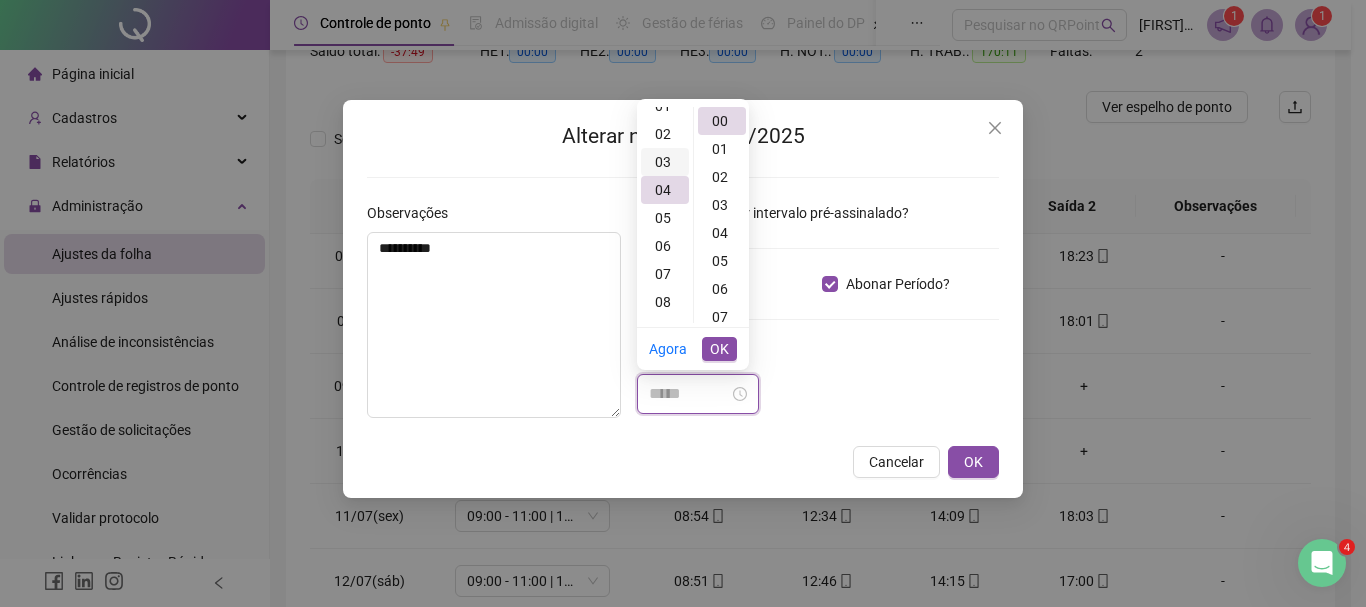 scroll, scrollTop: 12, scrollLeft: 0, axis: vertical 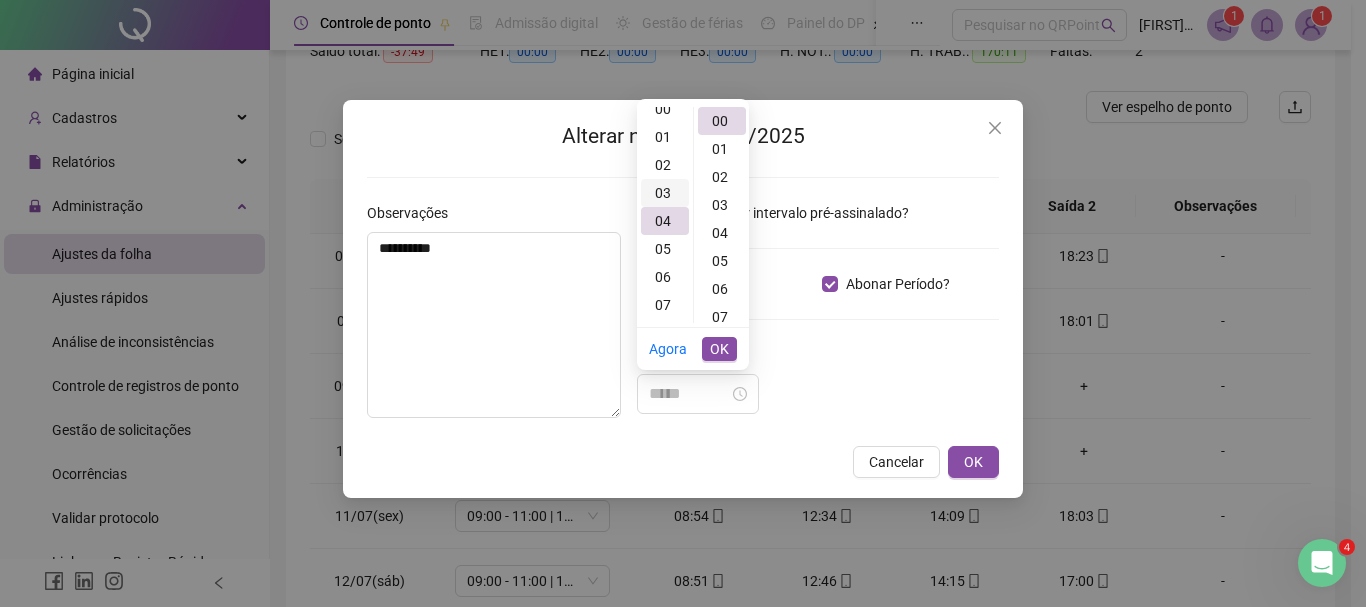 click on "03" at bounding box center (665, 193) 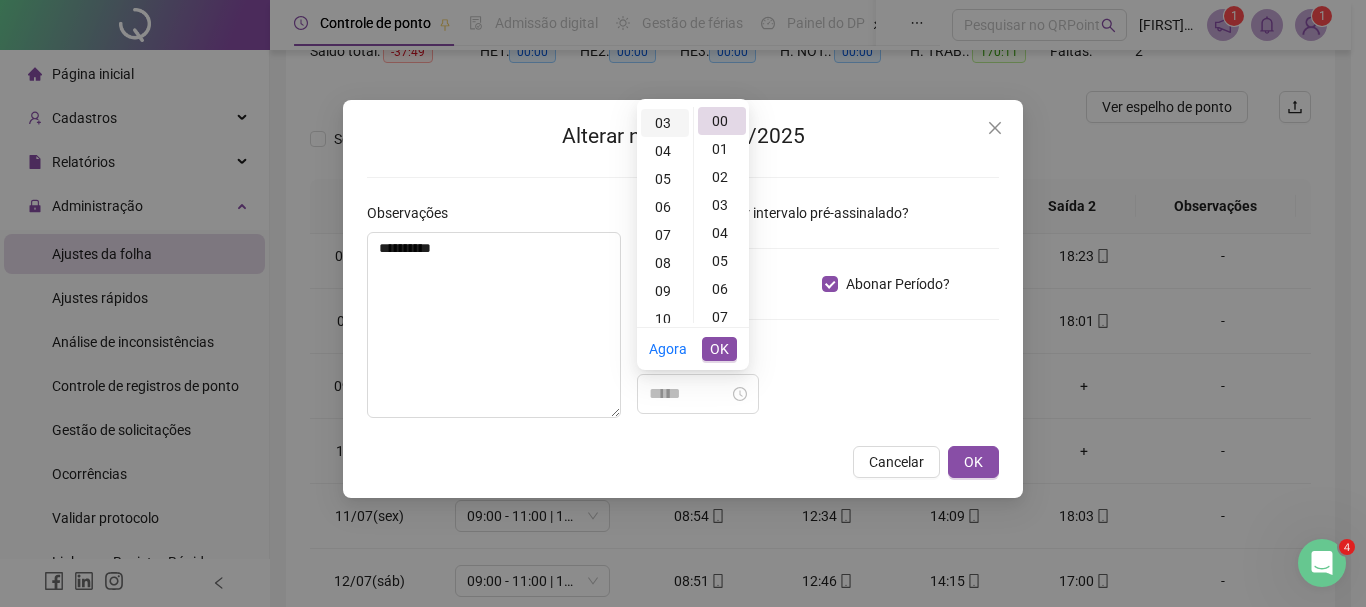 scroll, scrollTop: 84, scrollLeft: 0, axis: vertical 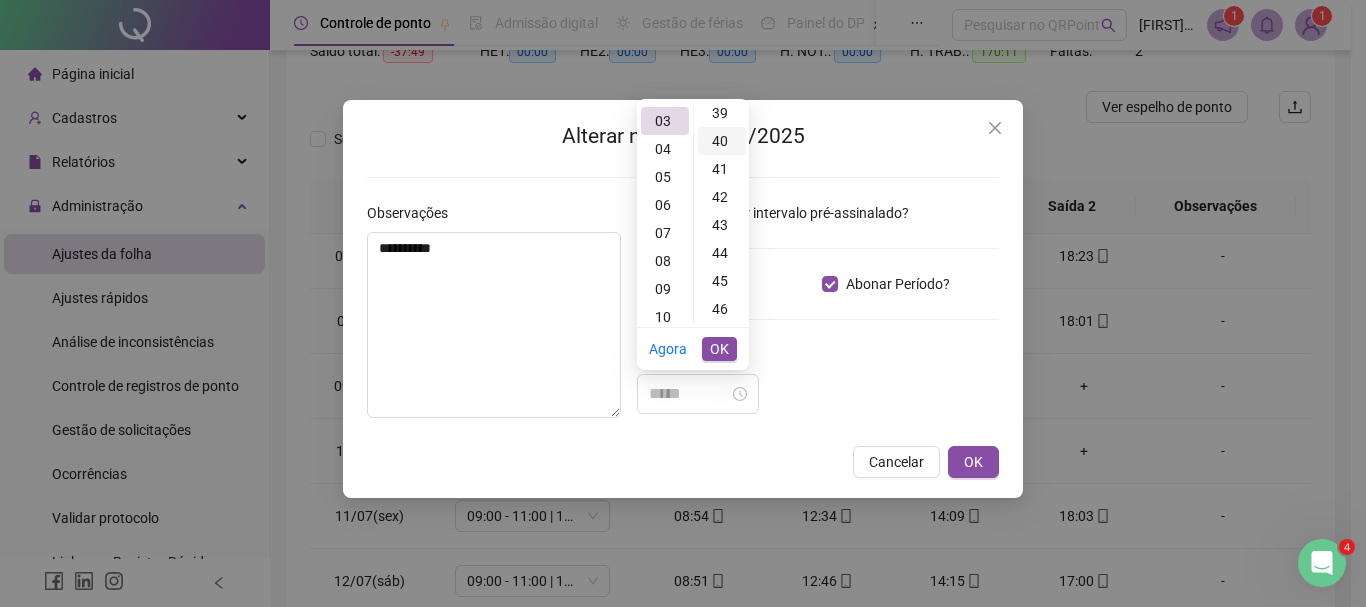 click on "40" at bounding box center (722, 141) 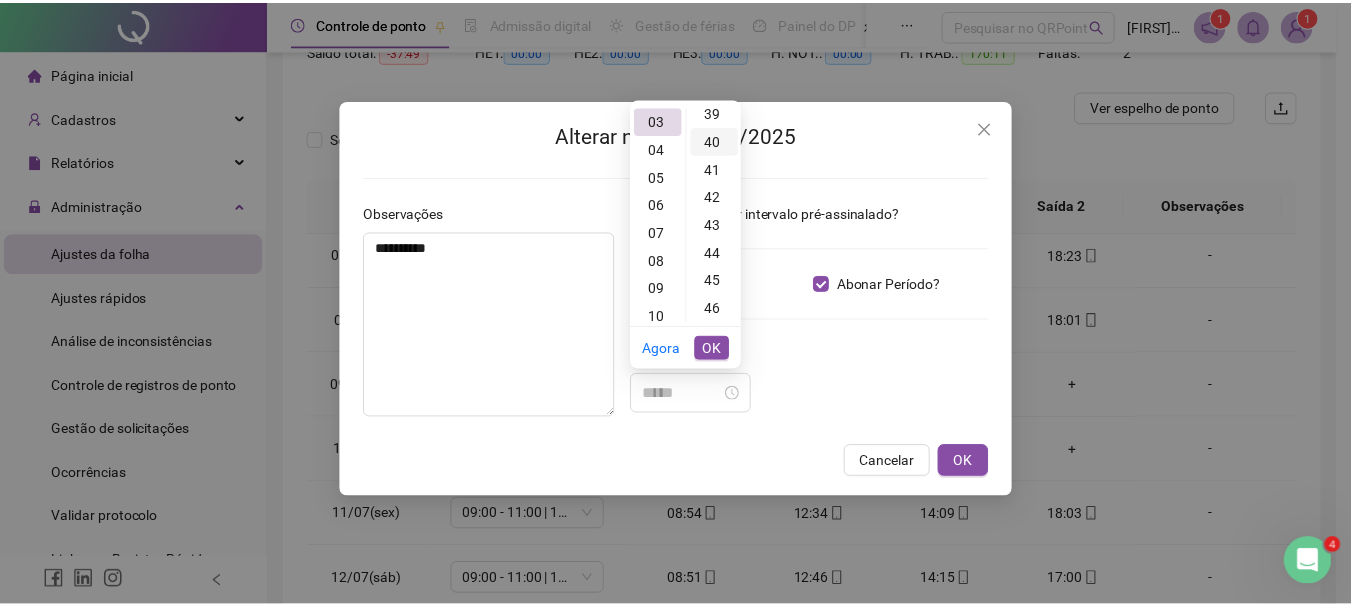 scroll, scrollTop: 1120, scrollLeft: 0, axis: vertical 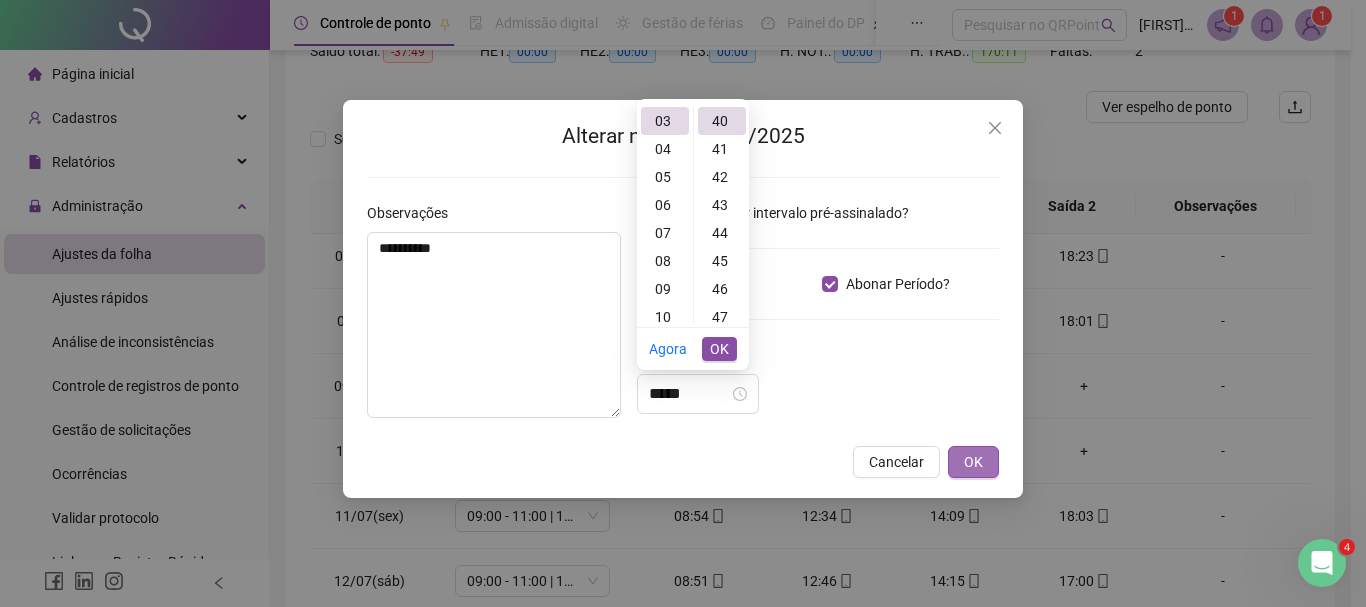 type on "*****" 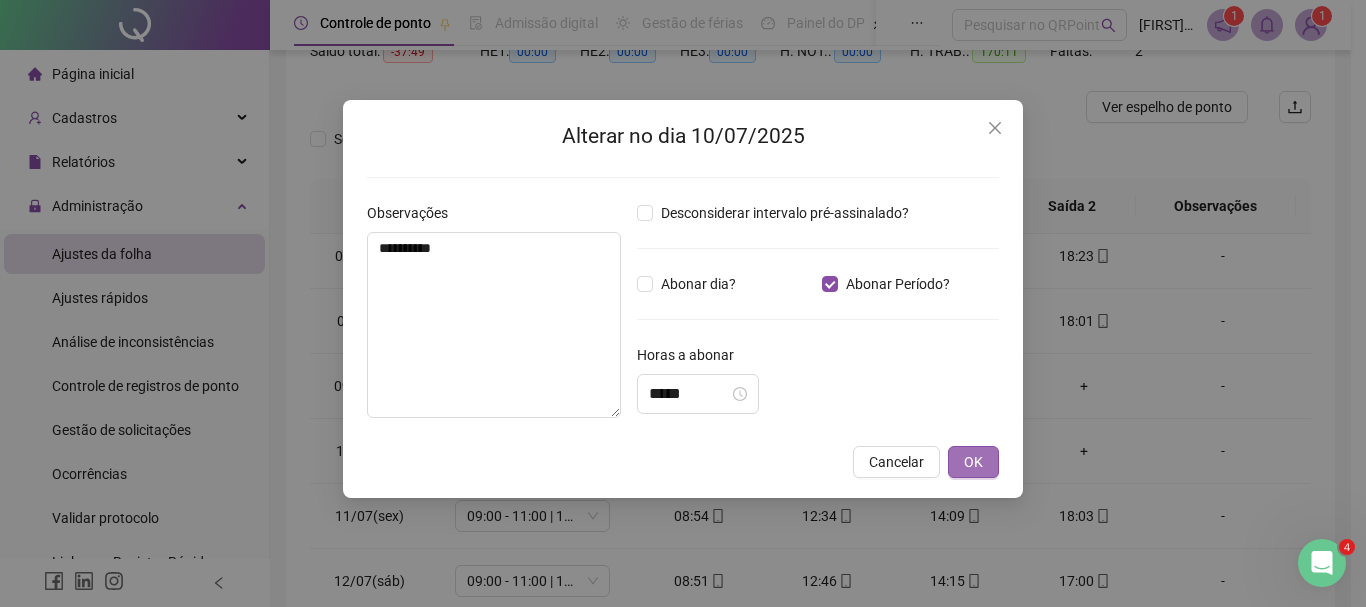click on "OK" at bounding box center (973, 462) 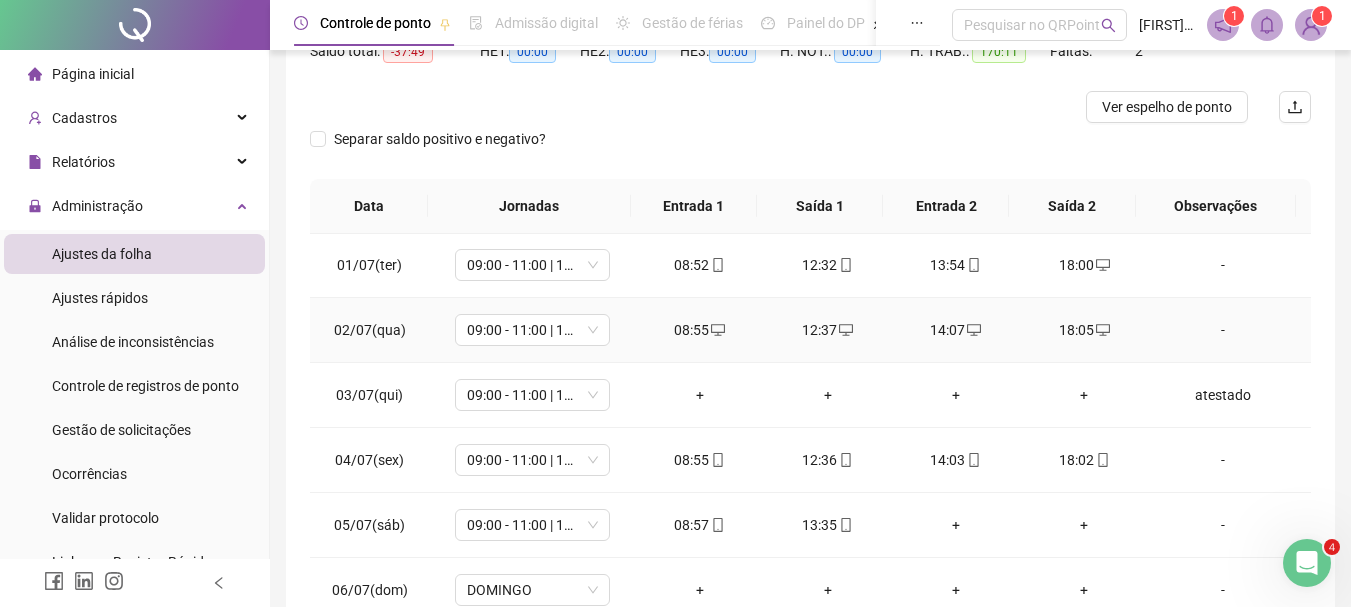 scroll, scrollTop: 0, scrollLeft: 0, axis: both 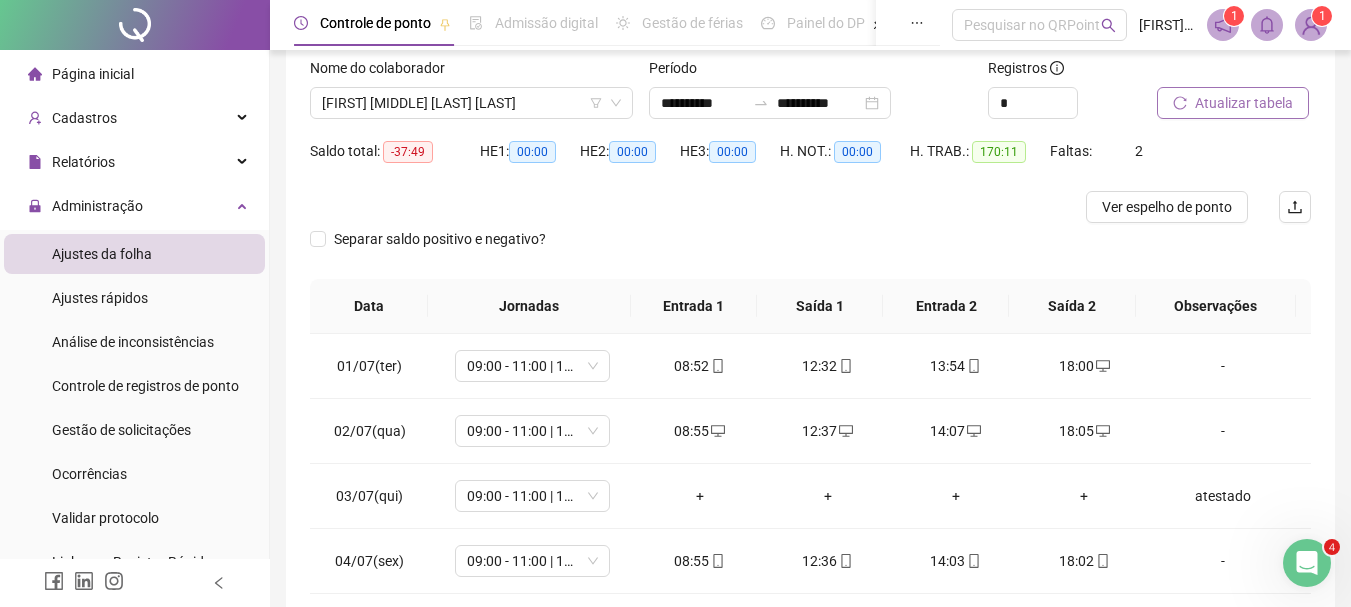 drag, startPoint x: 1212, startPoint y: 97, endPoint x: 1216, endPoint y: 114, distance: 17.464249 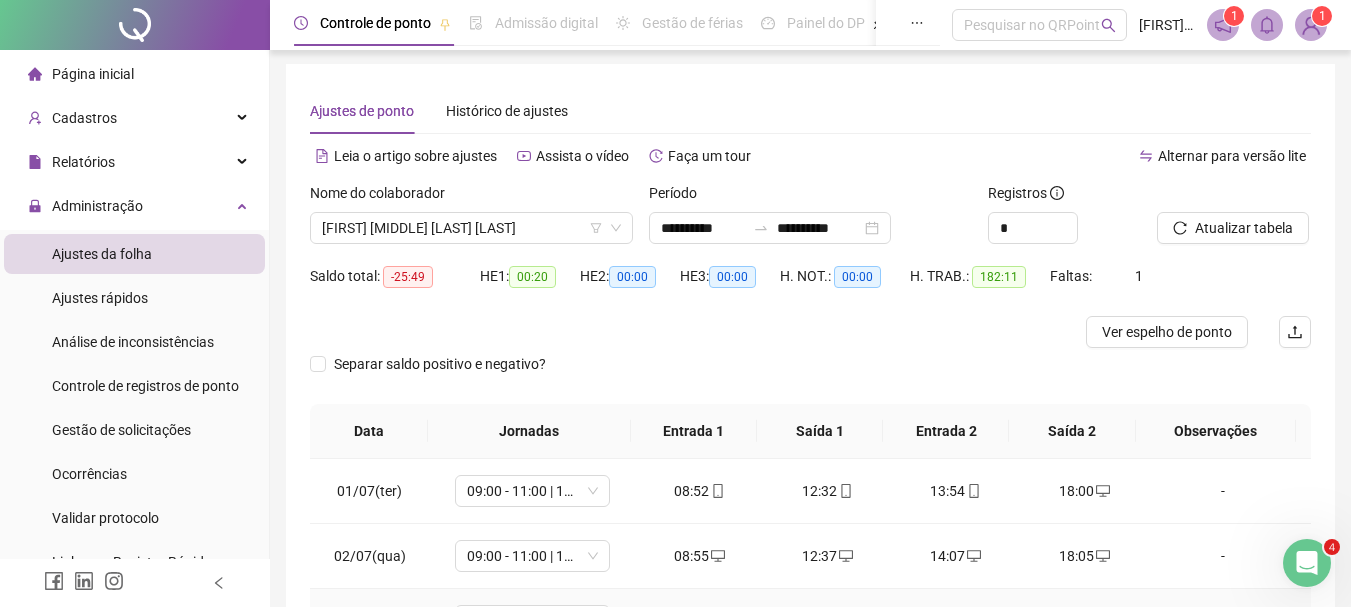 scroll, scrollTop: 0, scrollLeft: 0, axis: both 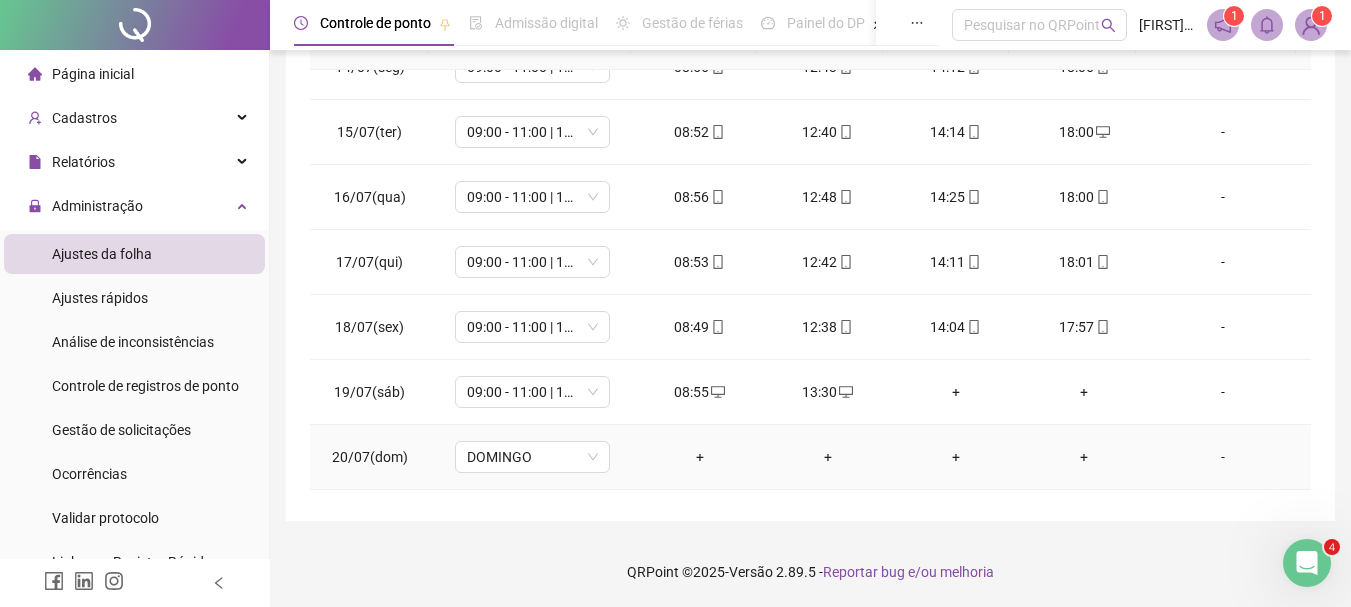 click on "-" at bounding box center [1229, 457] 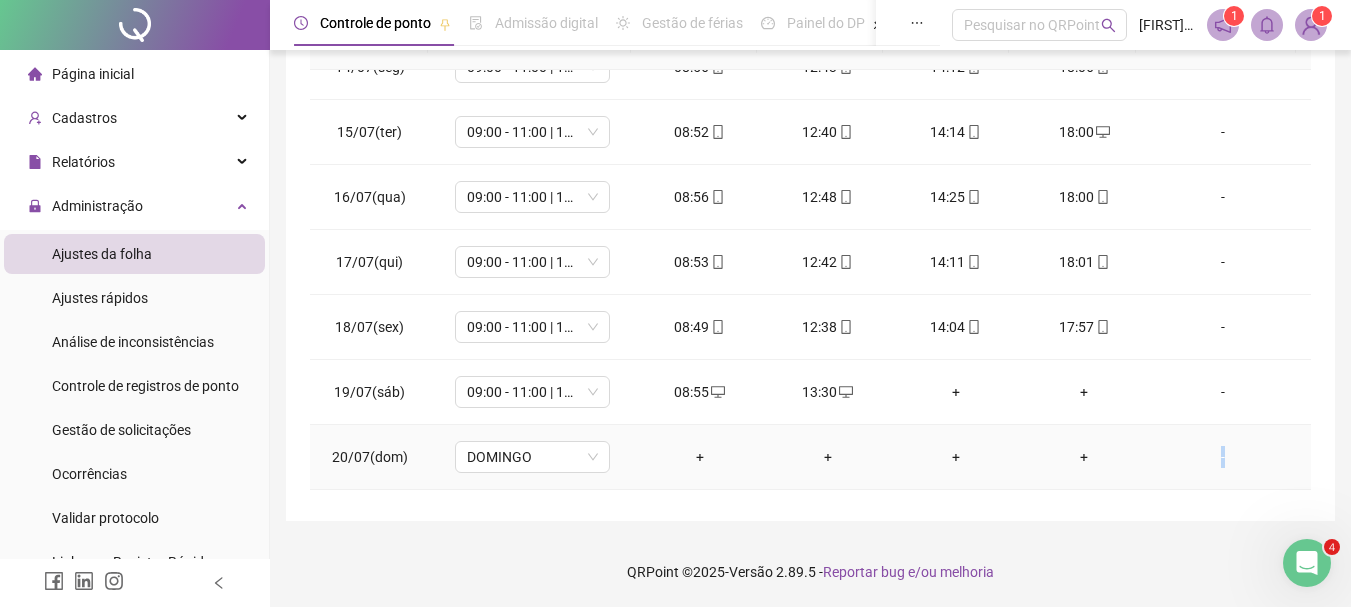 click on "-" at bounding box center [1229, 457] 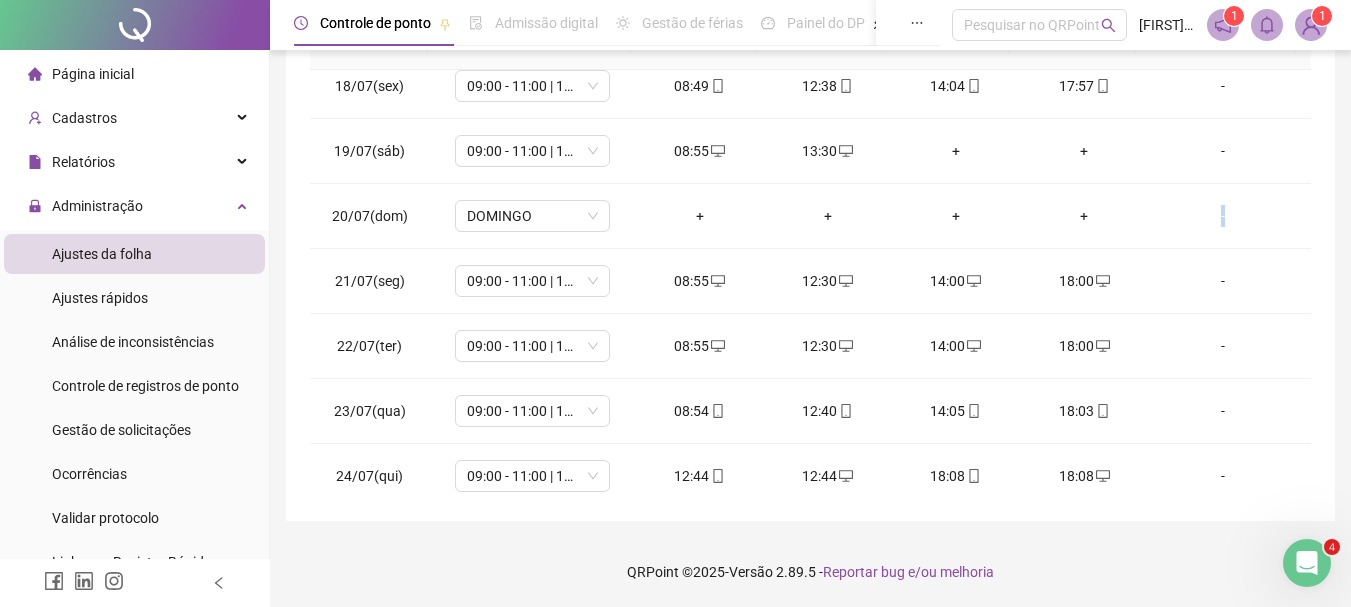 scroll, scrollTop: 1160, scrollLeft: 0, axis: vertical 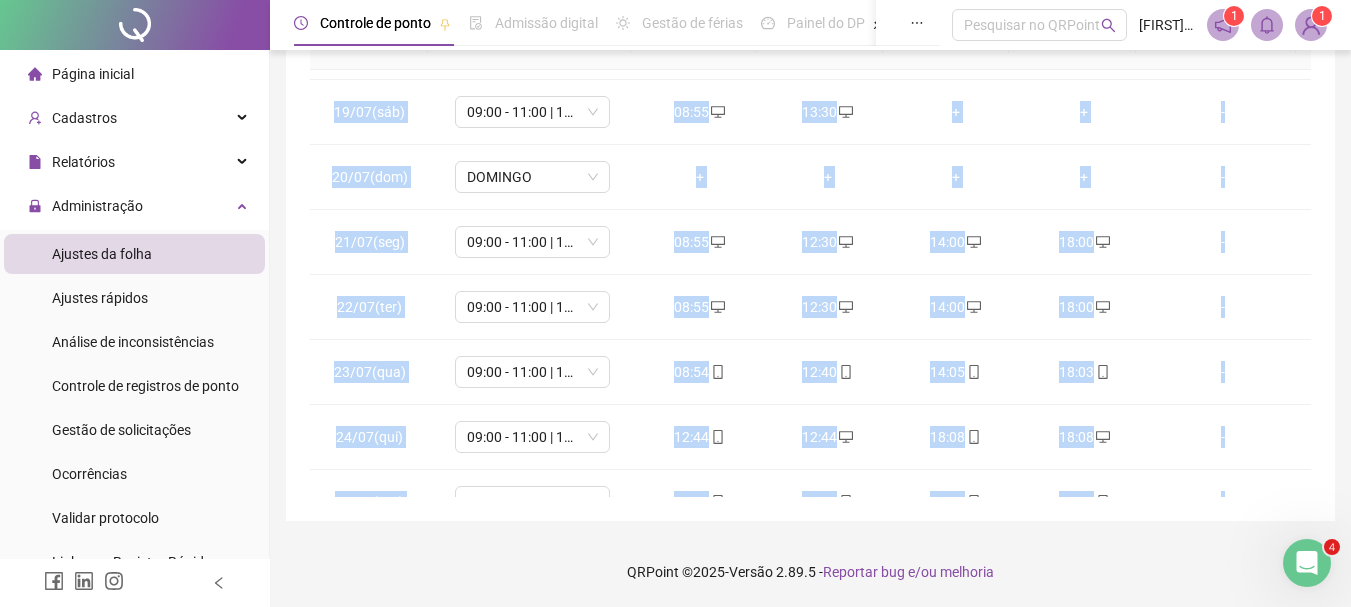 click on "**********" at bounding box center [810, 98] 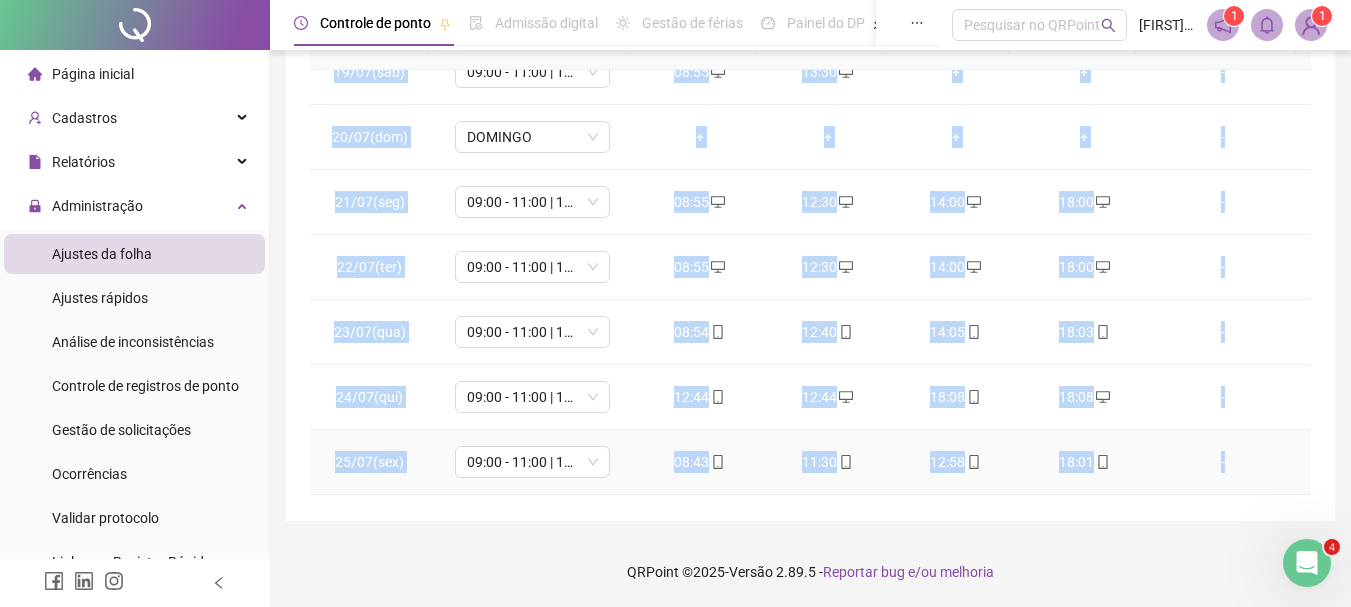 click on "-" at bounding box center [1229, 462] 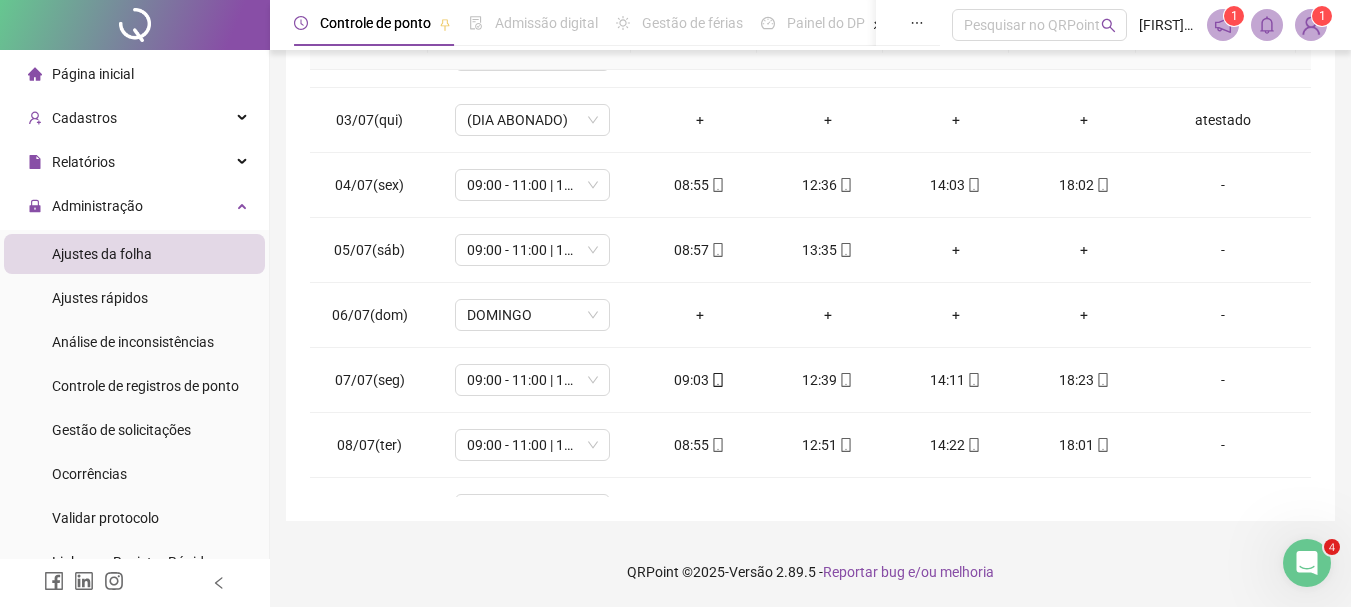scroll, scrollTop: 0, scrollLeft: 0, axis: both 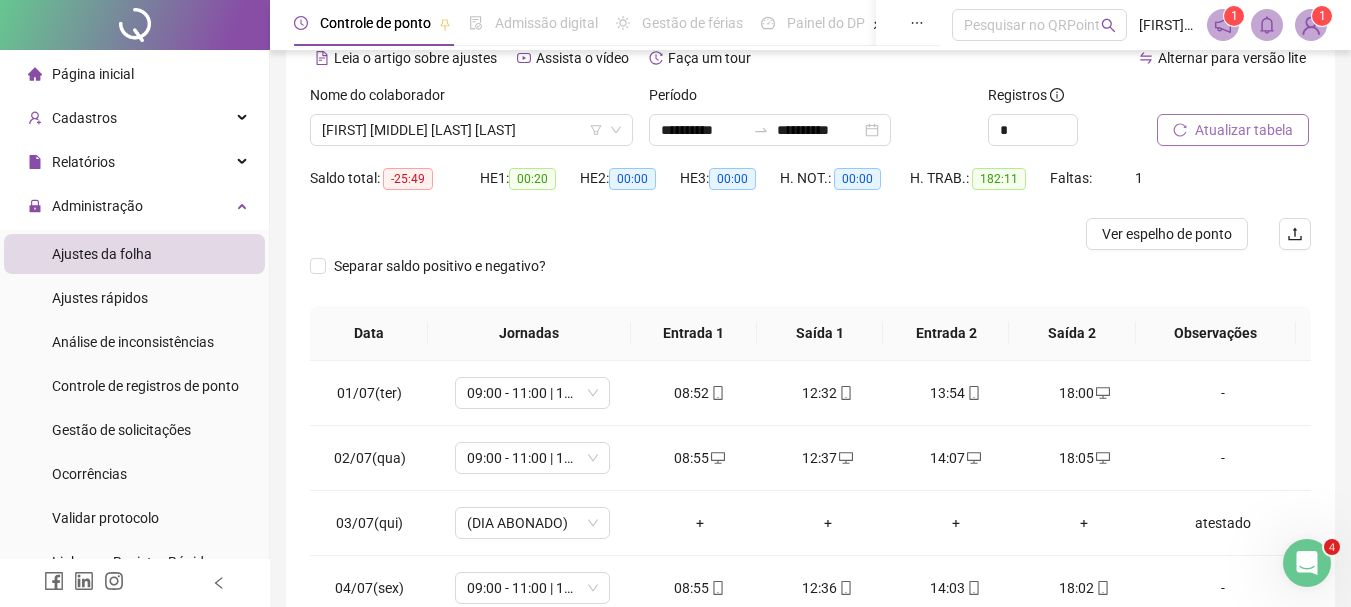 click on "Atualizar tabela" at bounding box center (1244, 130) 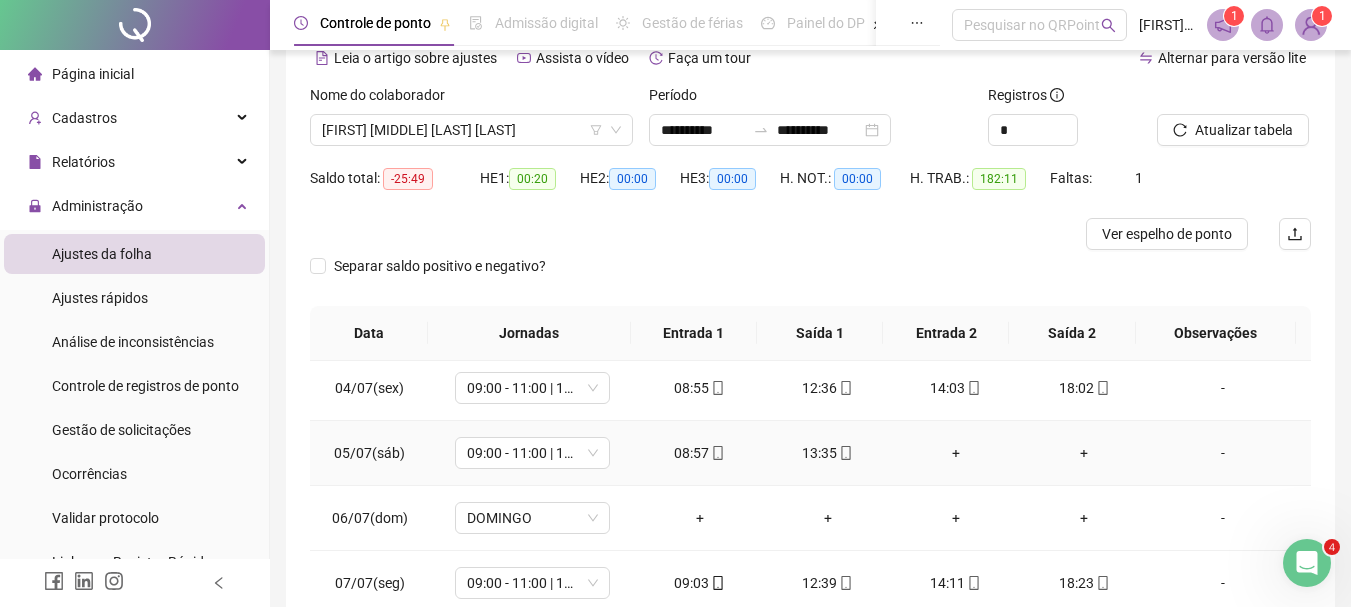 scroll, scrollTop: 0, scrollLeft: 0, axis: both 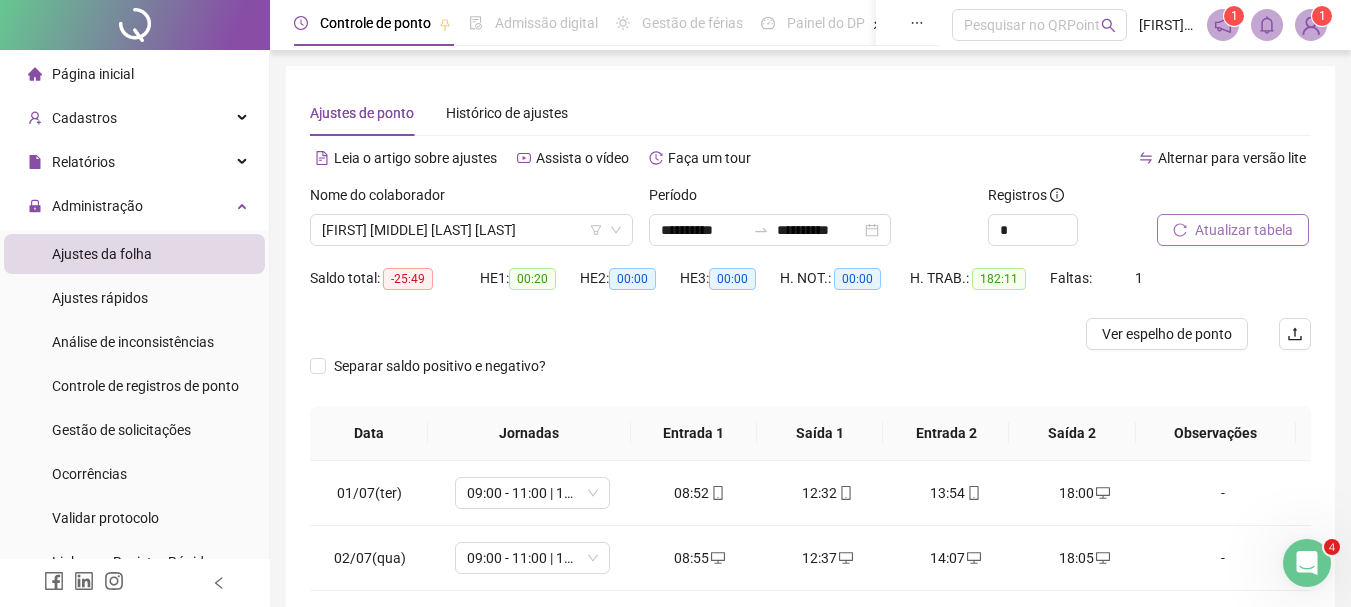 click on "Atualizar tabela" at bounding box center (1244, 230) 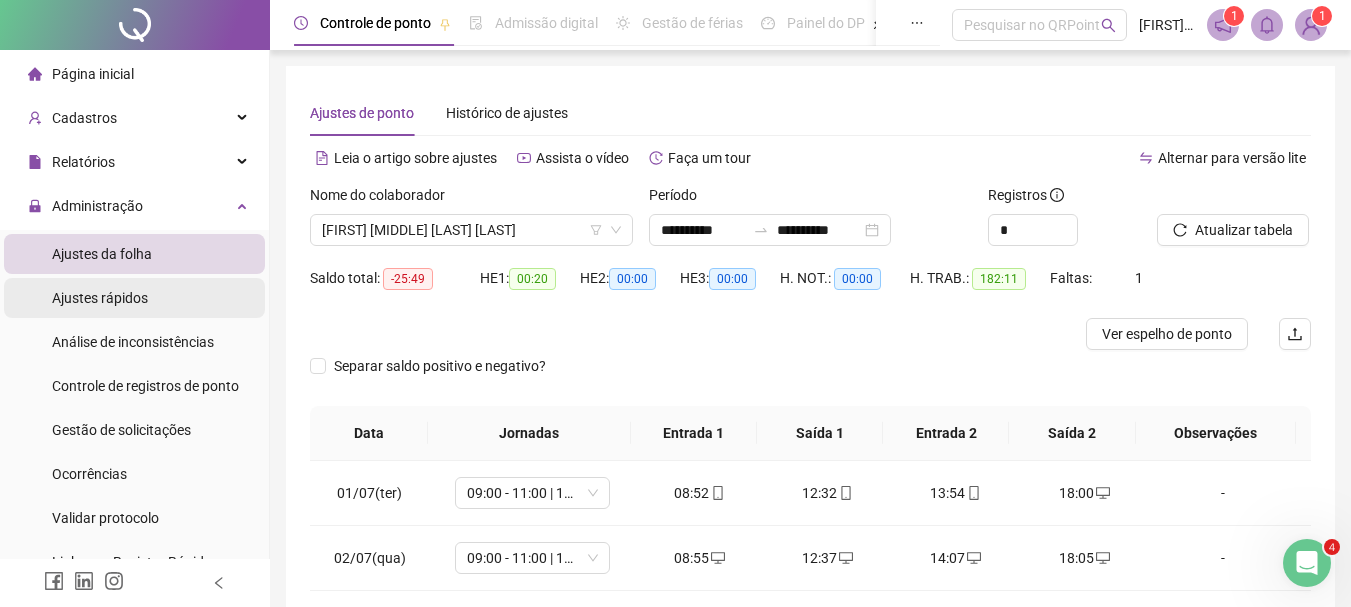 click on "Ajustes rápidos" at bounding box center [134, 298] 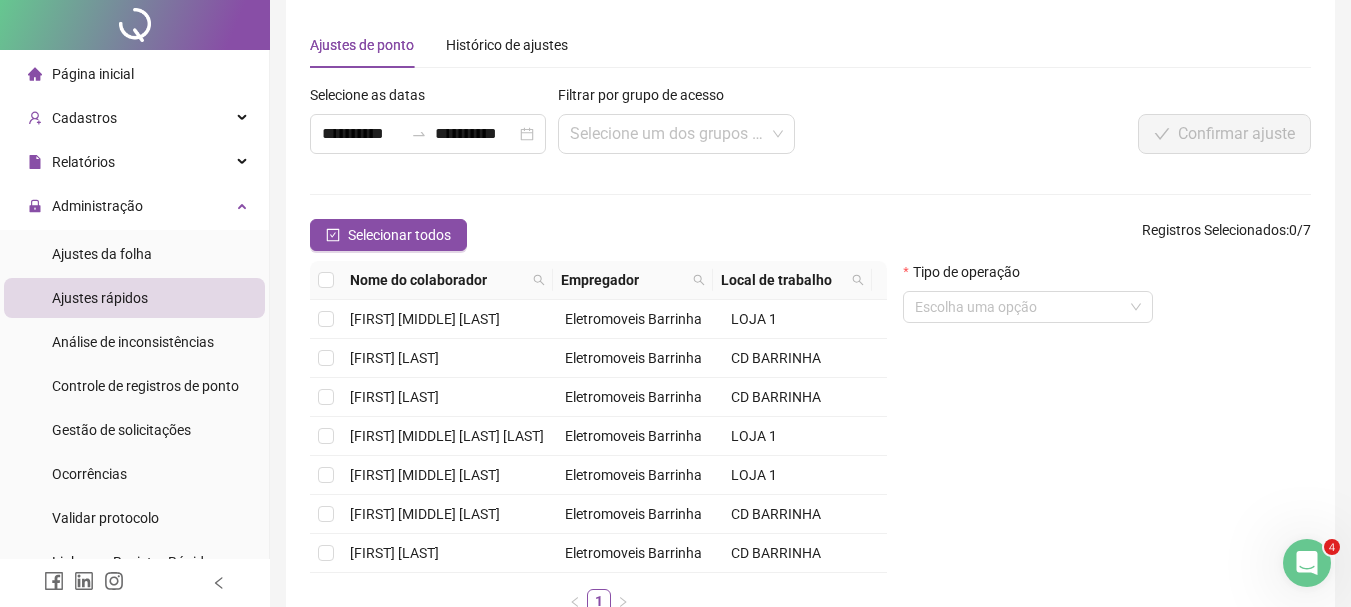 scroll, scrollTop: 100, scrollLeft: 0, axis: vertical 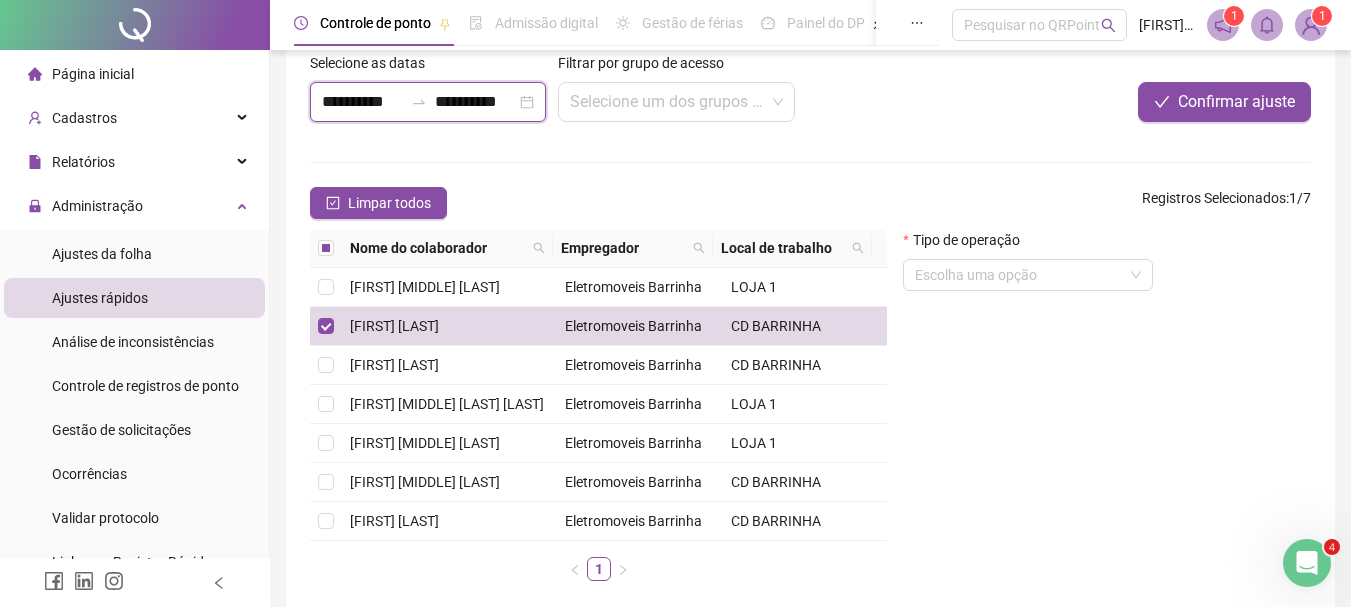click on "**********" at bounding box center [362, 102] 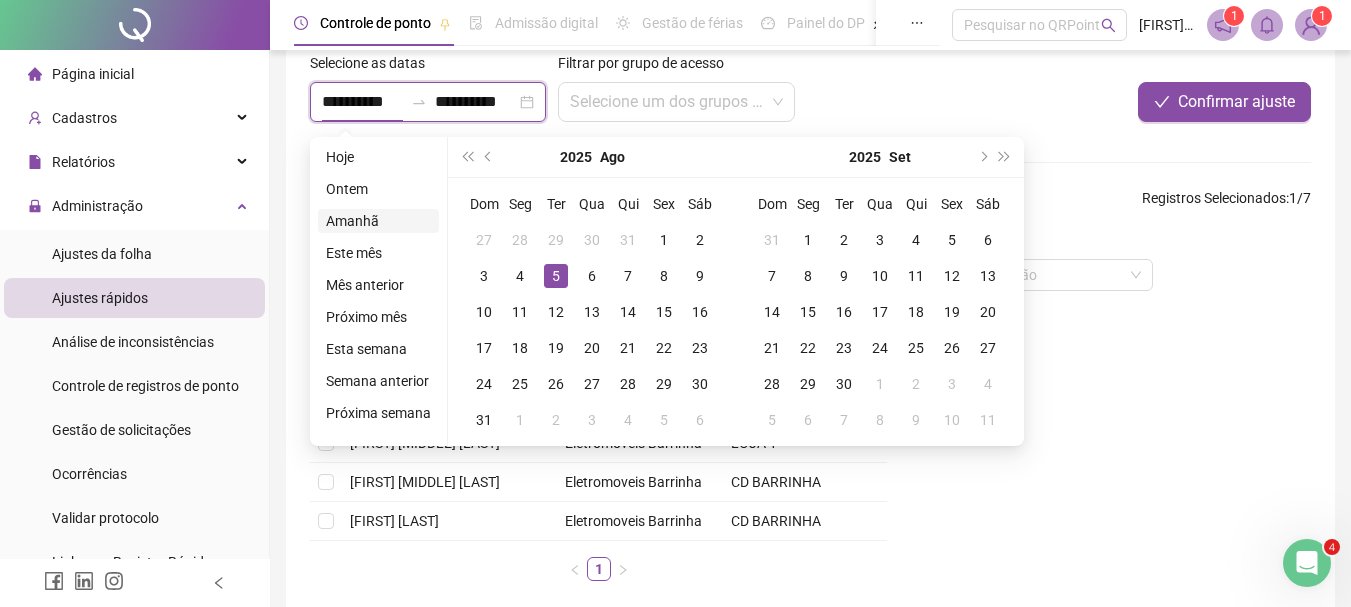 type on "**********" 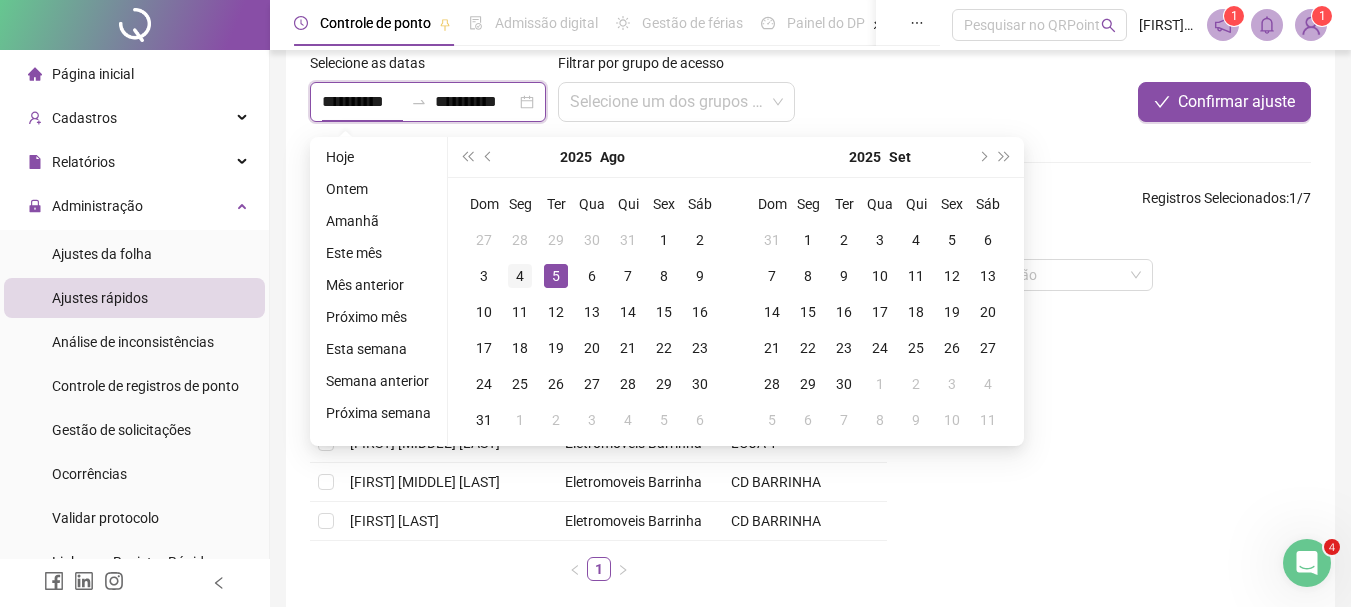 type on "**********" 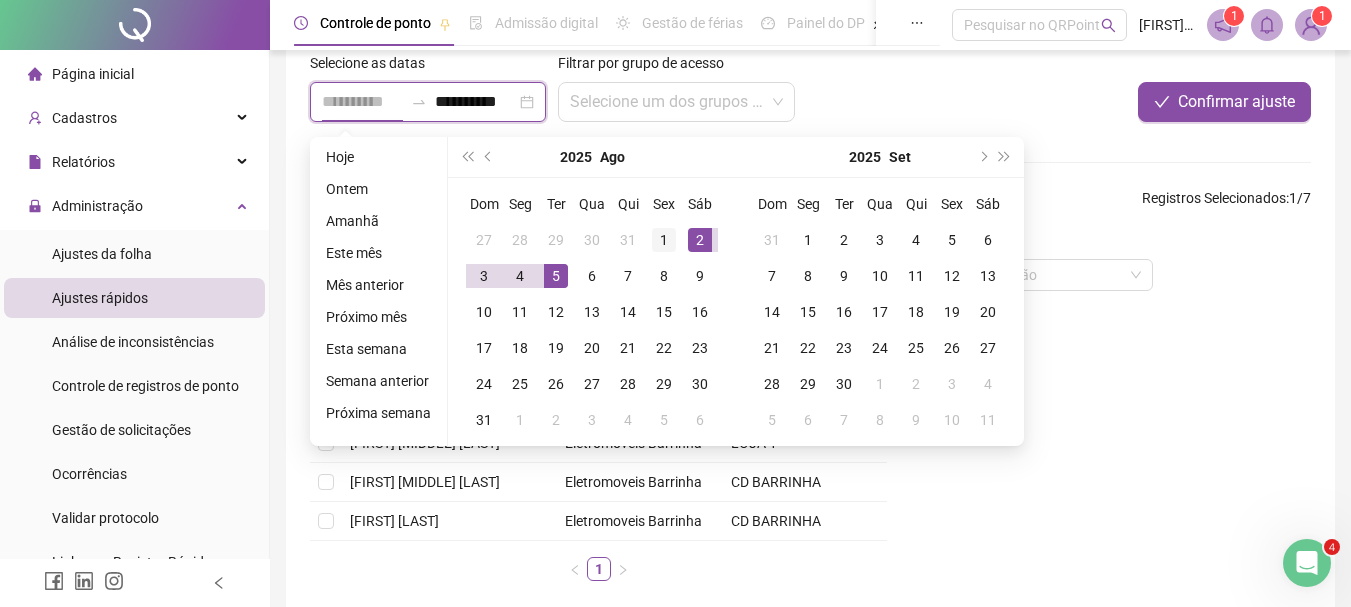 type on "**********" 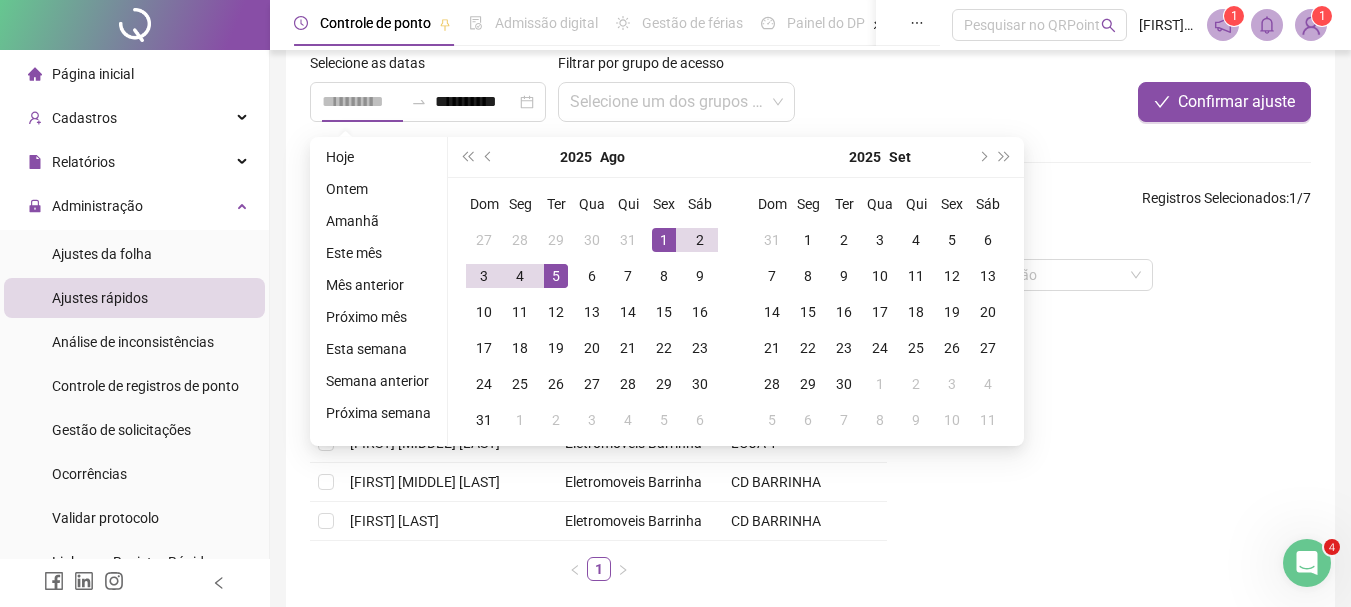 click on "1" at bounding box center (664, 240) 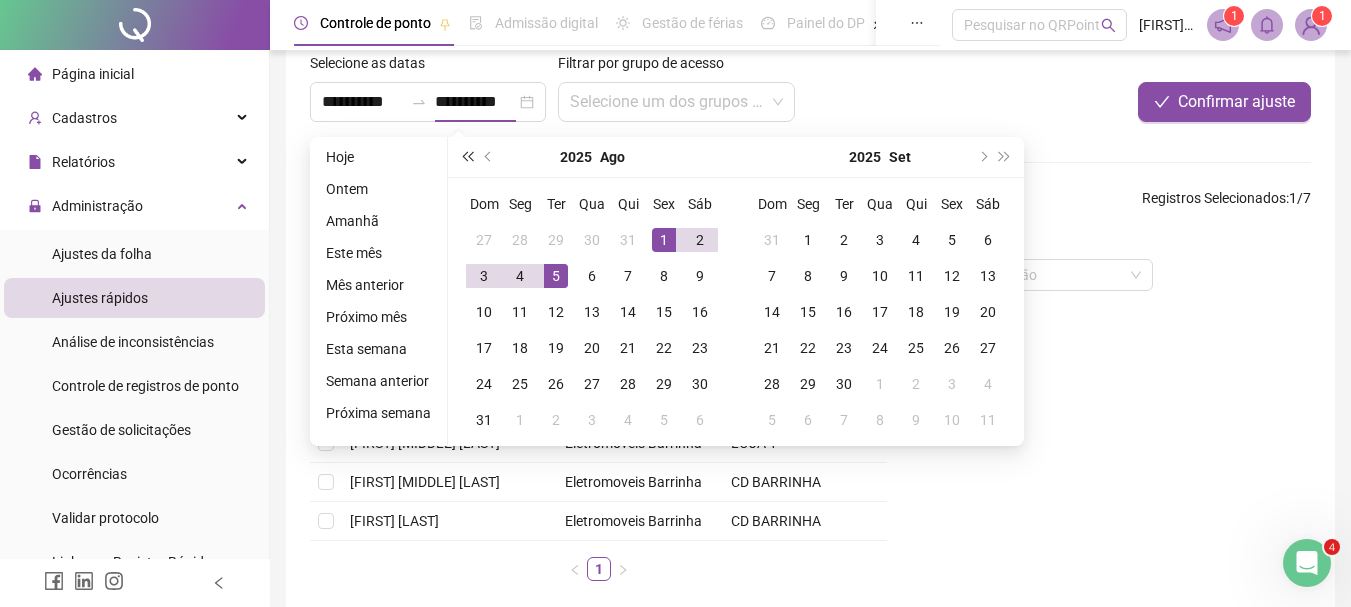 click at bounding box center (467, 157) 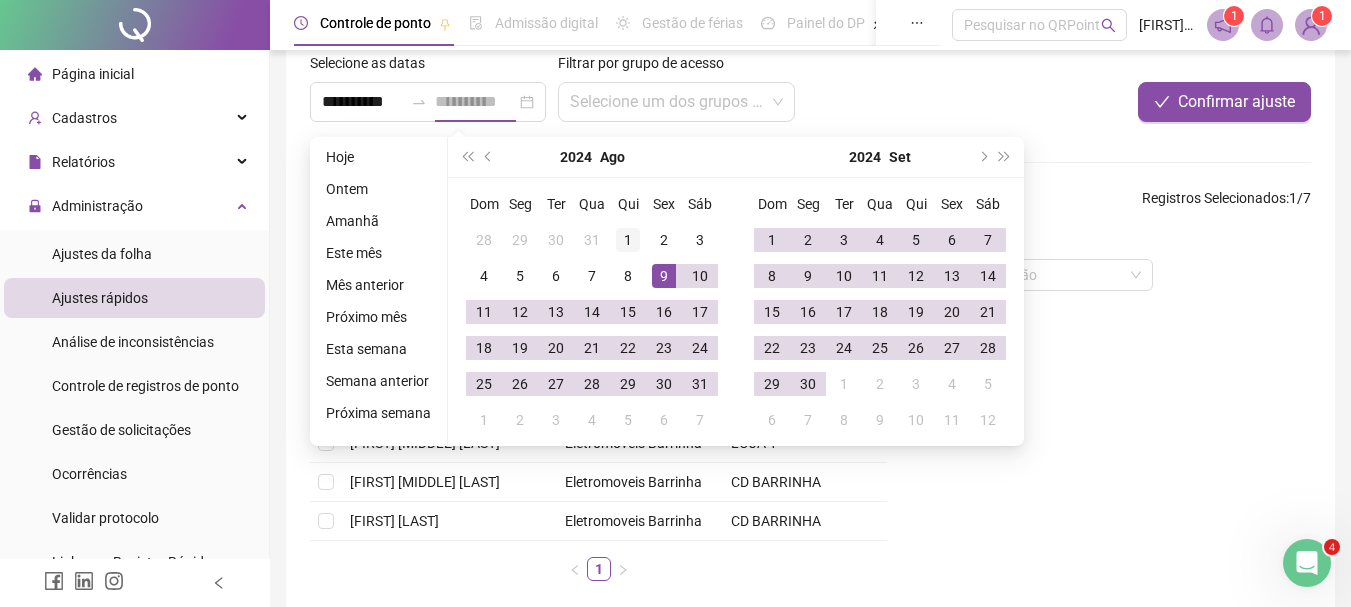 type on "**********" 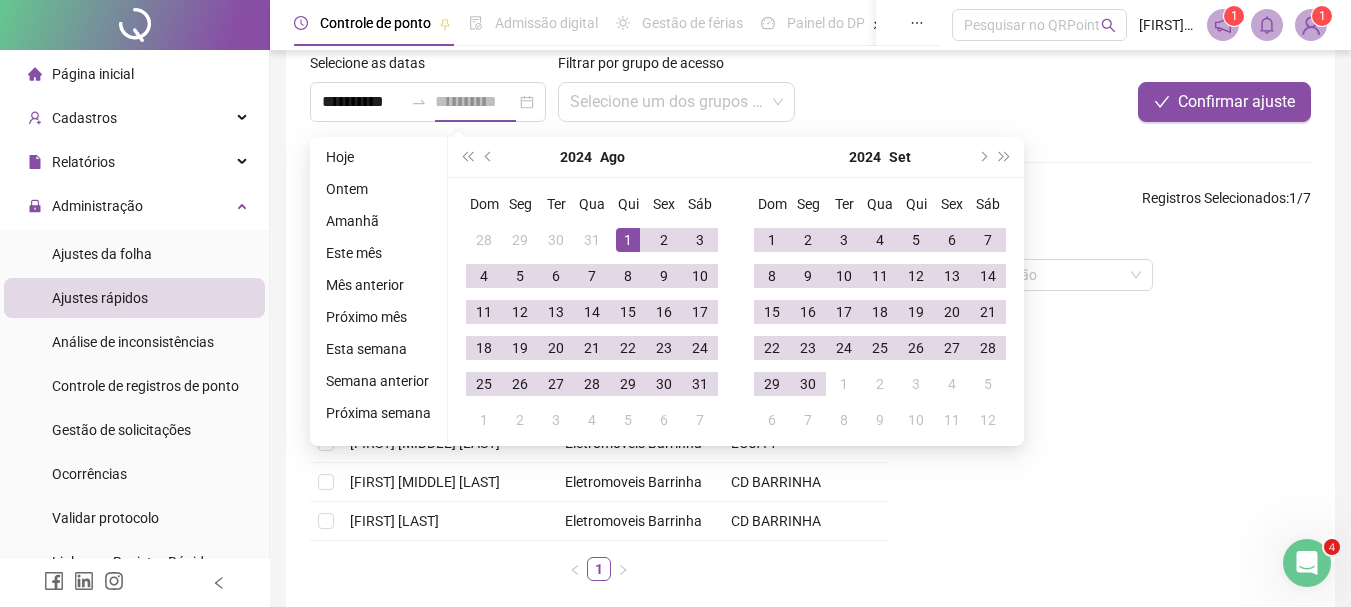 click on "1" at bounding box center [628, 240] 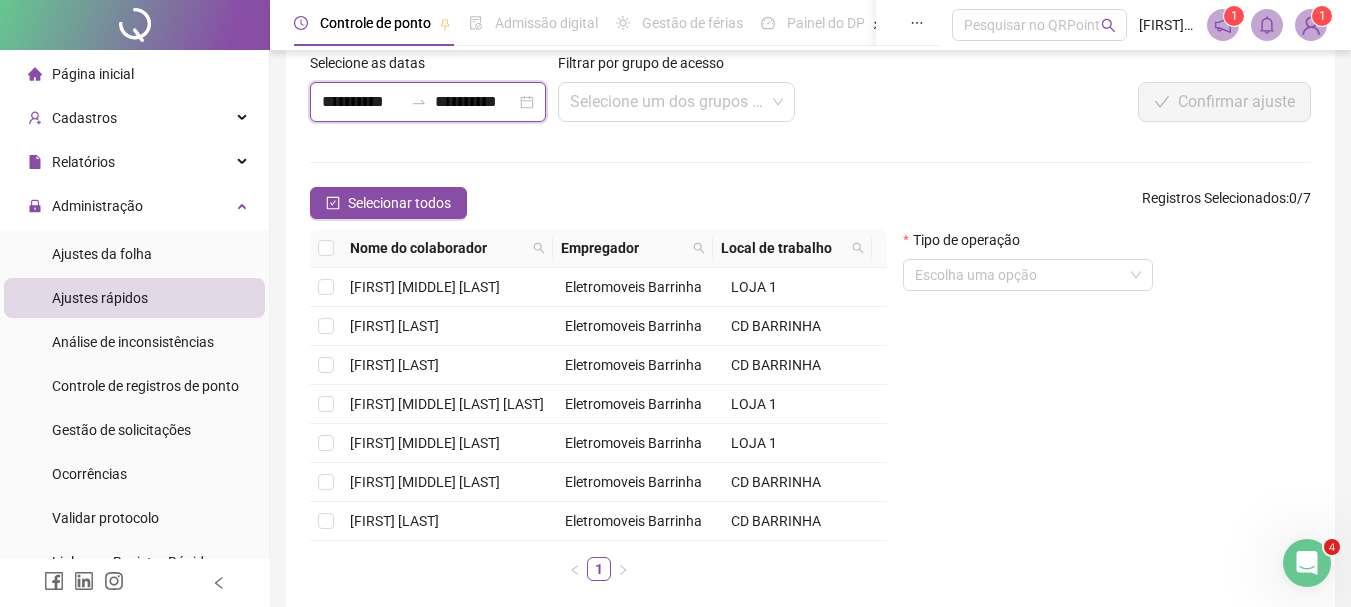 click on "**********" at bounding box center [475, 102] 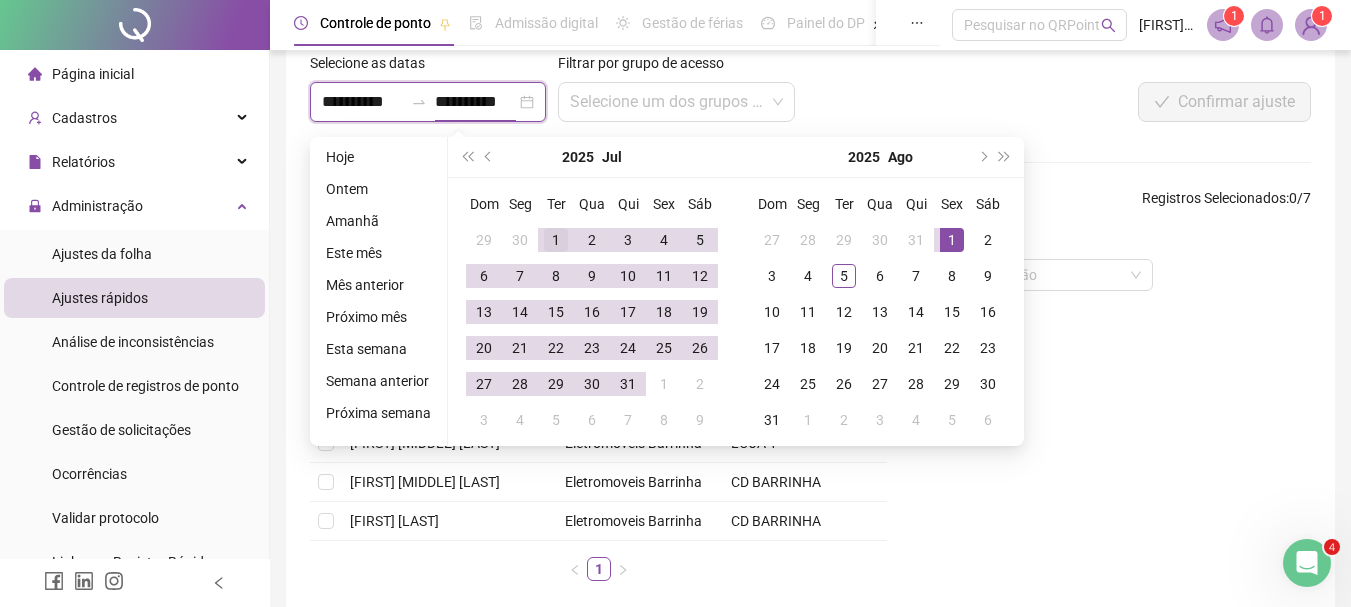 type on "**********" 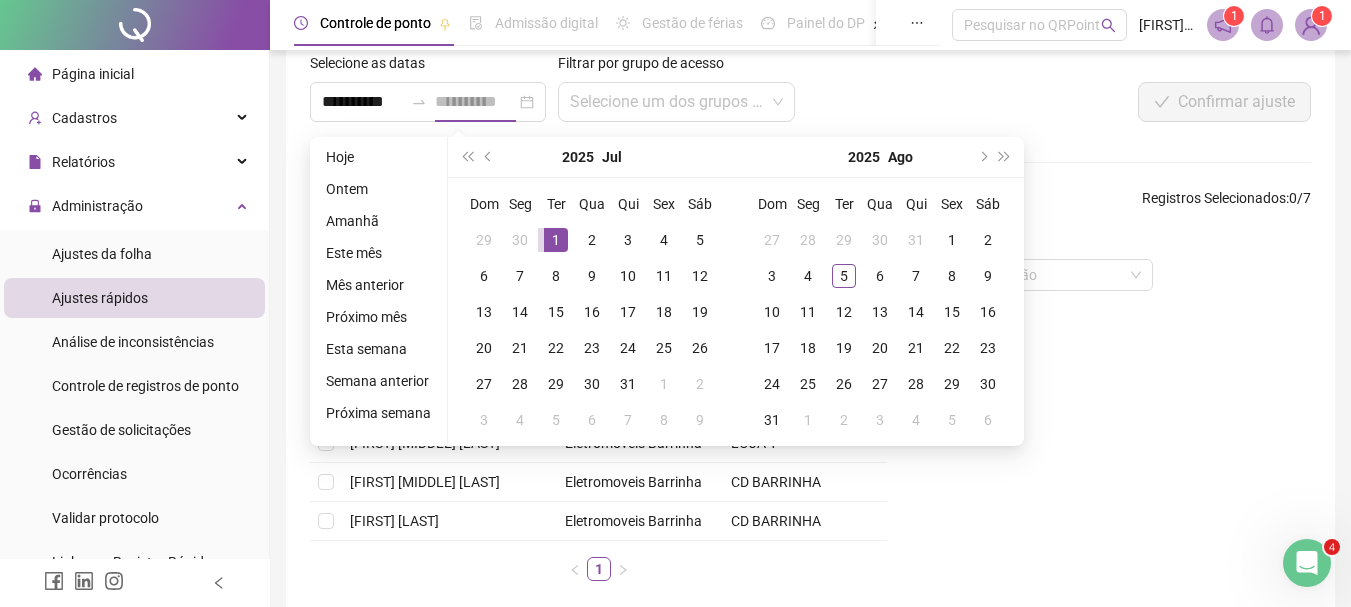 click on "1" at bounding box center (556, 240) 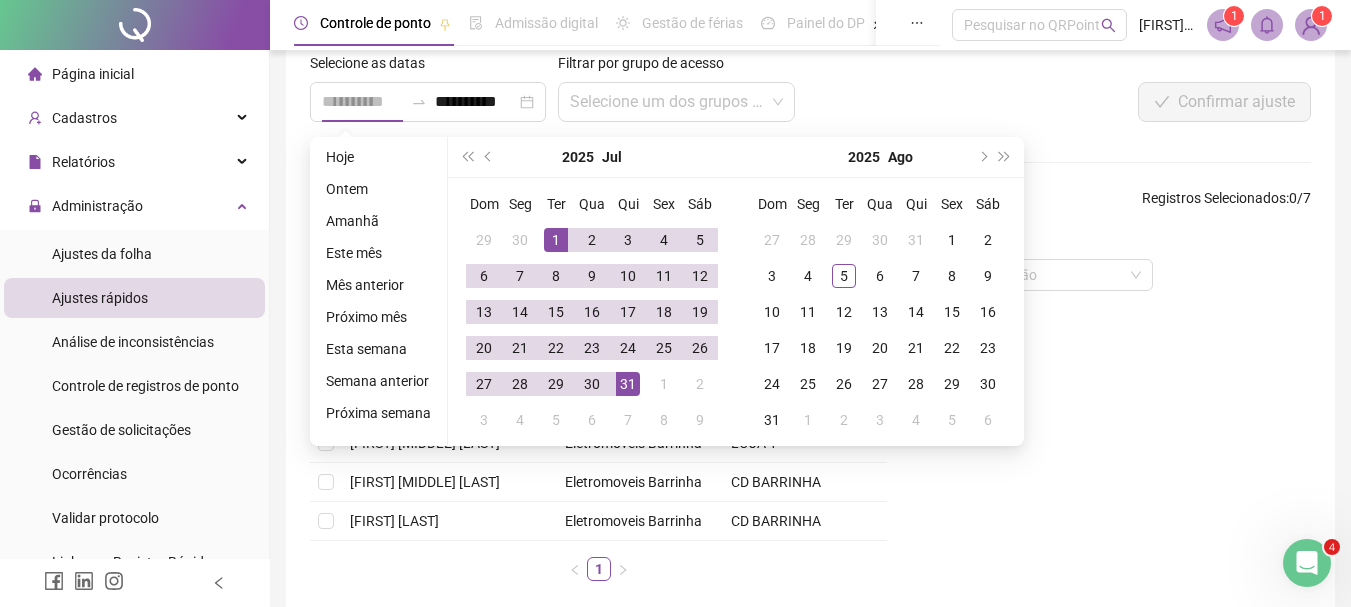 click on "31" at bounding box center [628, 384] 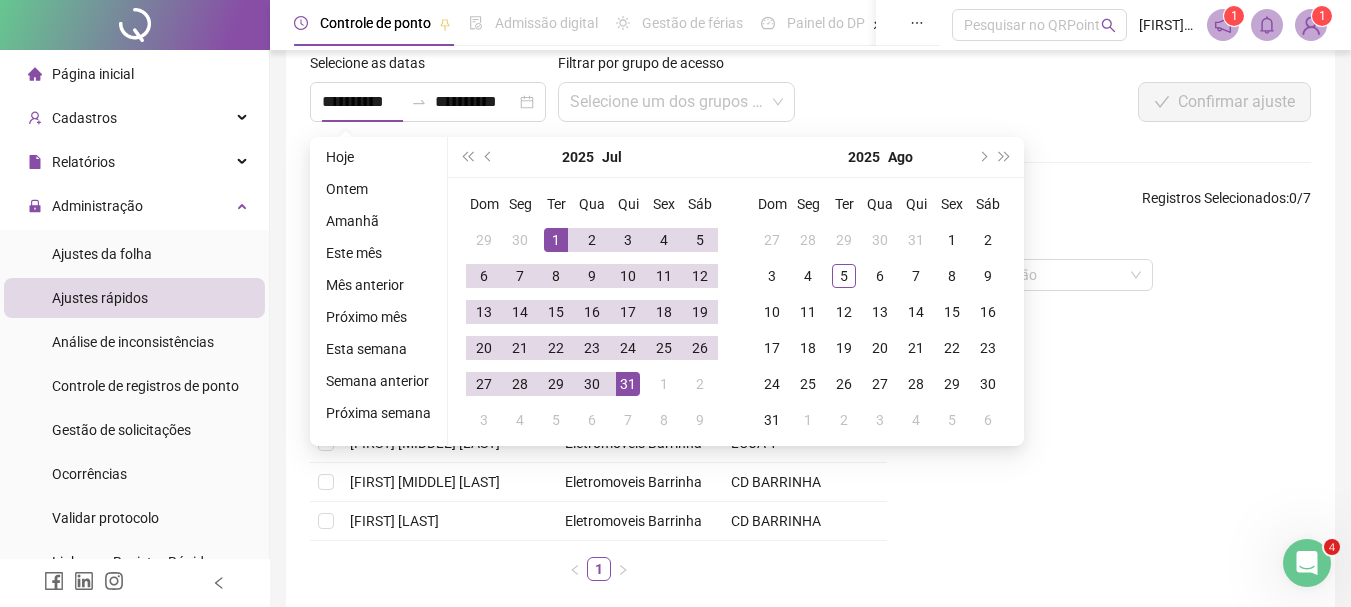 type on "**********" 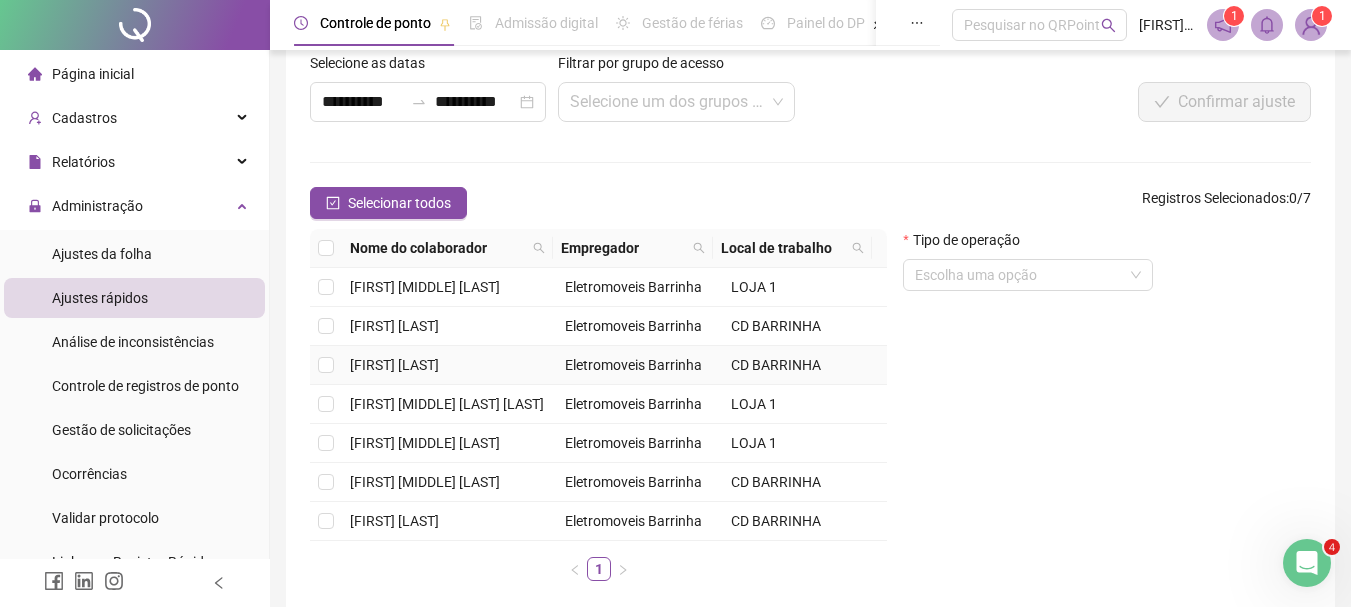 scroll, scrollTop: 0, scrollLeft: 0, axis: both 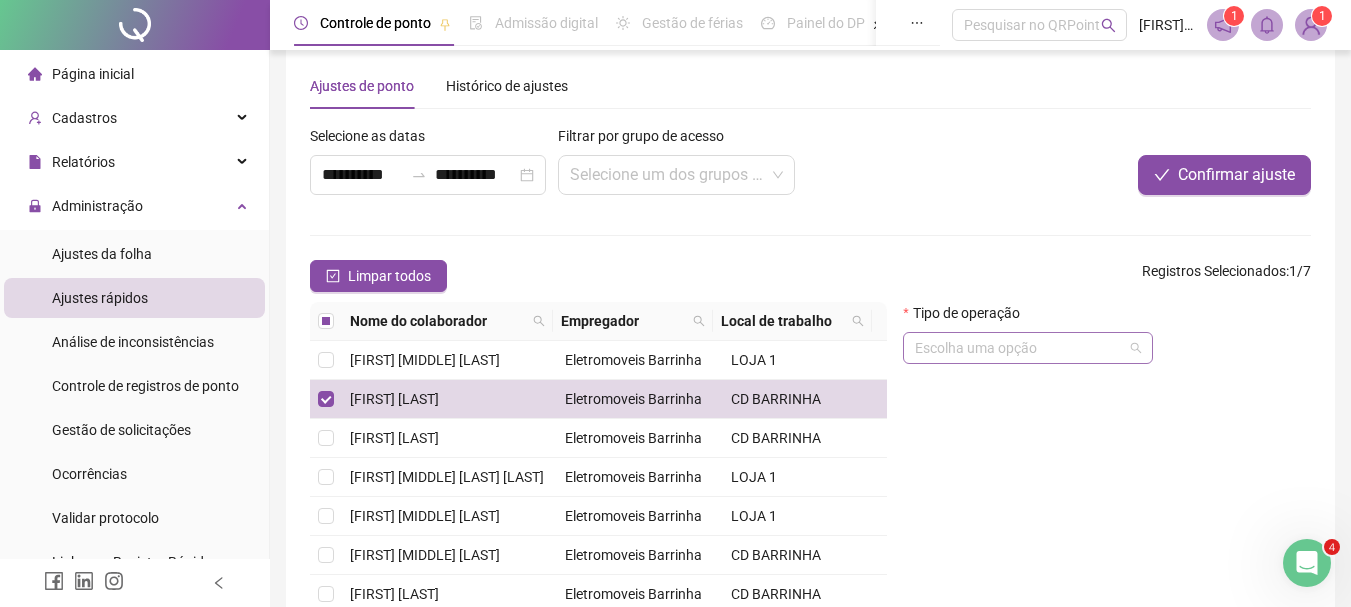 click at bounding box center [1019, 348] 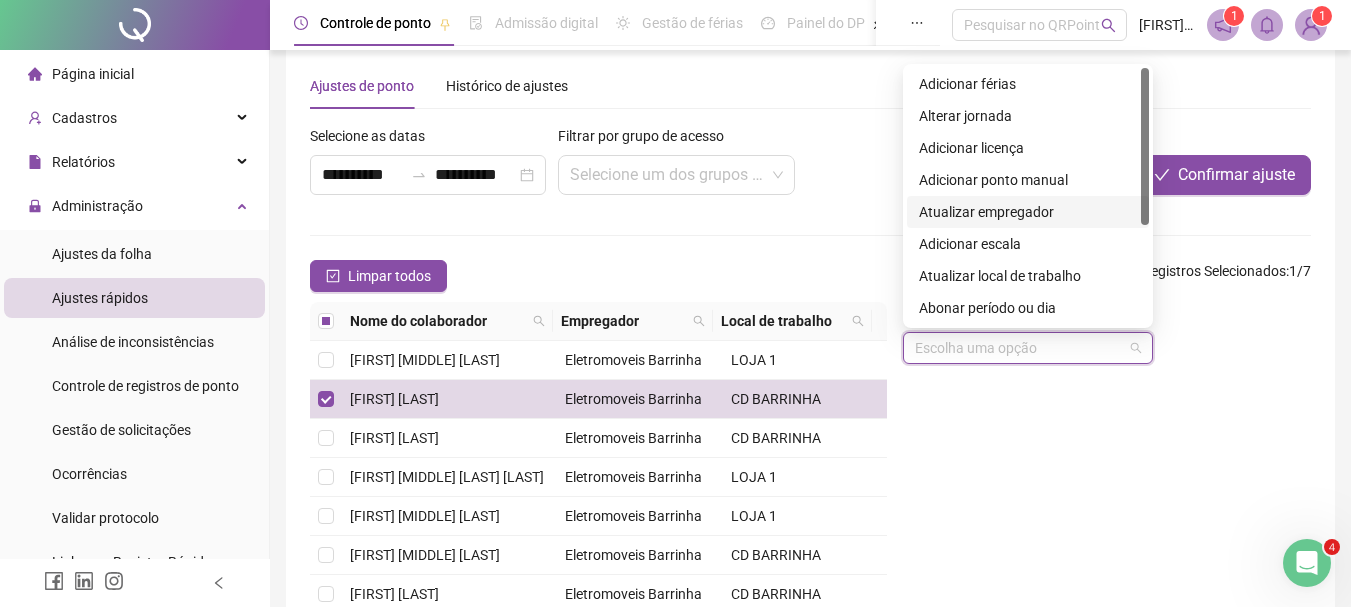 scroll, scrollTop: 160, scrollLeft: 0, axis: vertical 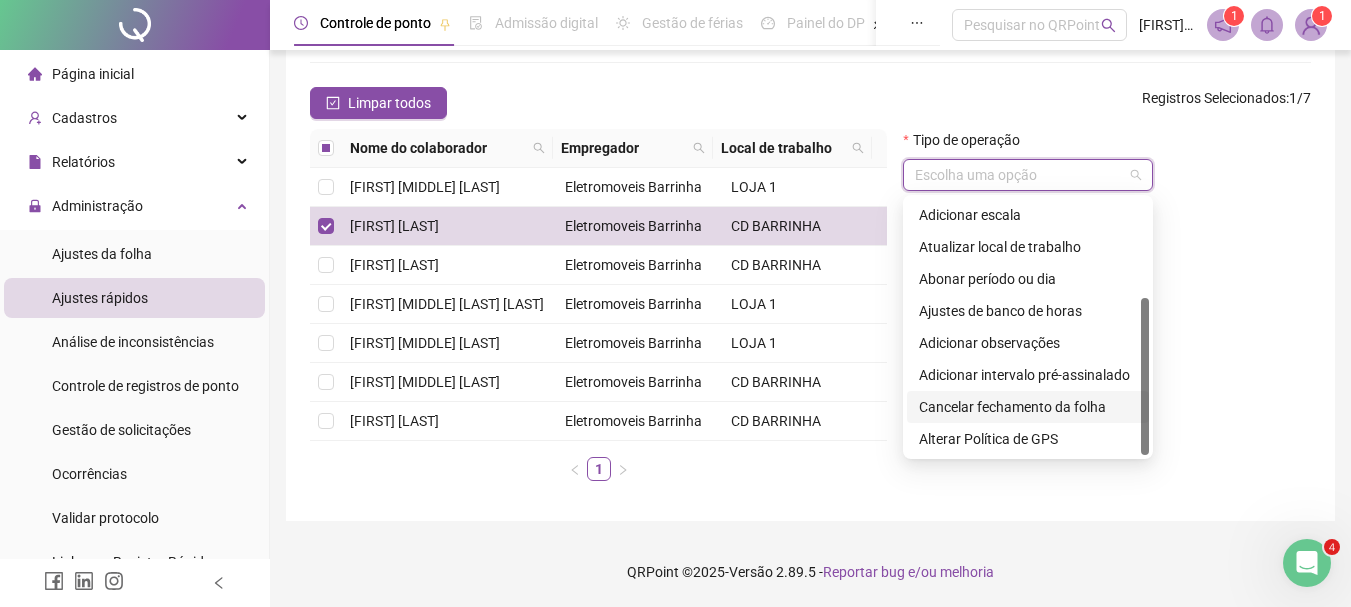 click on "Cancelar fechamento da folha" at bounding box center [1028, 407] 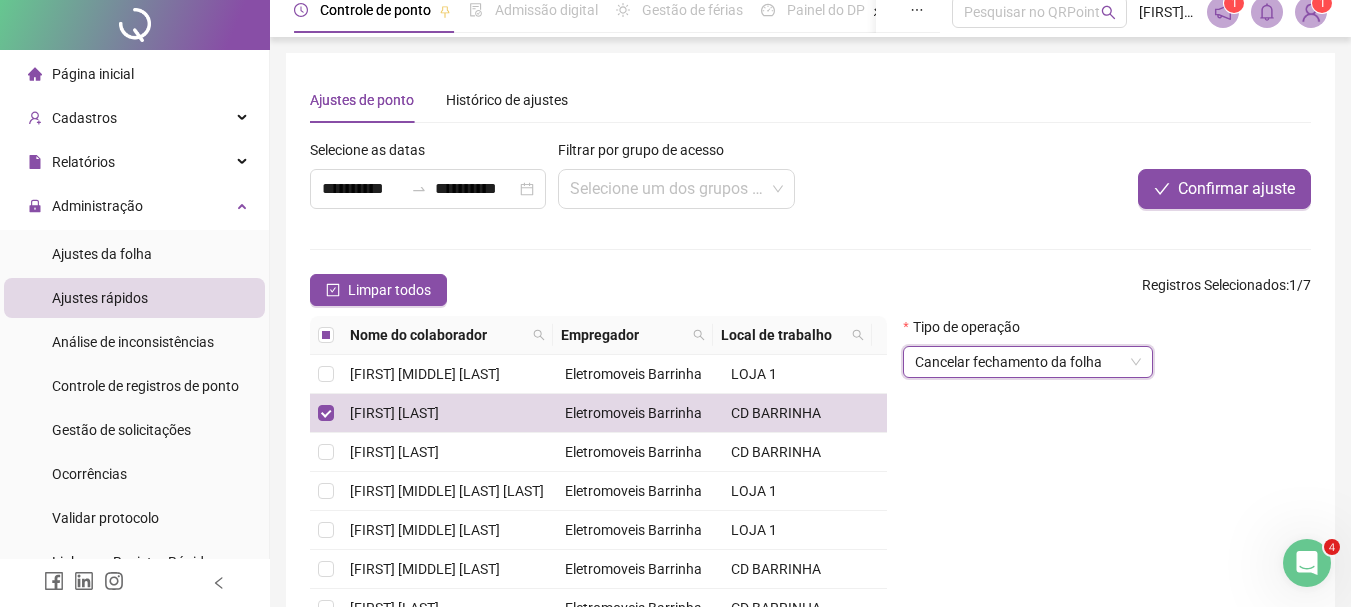 scroll, scrollTop: 0, scrollLeft: 0, axis: both 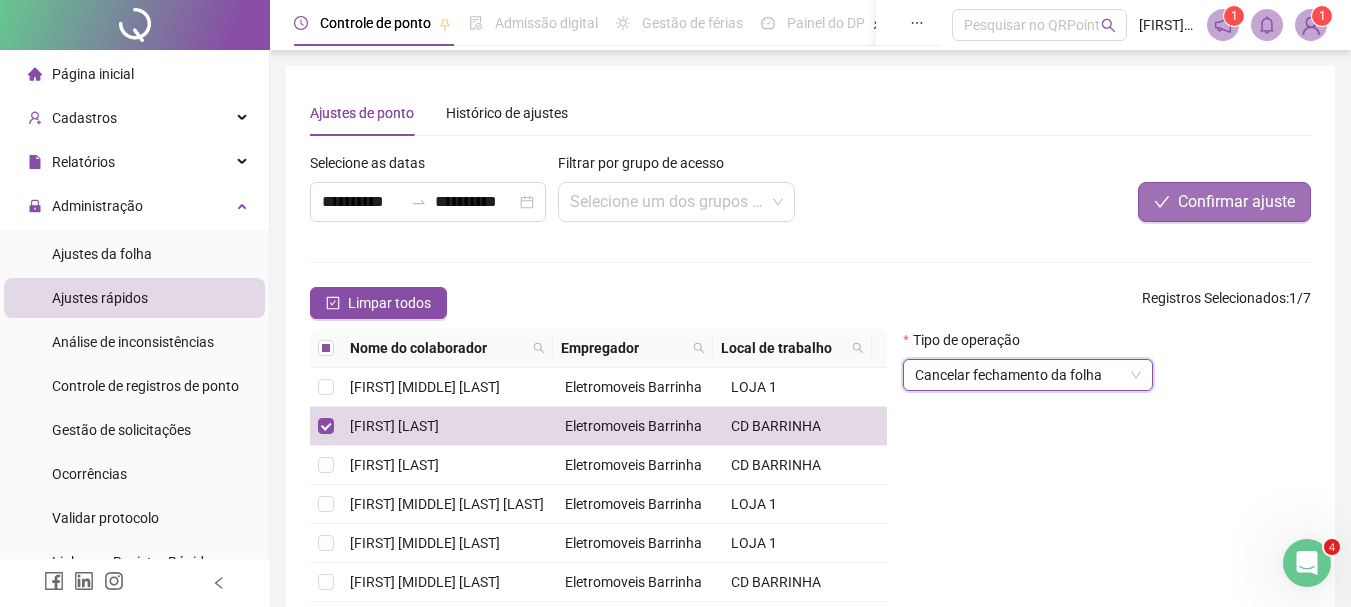 click on "Confirmar ajuste" at bounding box center [1236, 202] 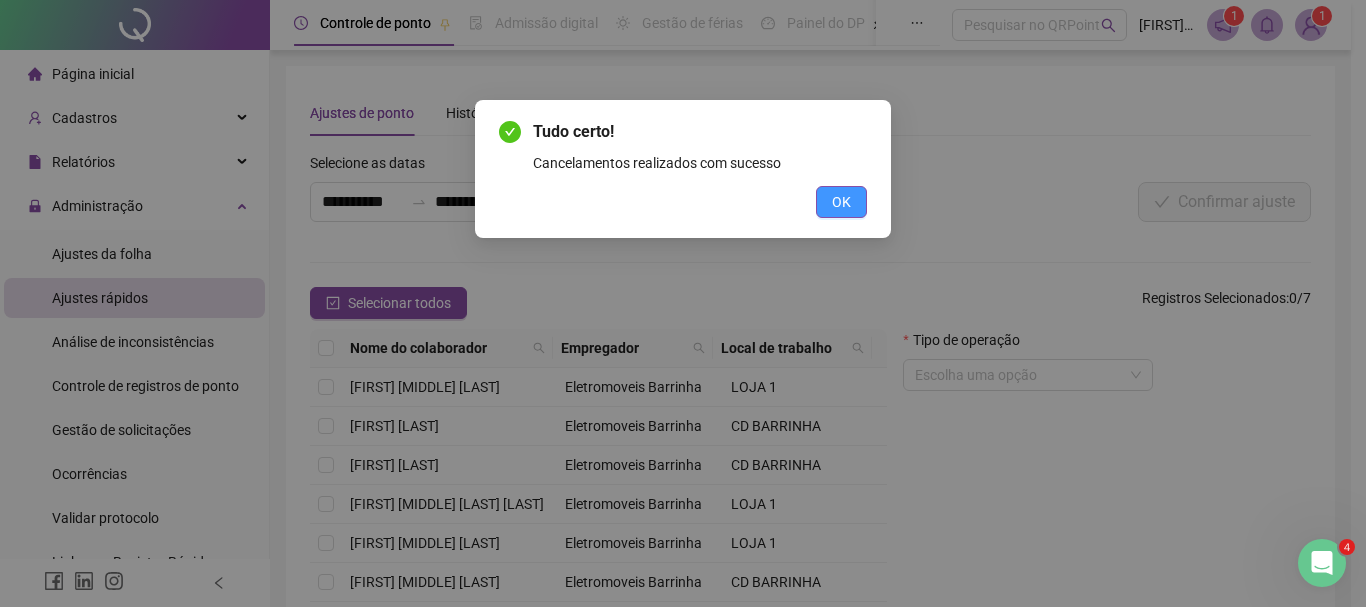 click on "OK" at bounding box center (841, 202) 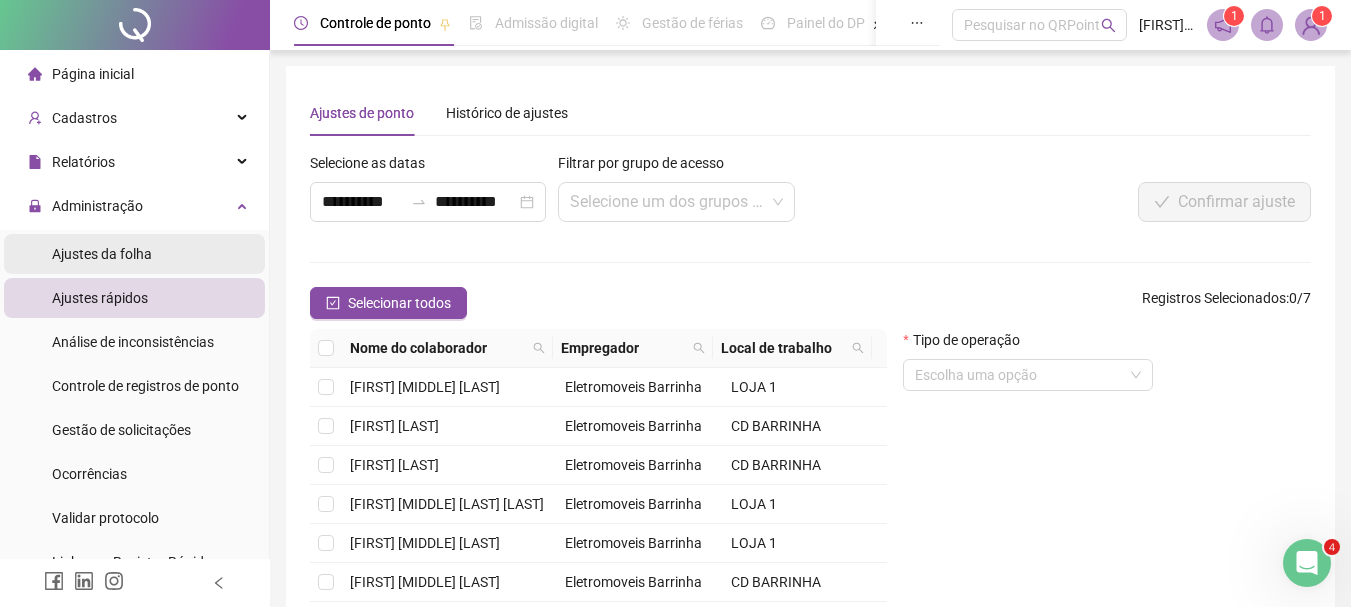click on "Ajustes da folha" at bounding box center [102, 254] 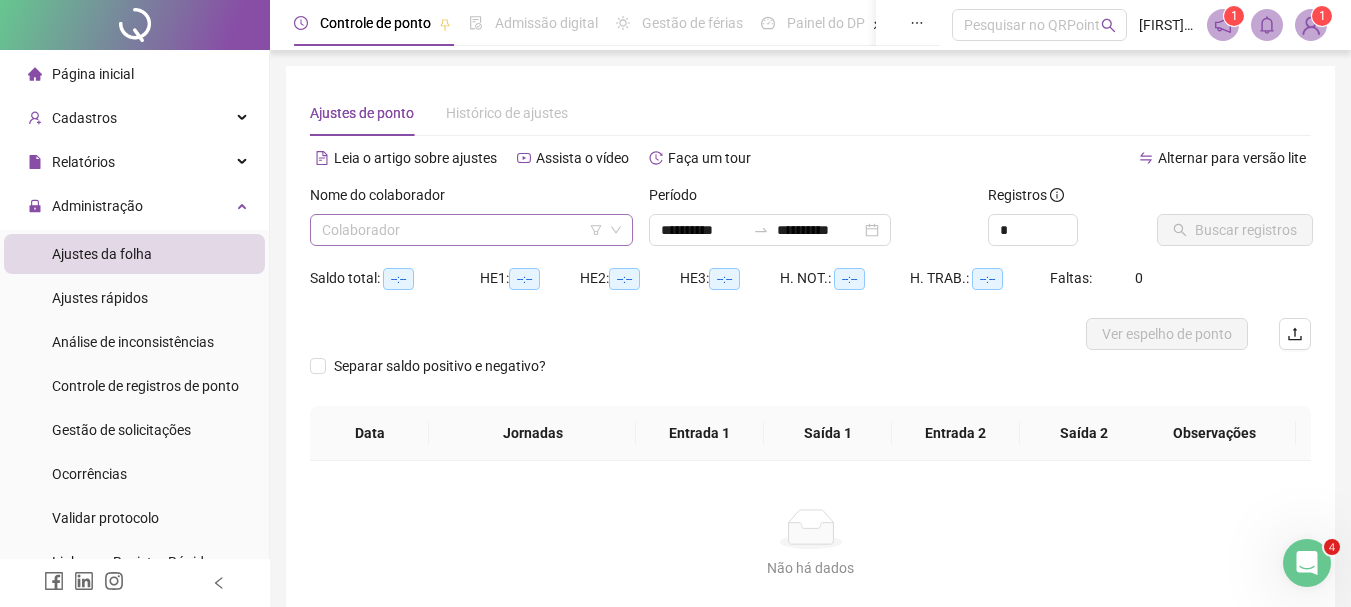 click at bounding box center [462, 230] 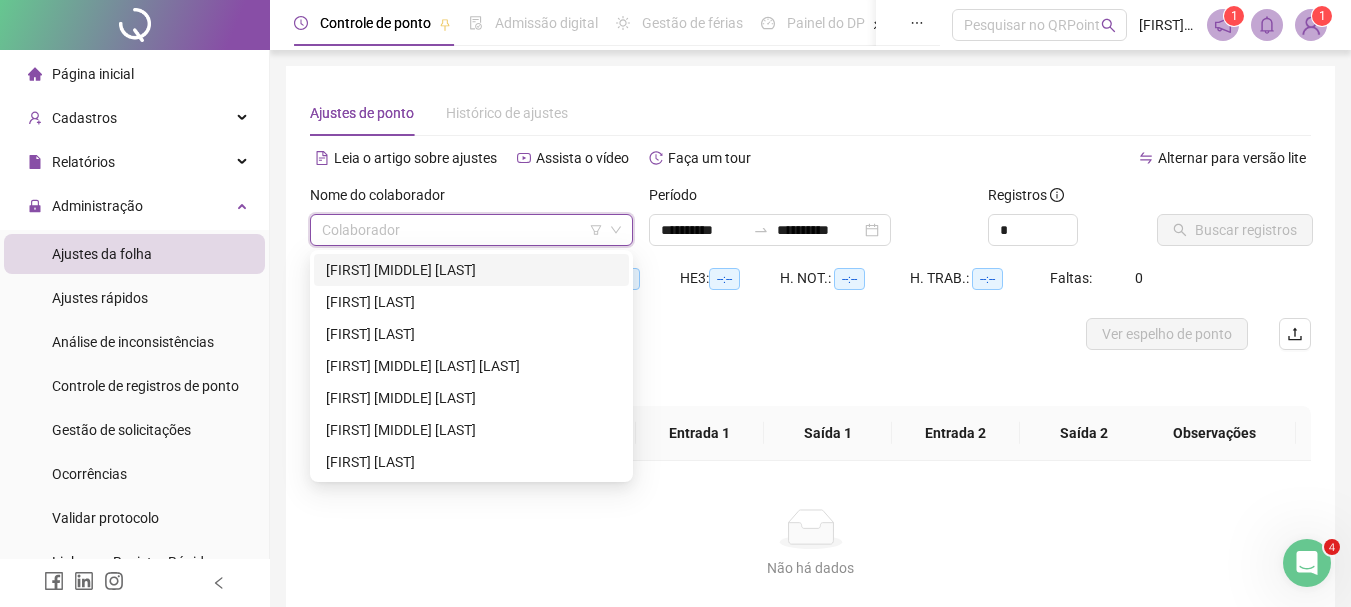 click at bounding box center [462, 230] 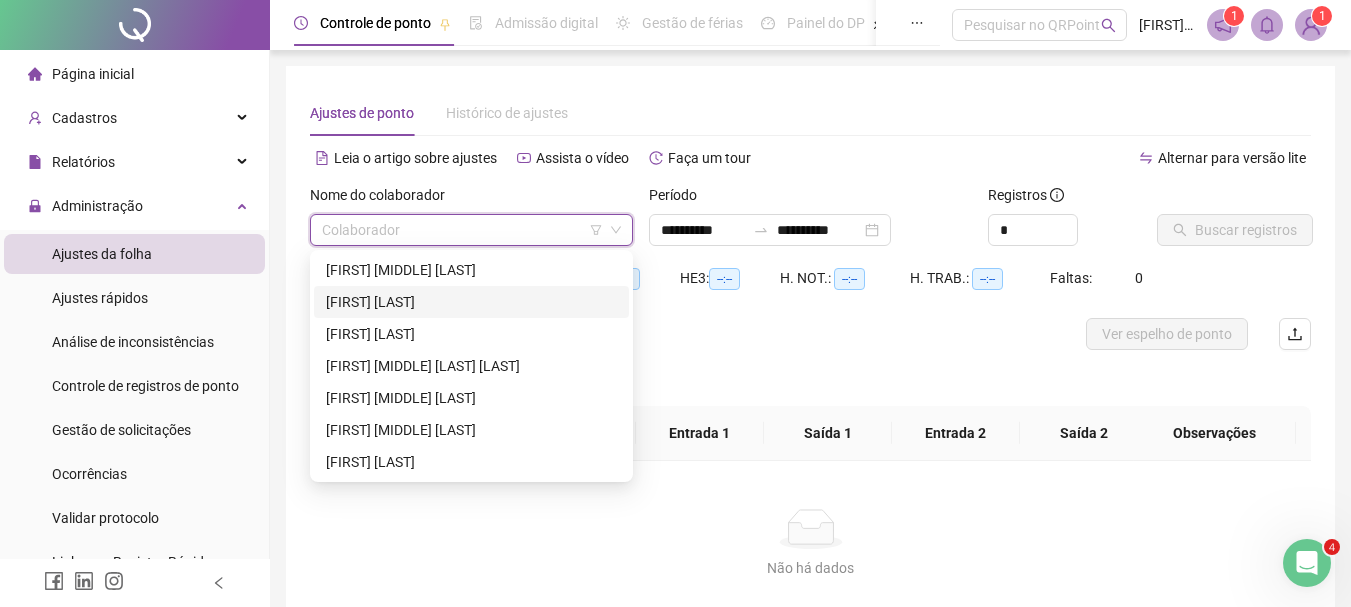 click on "[FIRST] [LAST]" at bounding box center [471, 302] 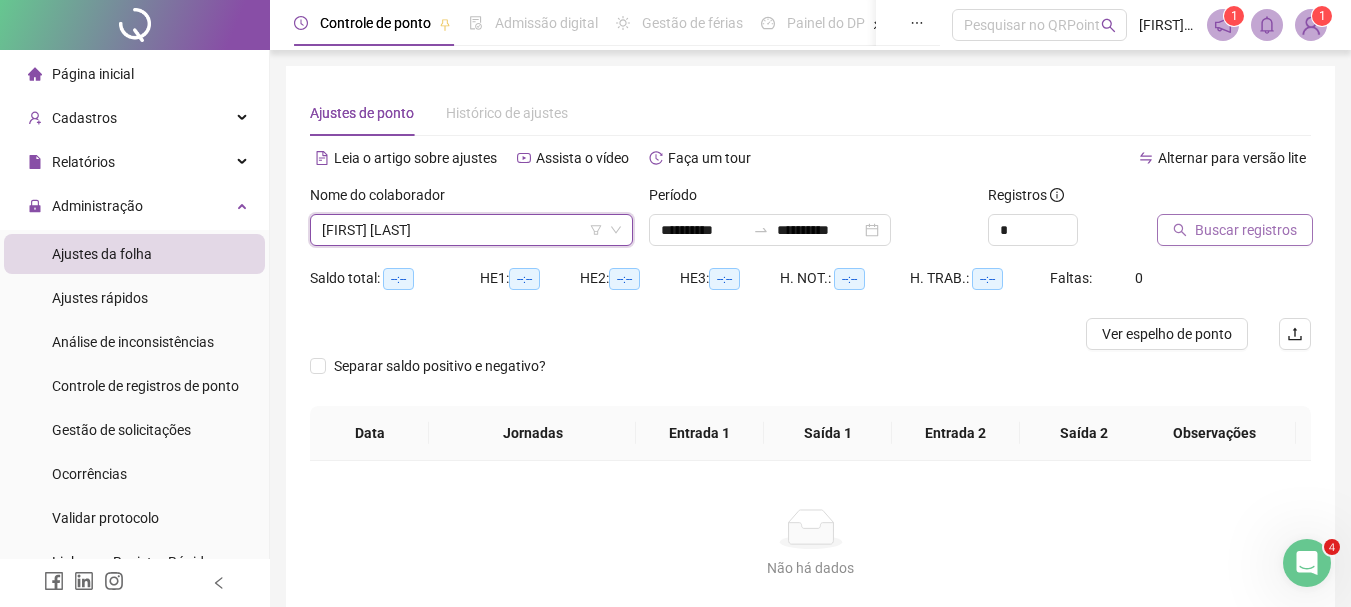 click on "Buscar registros" at bounding box center (1246, 230) 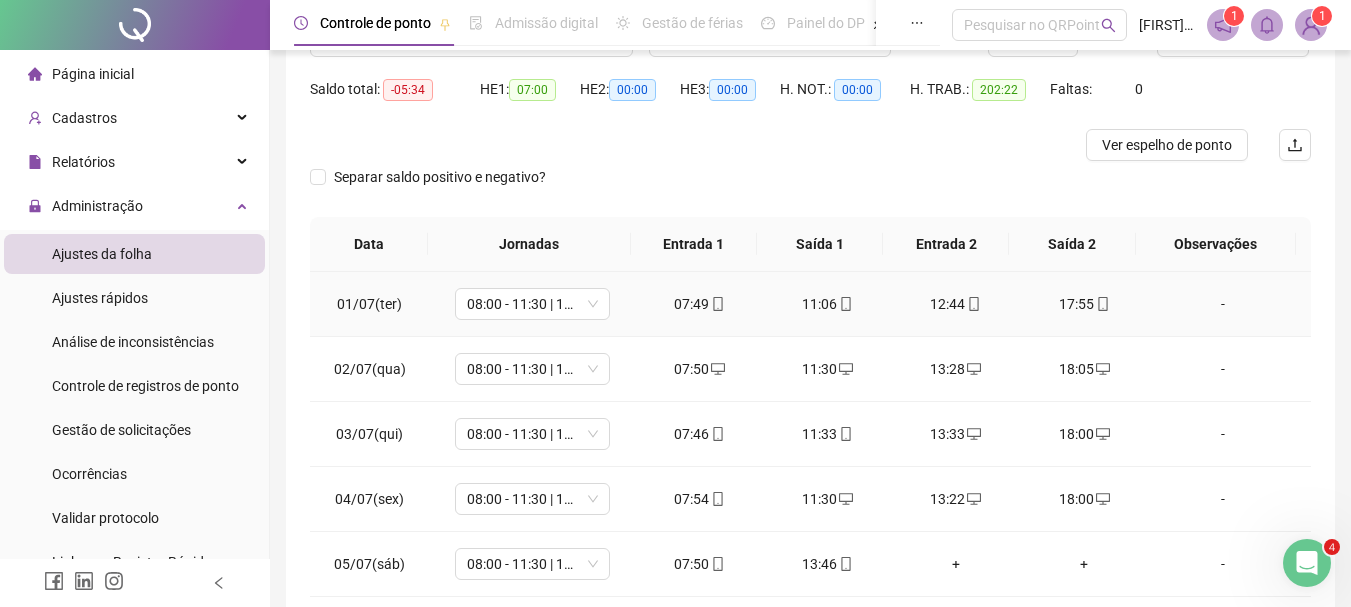 scroll, scrollTop: 200, scrollLeft: 0, axis: vertical 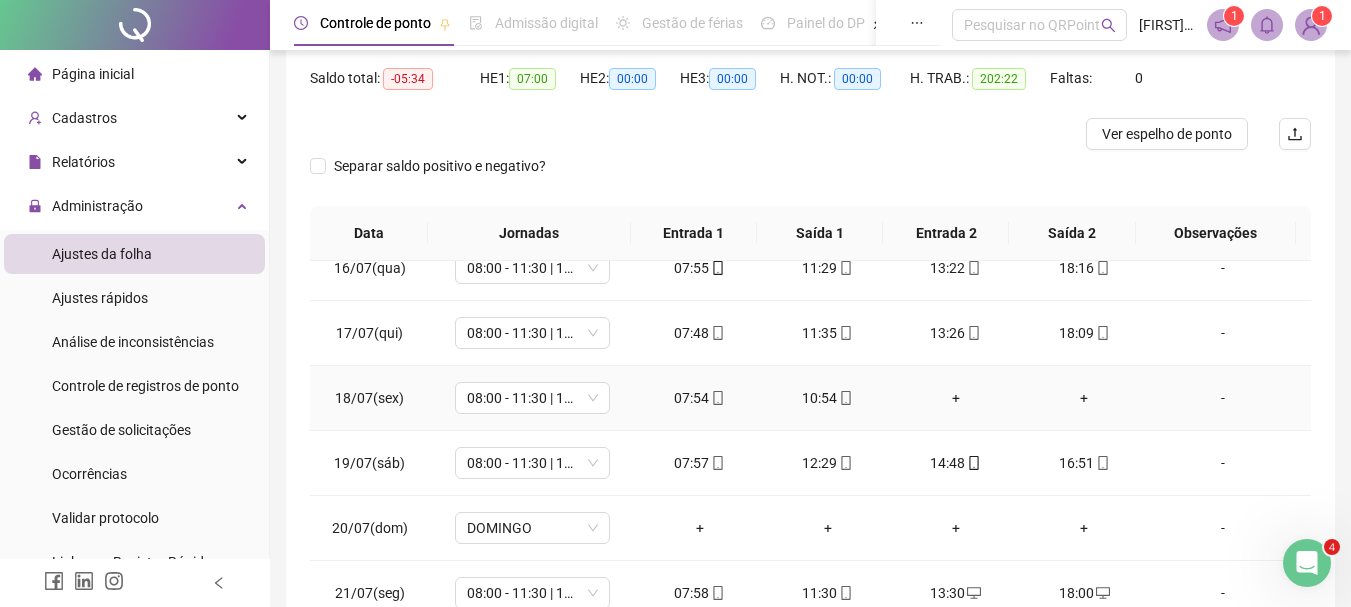click on "-" at bounding box center [1223, 398] 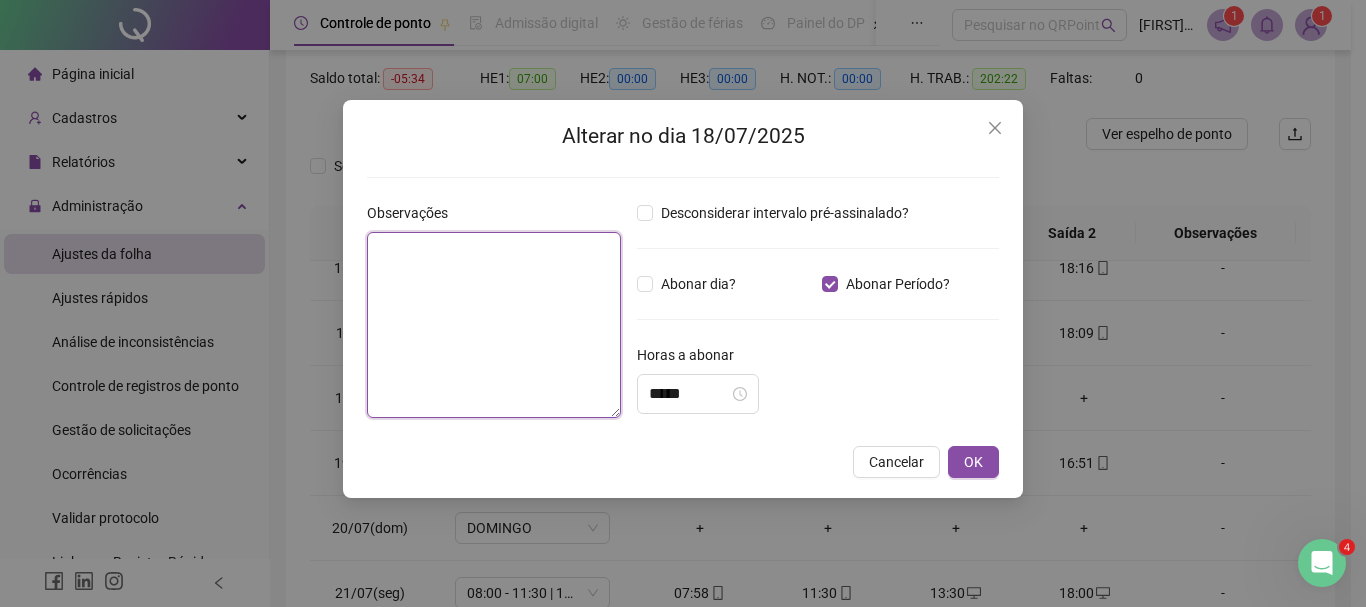 click at bounding box center [494, 325] 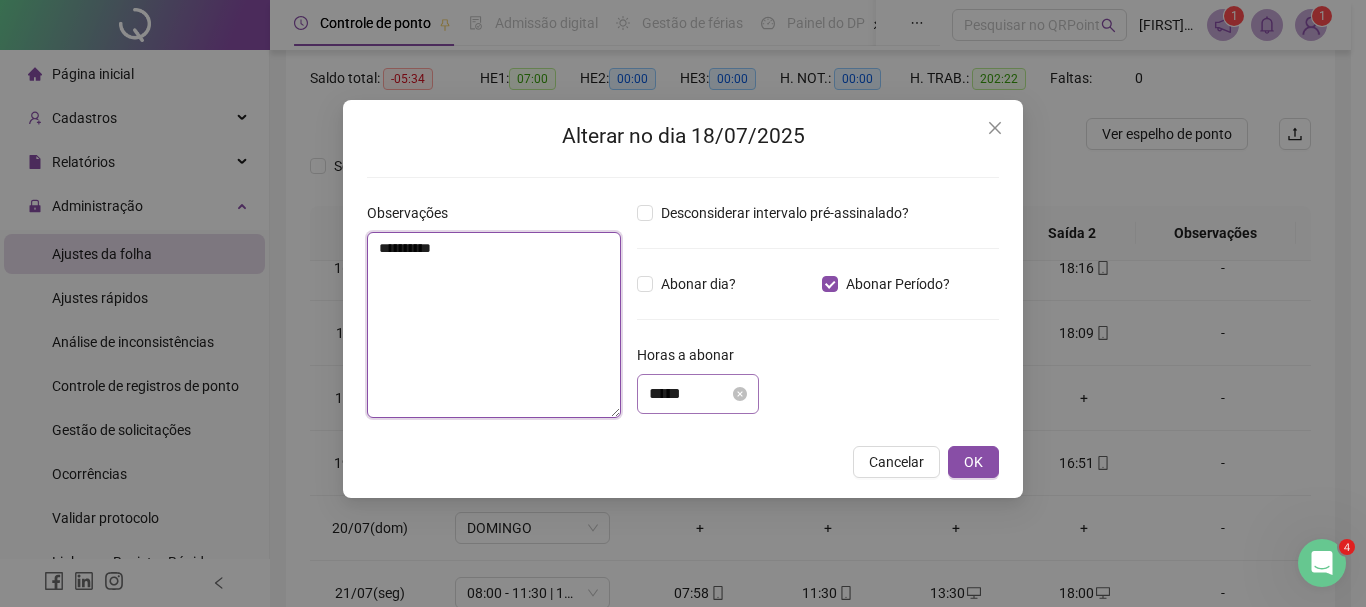 type on "**********" 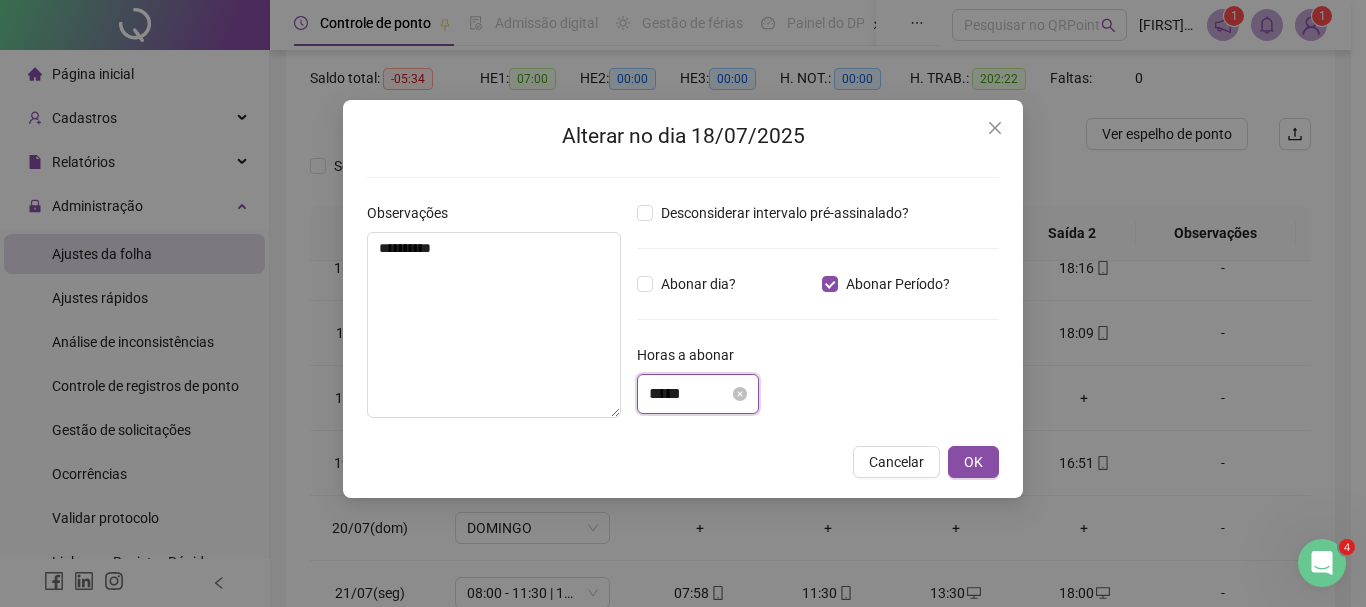 click on "*****" at bounding box center [689, 394] 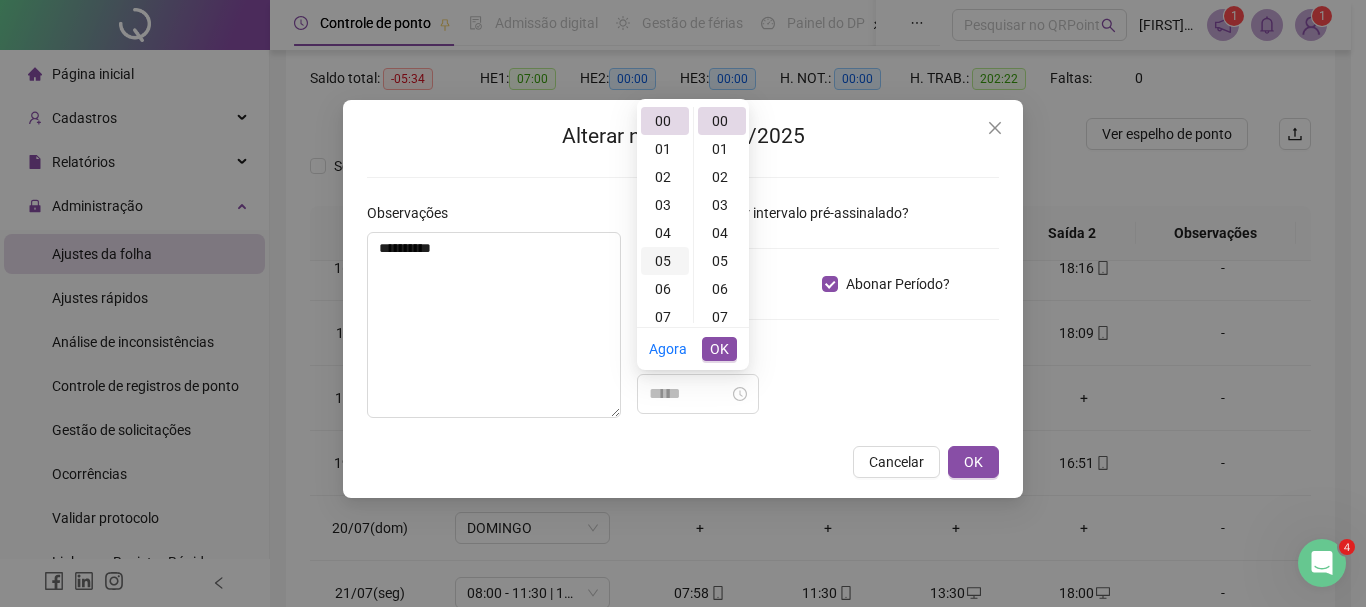 click on "05" at bounding box center [665, 261] 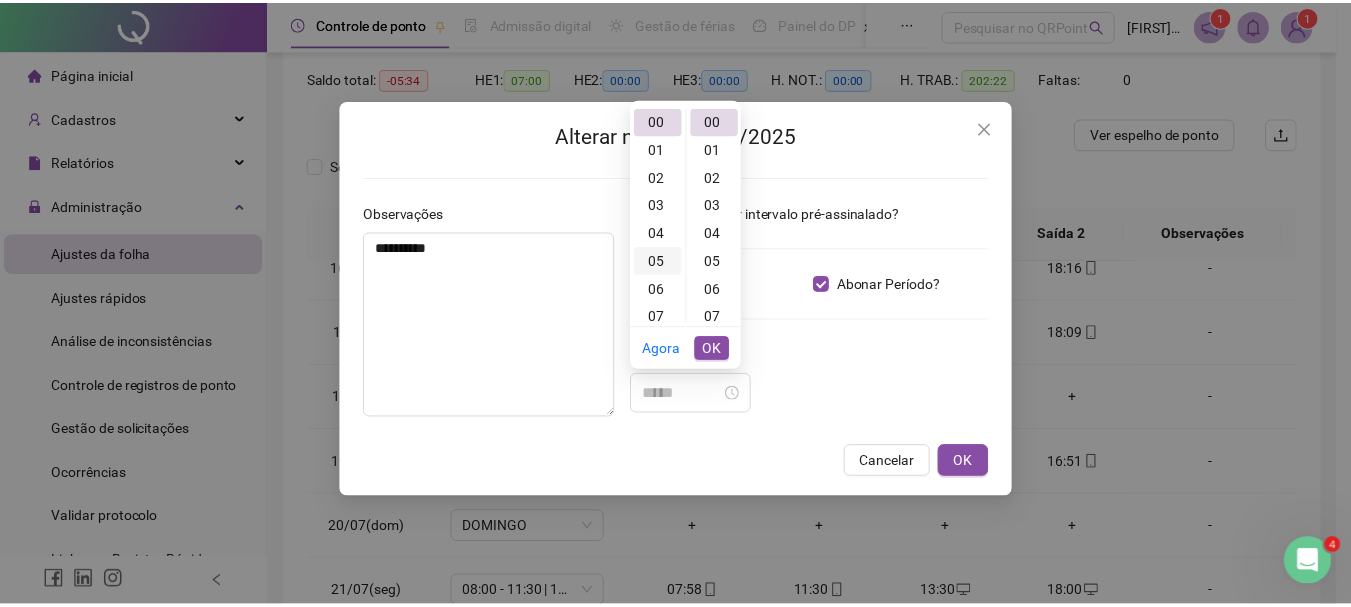 scroll, scrollTop: 140, scrollLeft: 0, axis: vertical 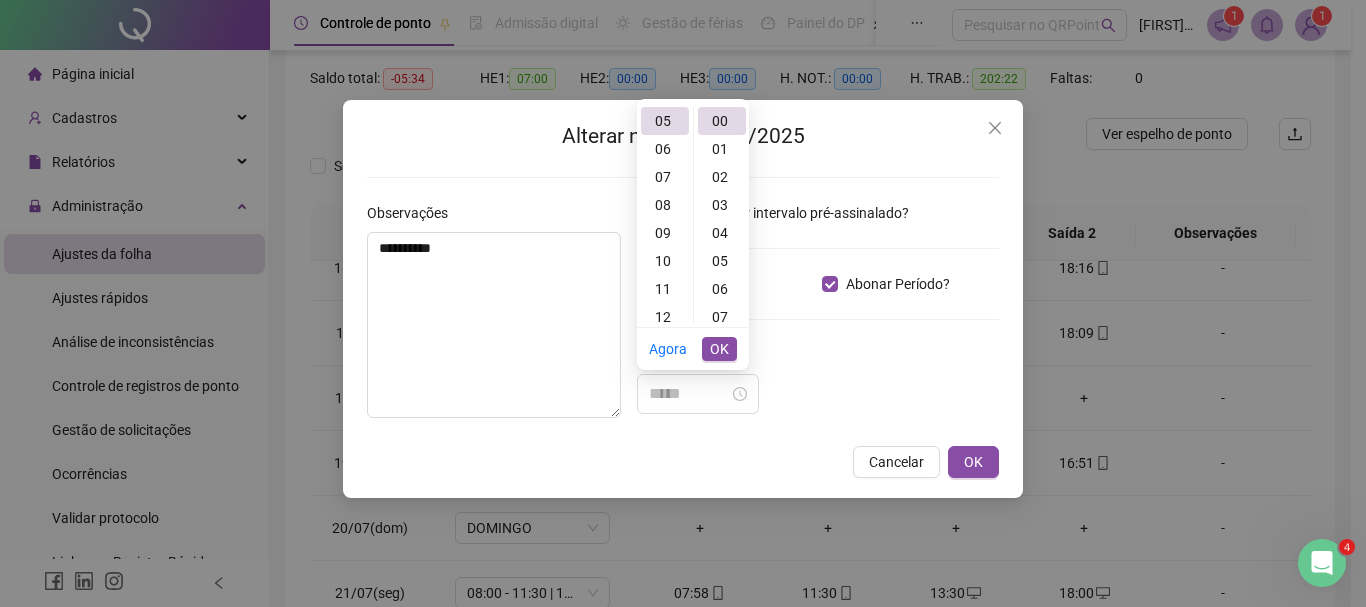 type on "*****" 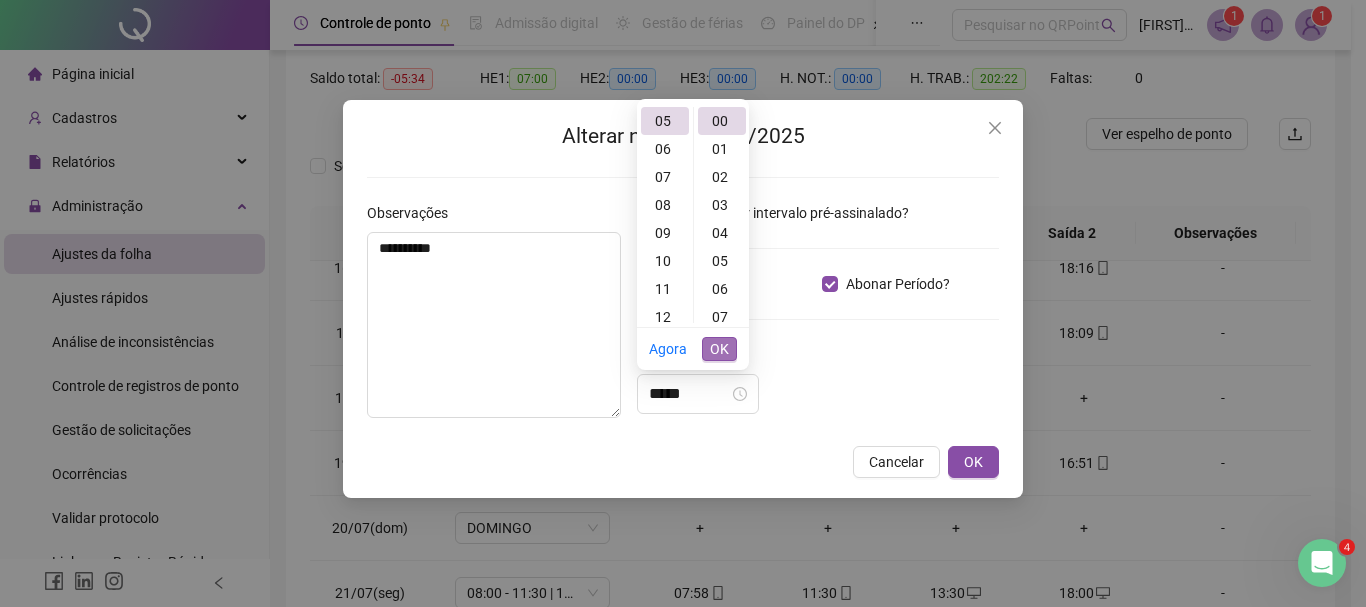 click on "OK" at bounding box center (719, 349) 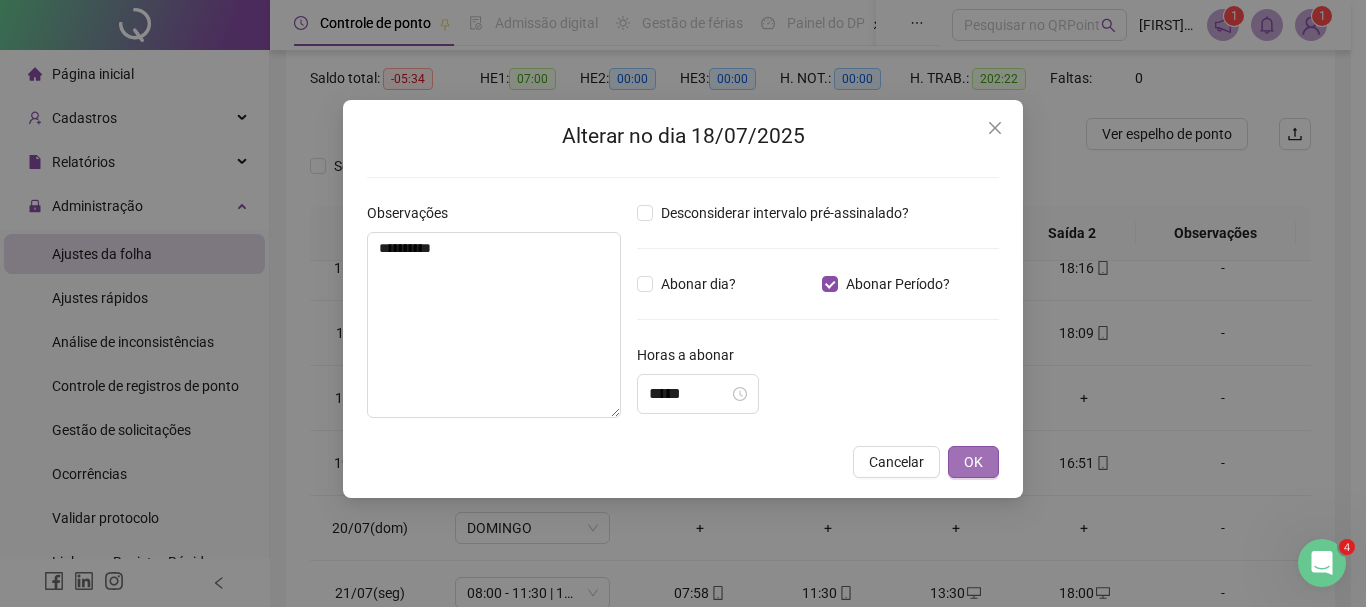 click on "OK" at bounding box center [973, 462] 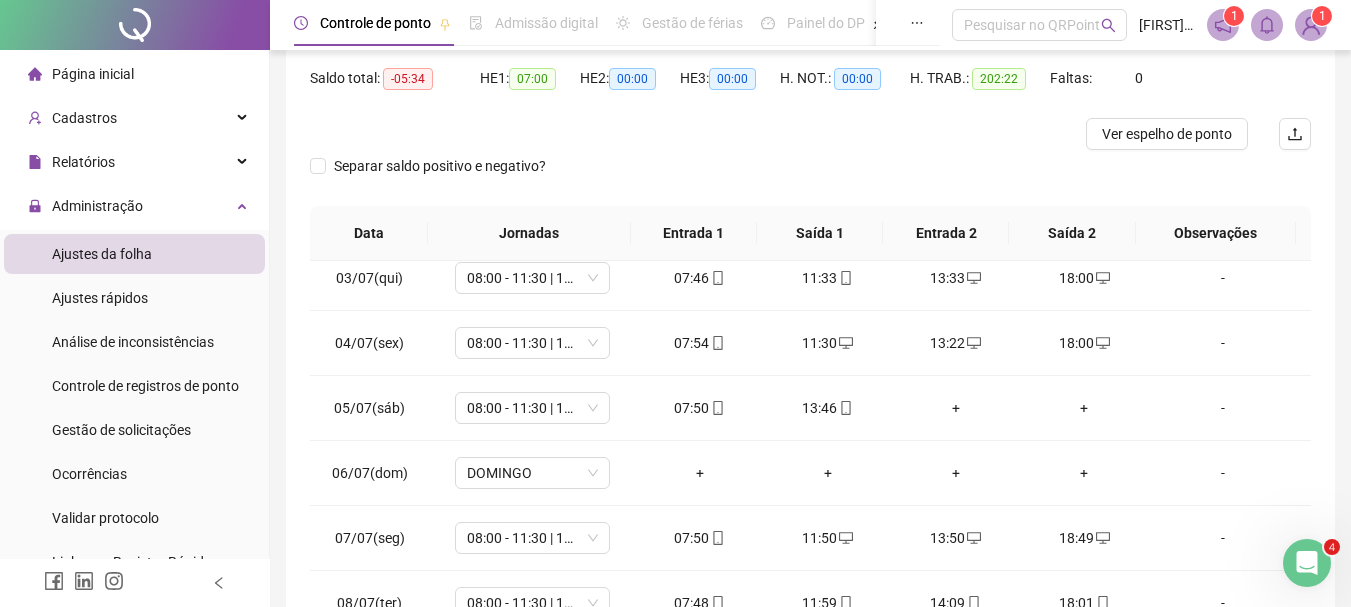 scroll, scrollTop: 0, scrollLeft: 0, axis: both 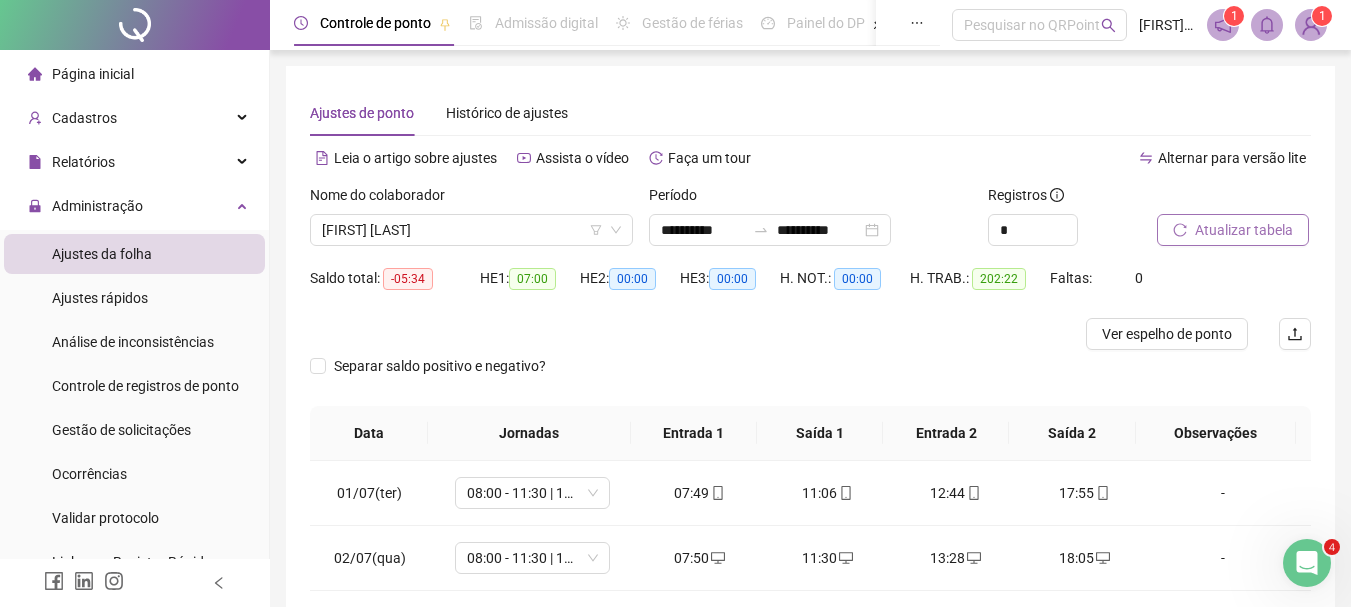 click on "Atualizar tabela" at bounding box center [1244, 230] 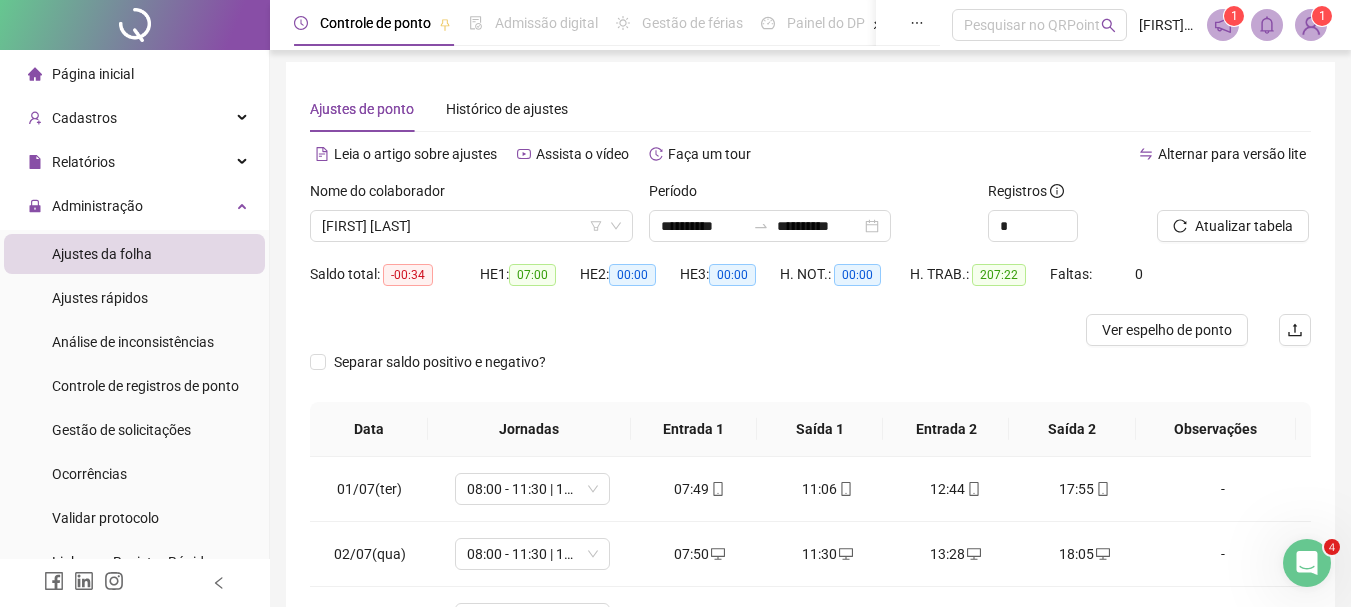 scroll, scrollTop: 0, scrollLeft: 0, axis: both 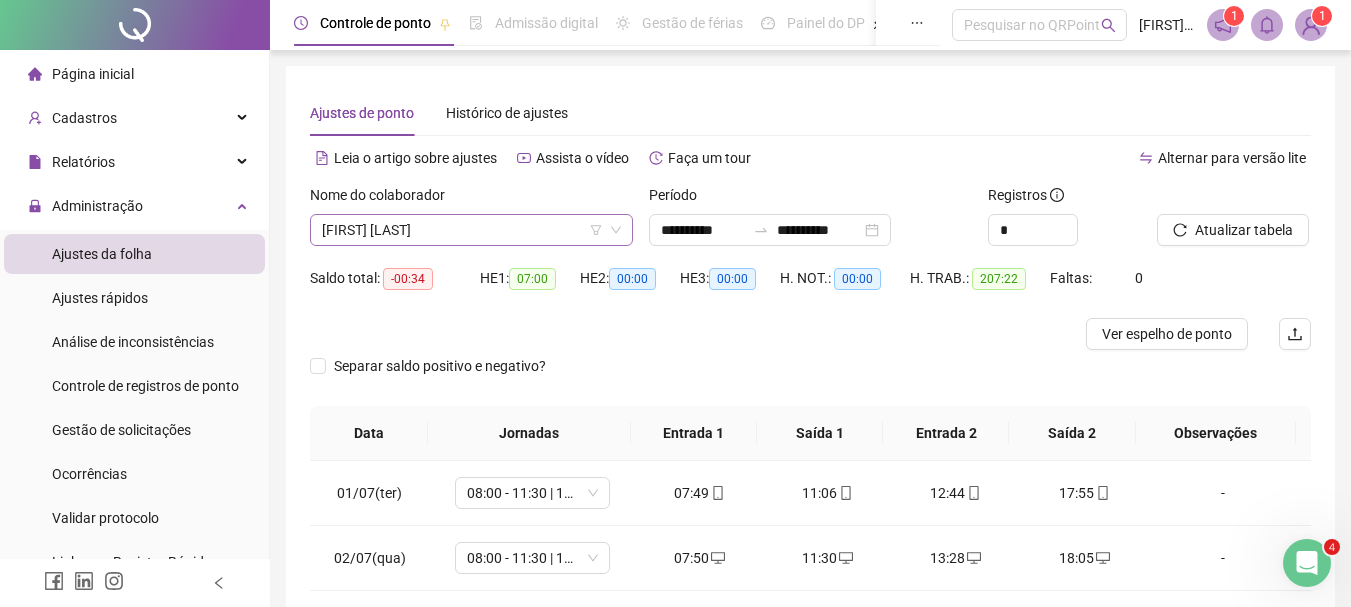click on "[FIRST] [LAST]" at bounding box center [471, 230] 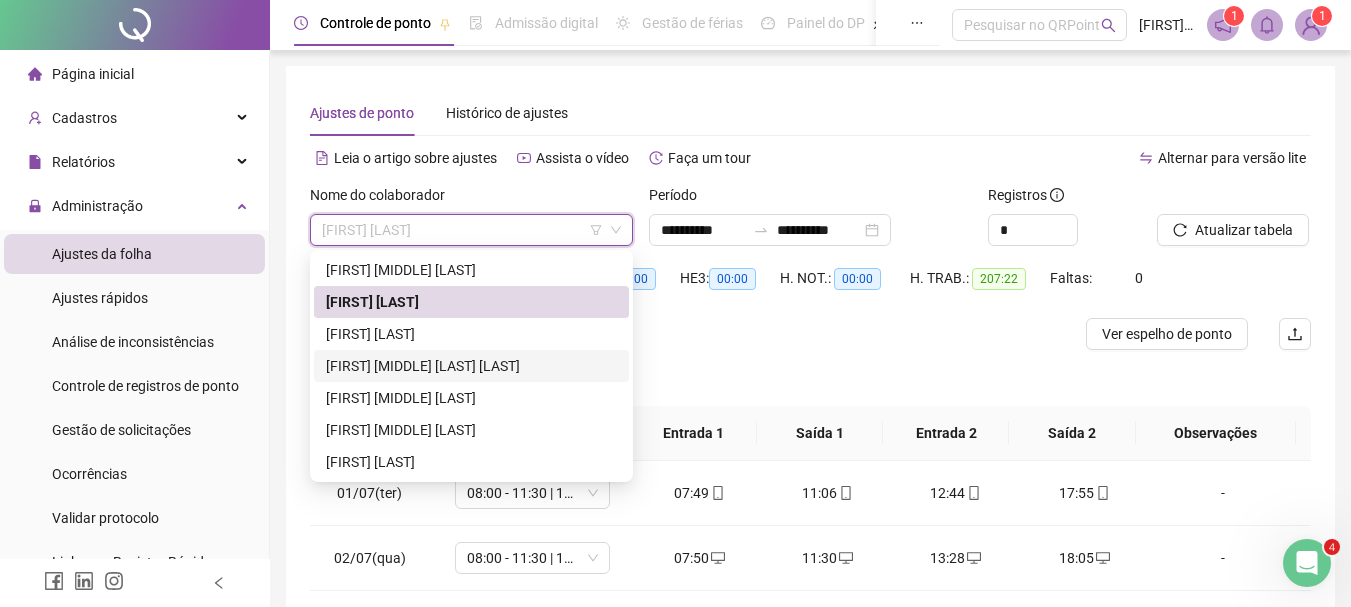 click on "[FIRST] [MIDDLE] [LAST] [LAST]" at bounding box center (471, 366) 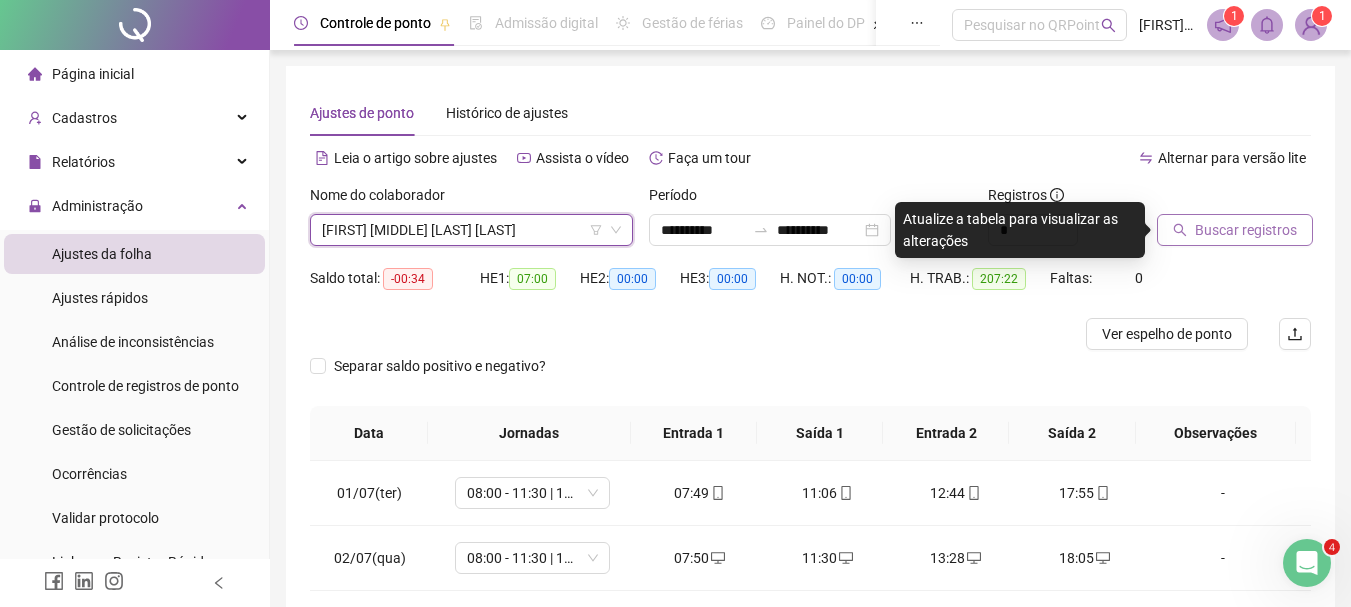 click on "Buscar registros" at bounding box center [1246, 230] 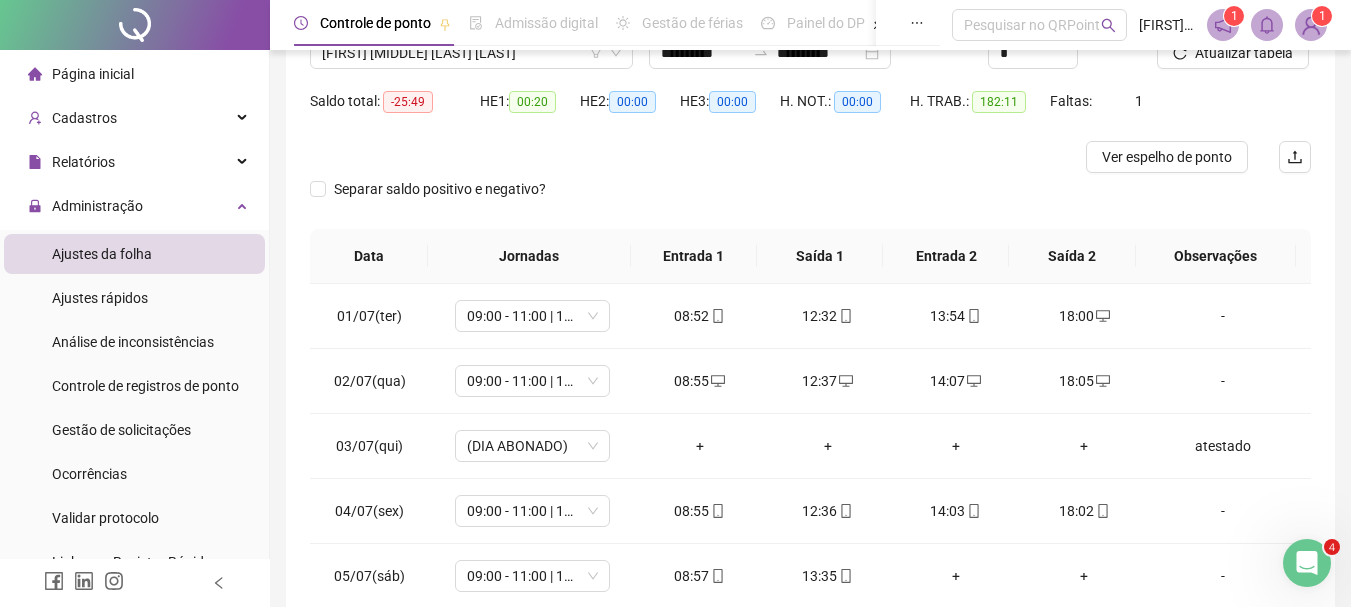 scroll, scrollTop: 300, scrollLeft: 0, axis: vertical 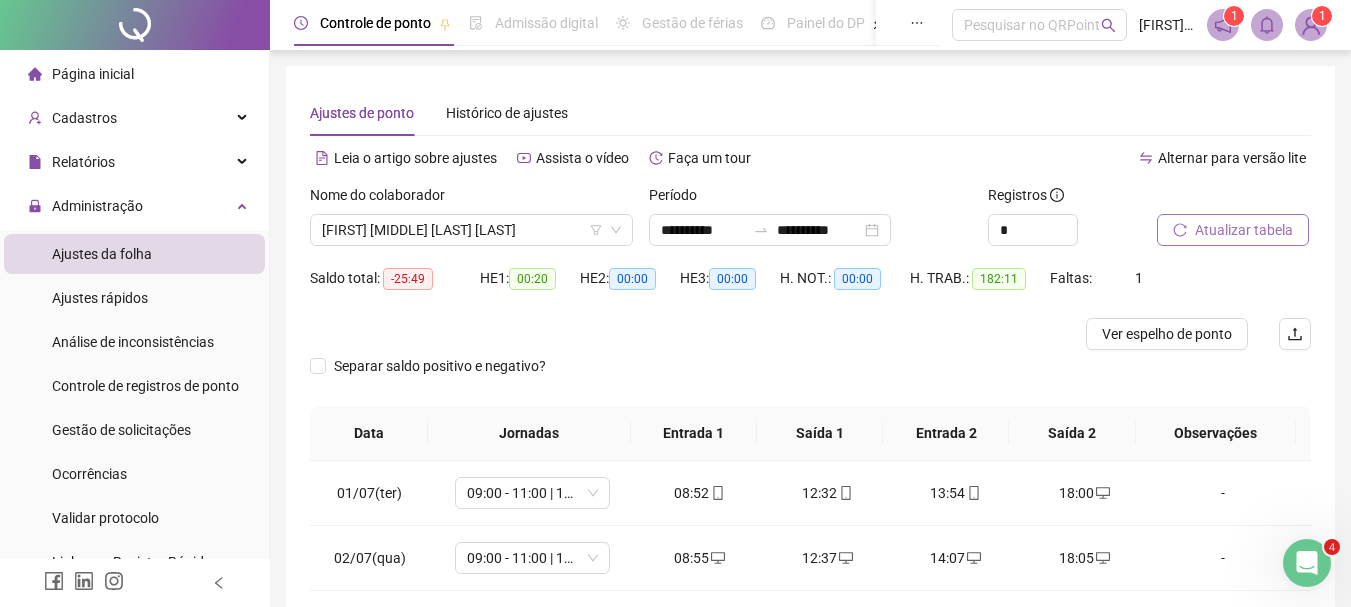 click on "Atualizar tabela" at bounding box center [1244, 230] 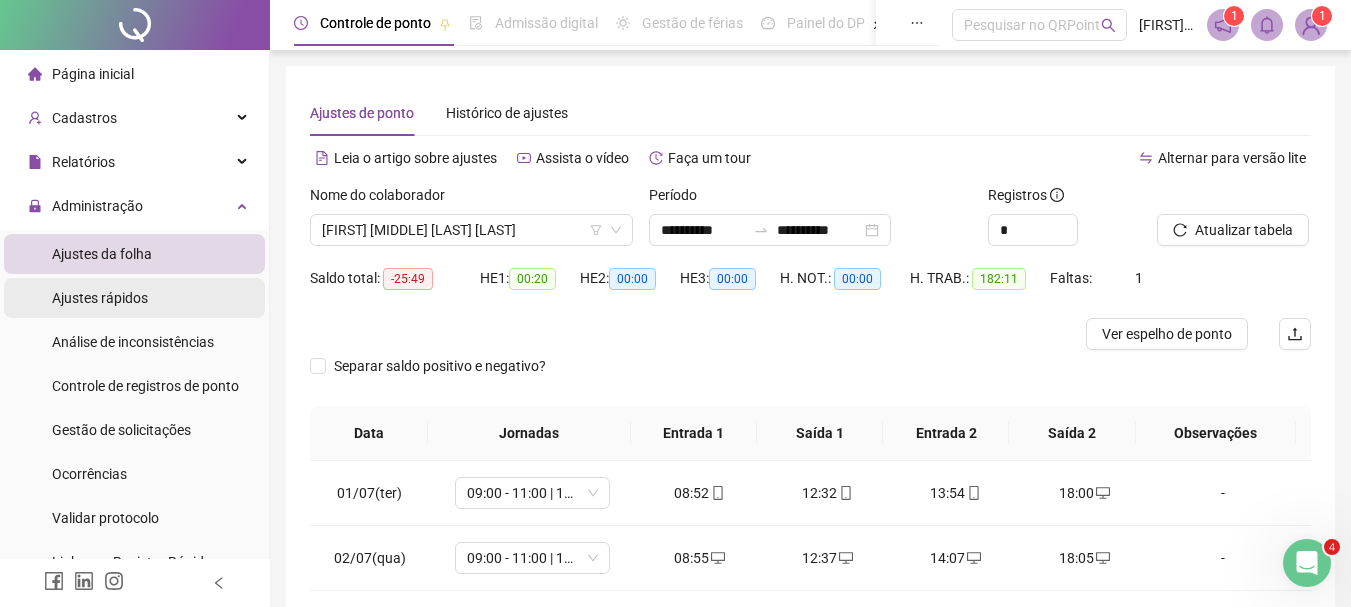 click on "Ajustes rápidos" at bounding box center (134, 298) 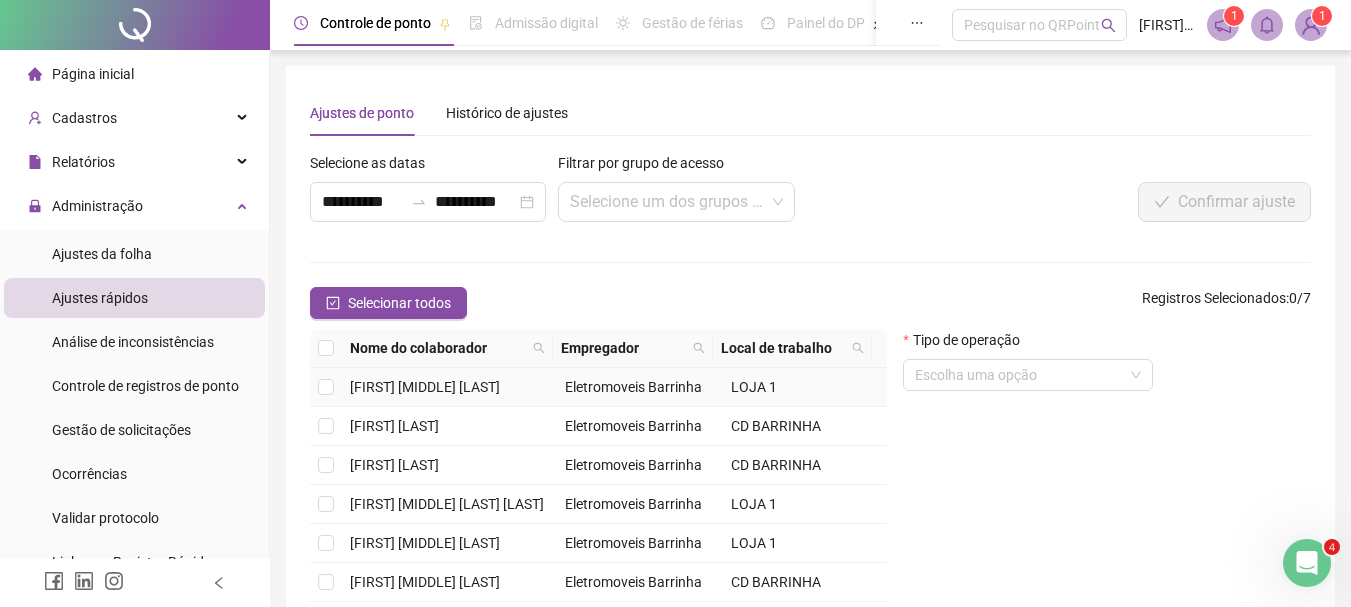 scroll, scrollTop: 0, scrollLeft: 0, axis: both 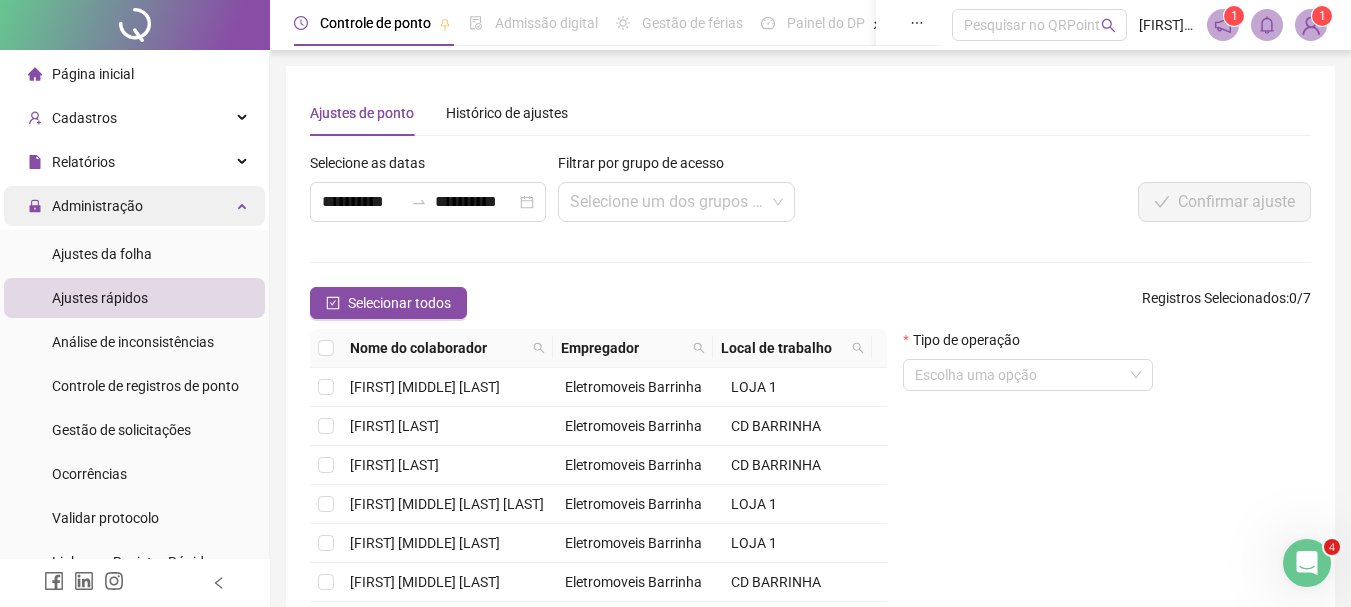 click on "Administração" at bounding box center (134, 206) 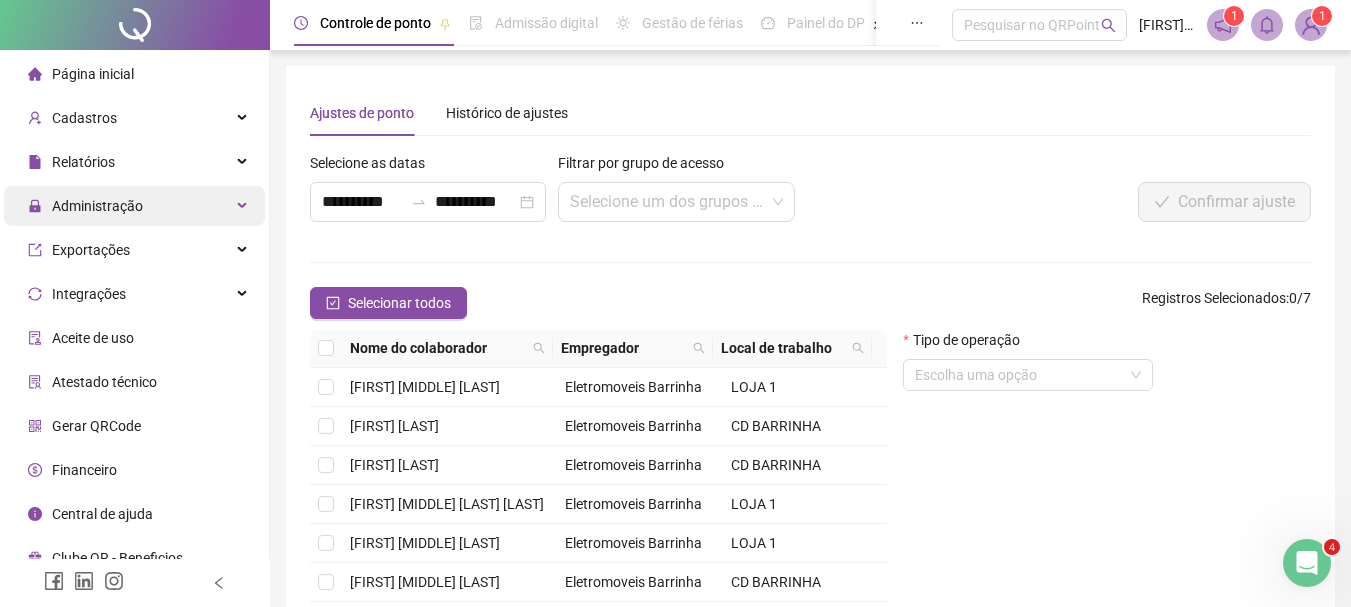 click on "Administração" at bounding box center (97, 206) 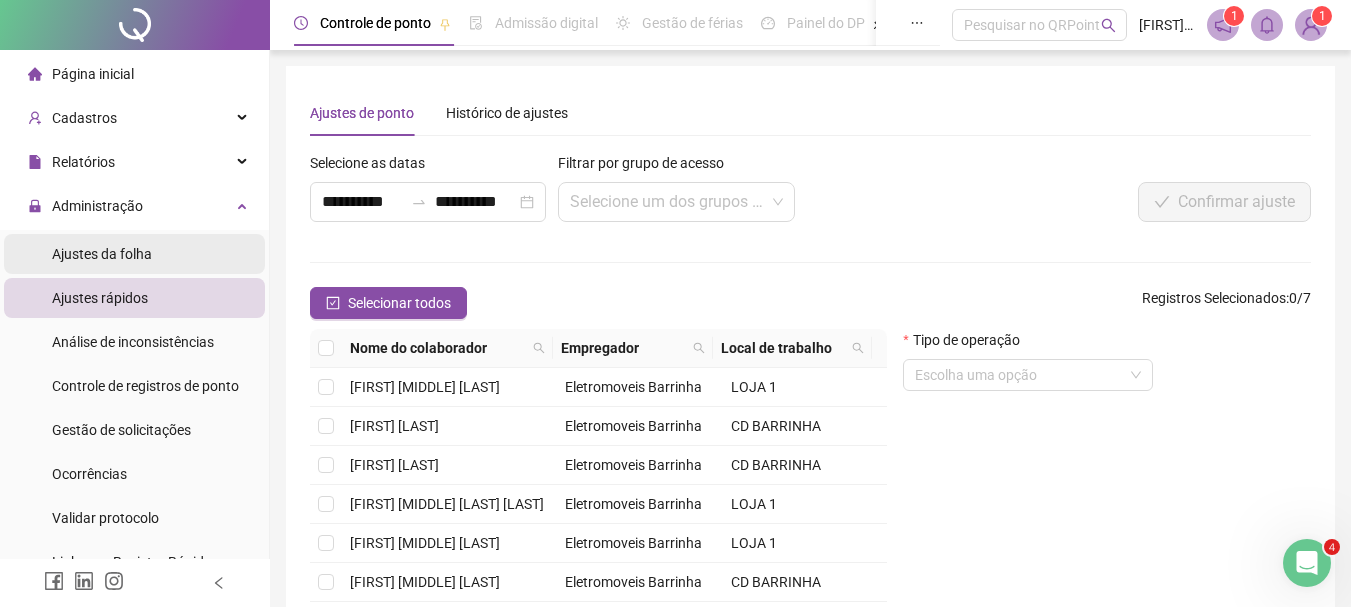 click on "Ajustes da folha" at bounding box center [134, 254] 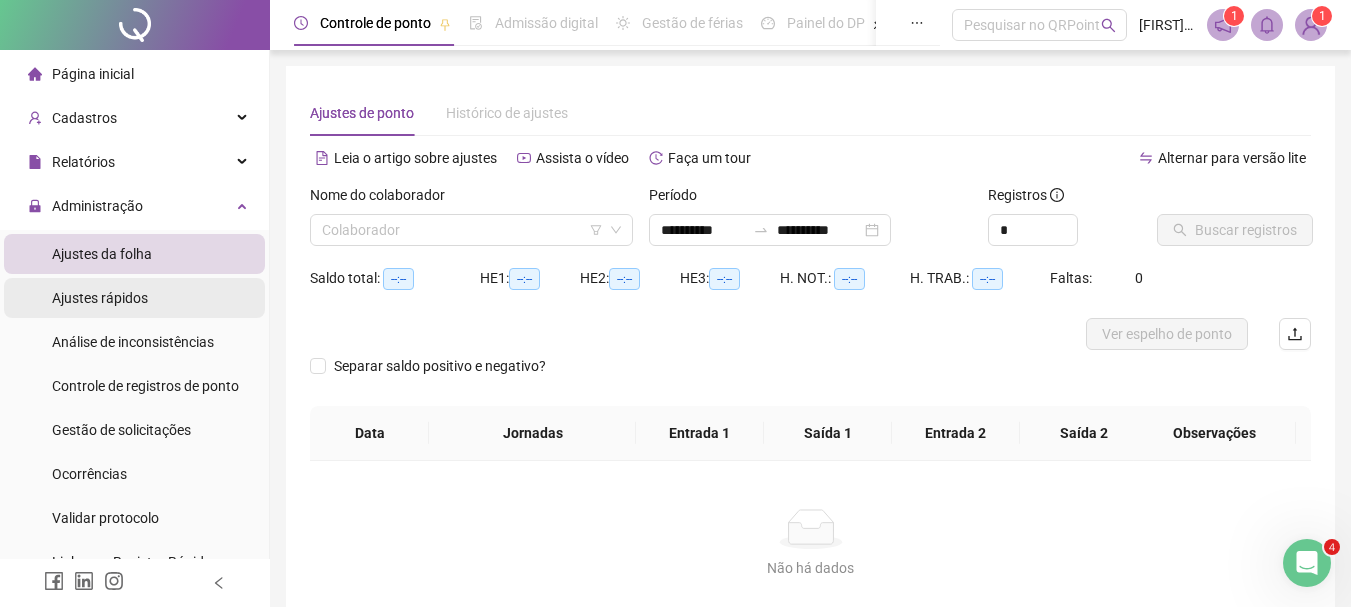 click on "Ajustes rápidos" at bounding box center (134, 298) 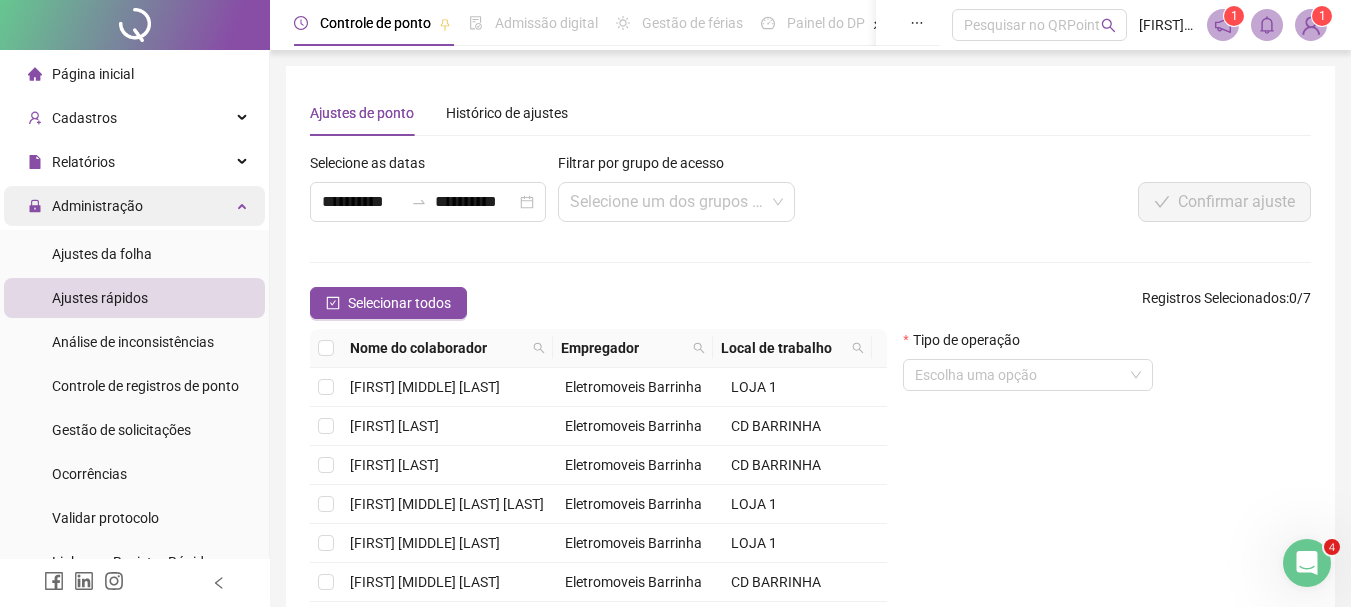 click on "Administração" at bounding box center (134, 206) 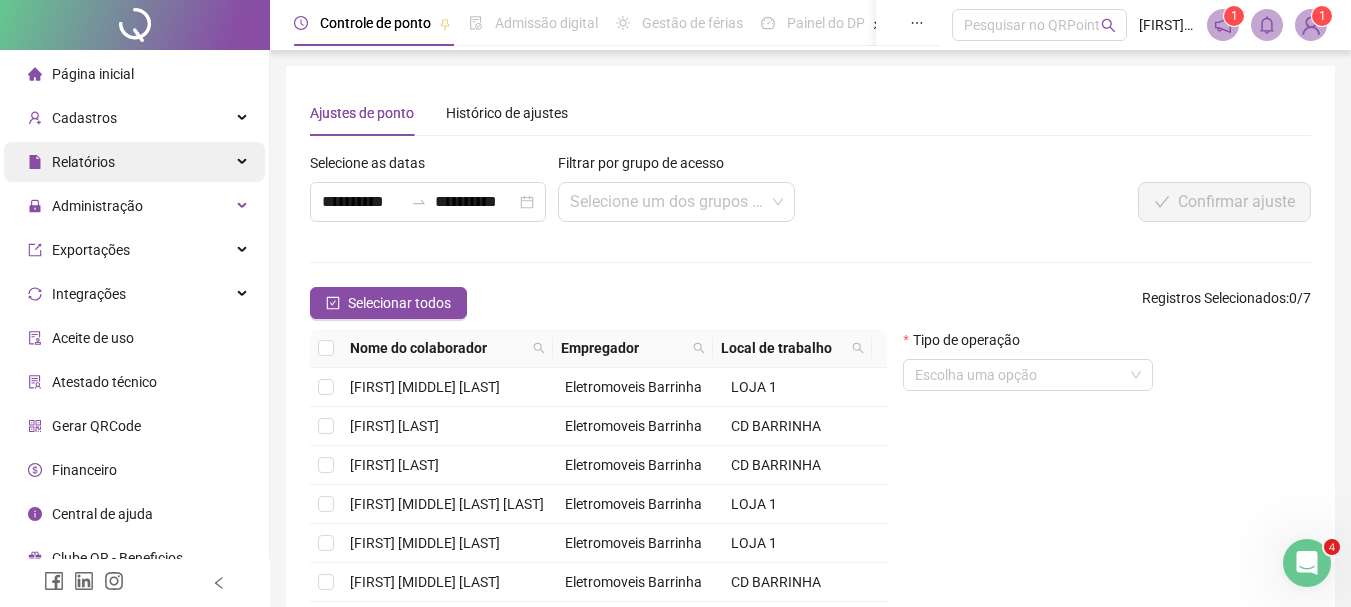 click on "Relatórios" at bounding box center (134, 162) 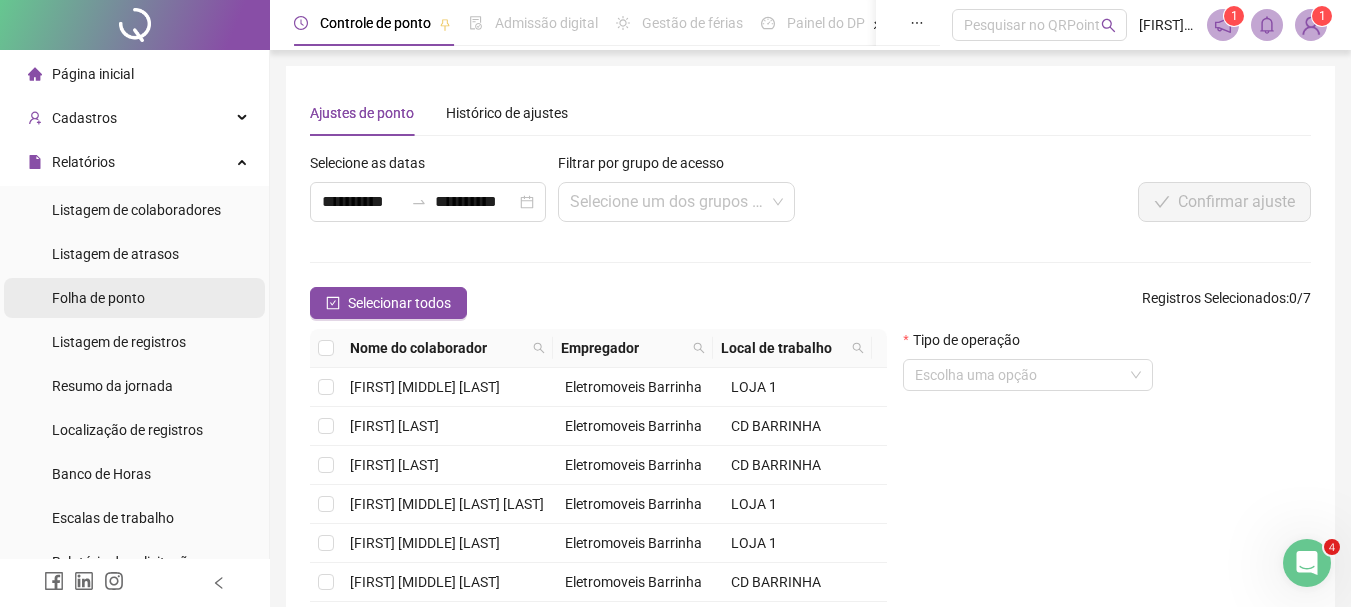 click on "Folha de ponto" at bounding box center [134, 298] 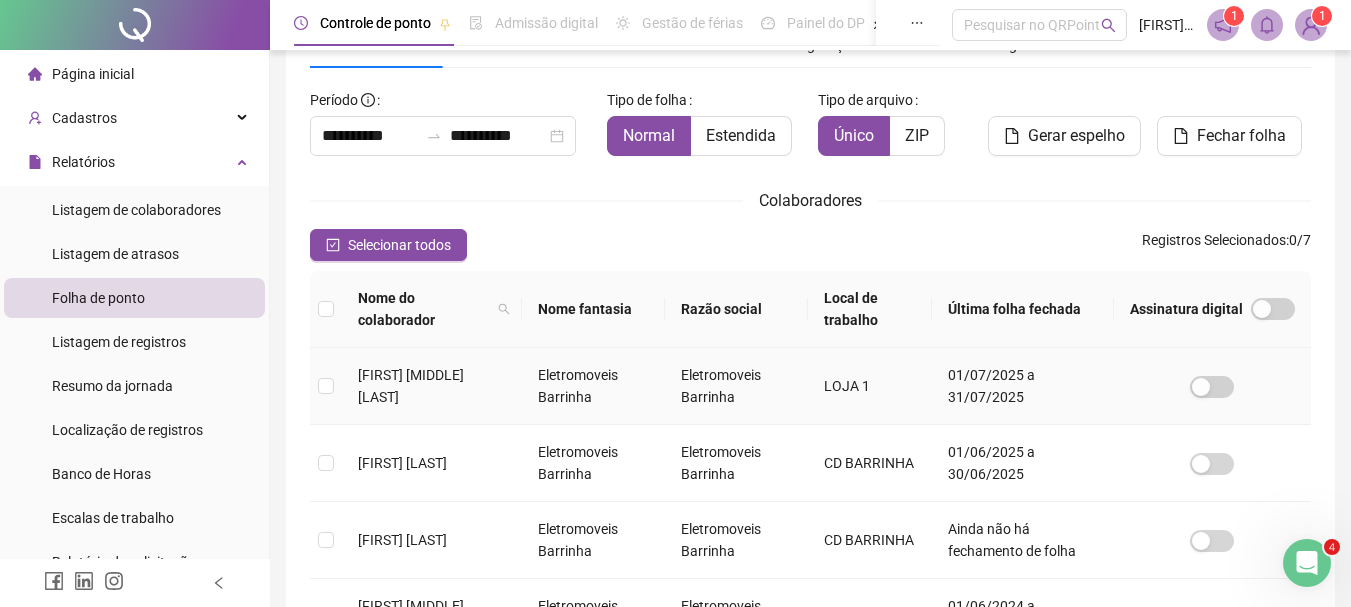 scroll, scrollTop: 200, scrollLeft: 0, axis: vertical 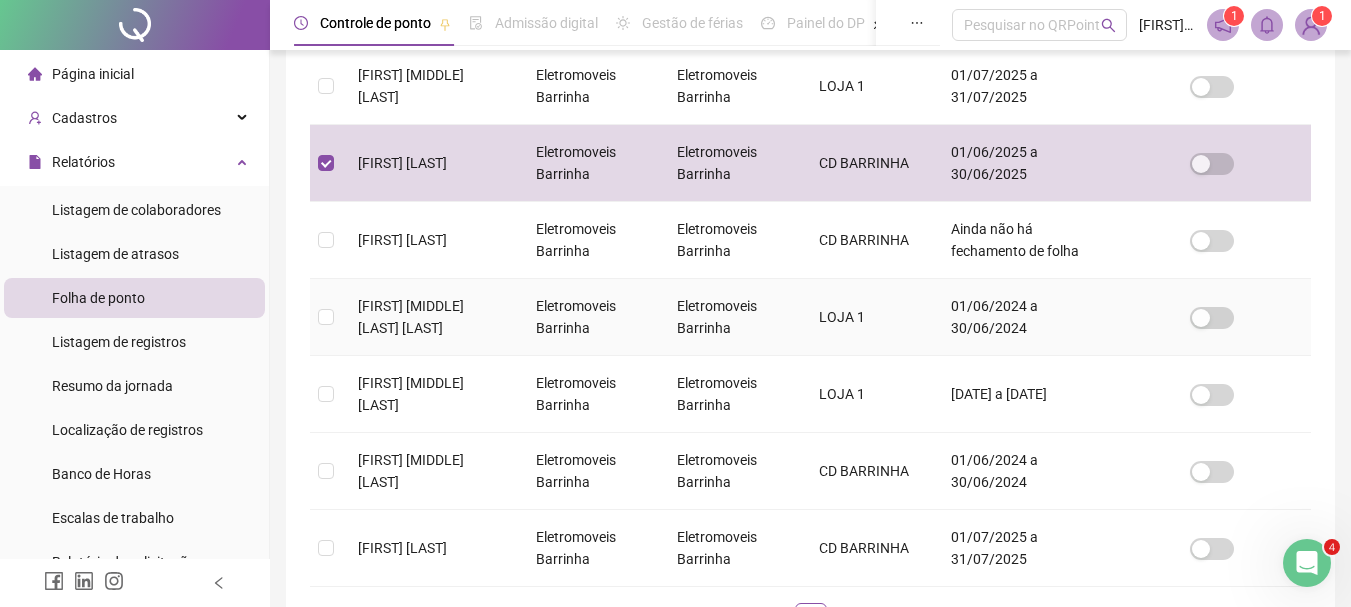 click at bounding box center (326, 317) 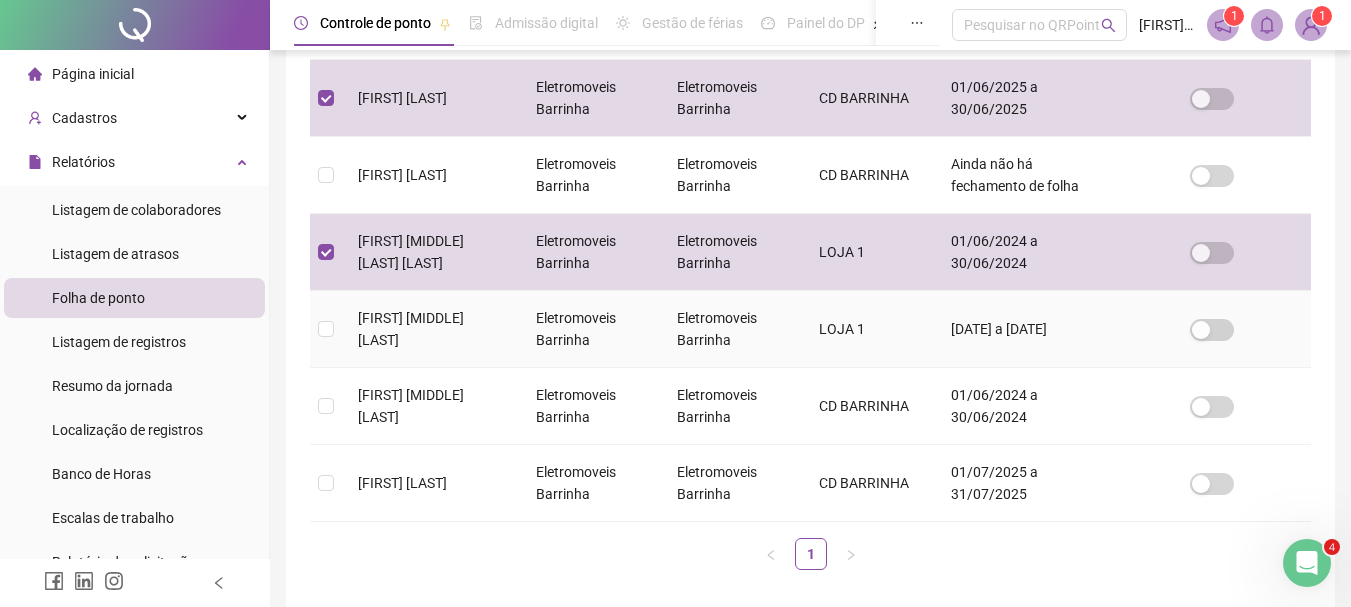 scroll, scrollTop: 500, scrollLeft: 0, axis: vertical 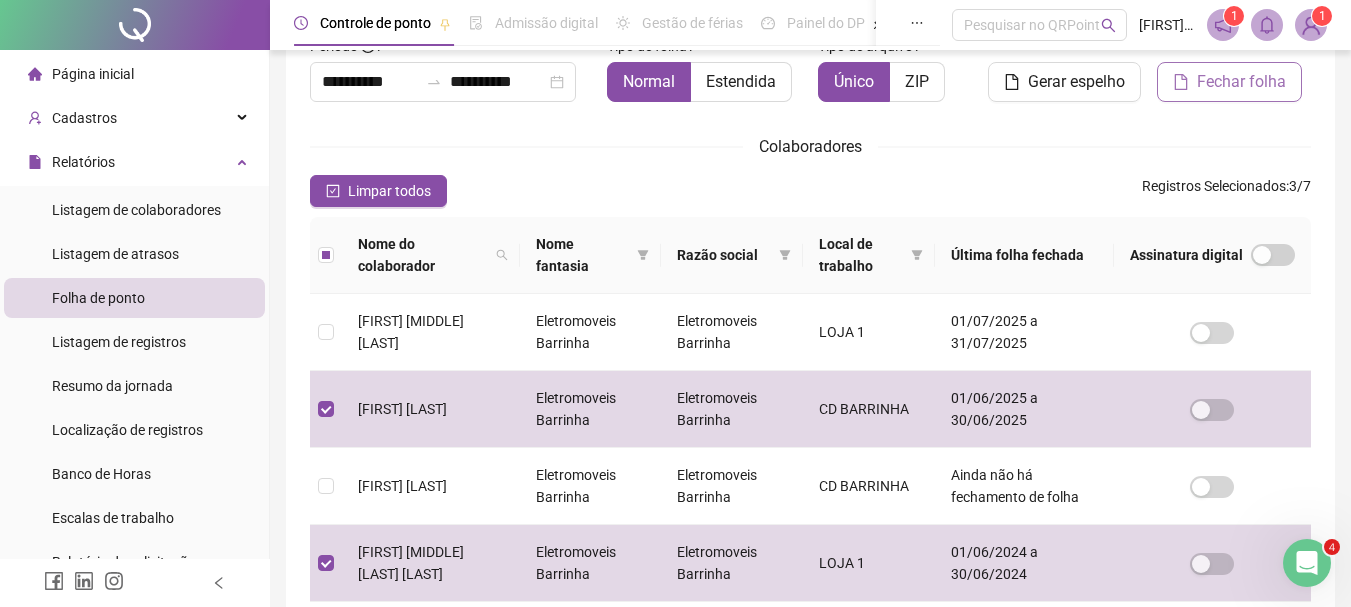 click on "Fechar folha" at bounding box center (1241, 82) 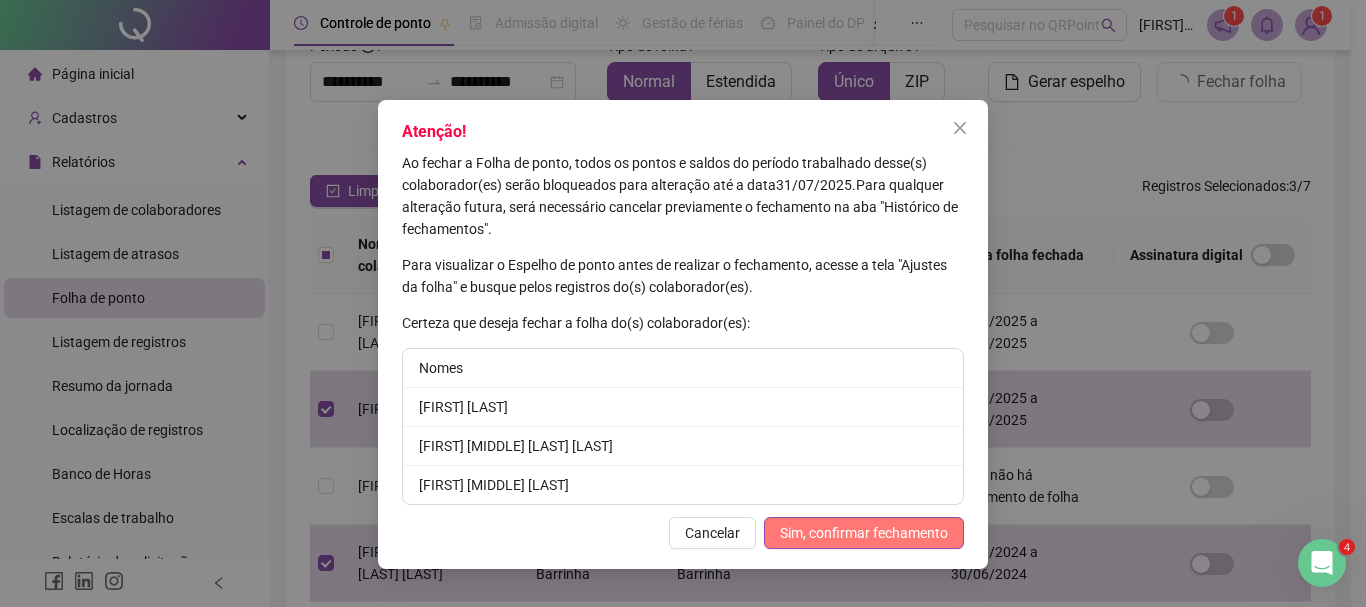 click on "Sim, confirmar fechamento" at bounding box center (864, 533) 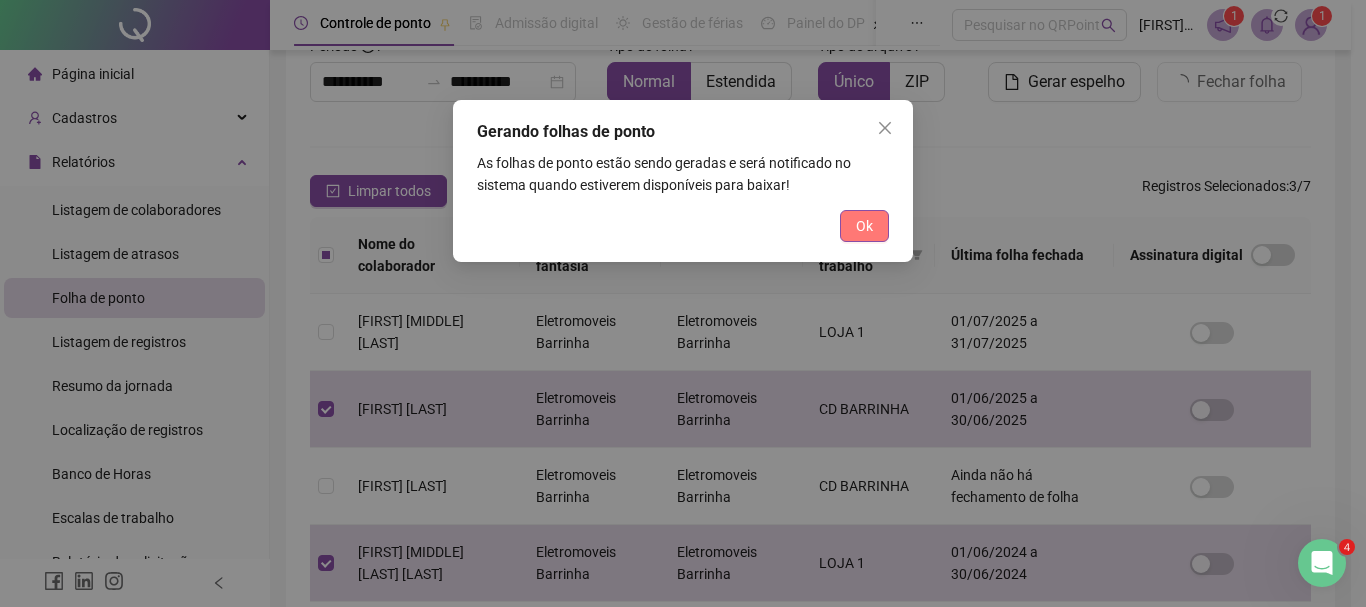 click on "Ok" at bounding box center (864, 226) 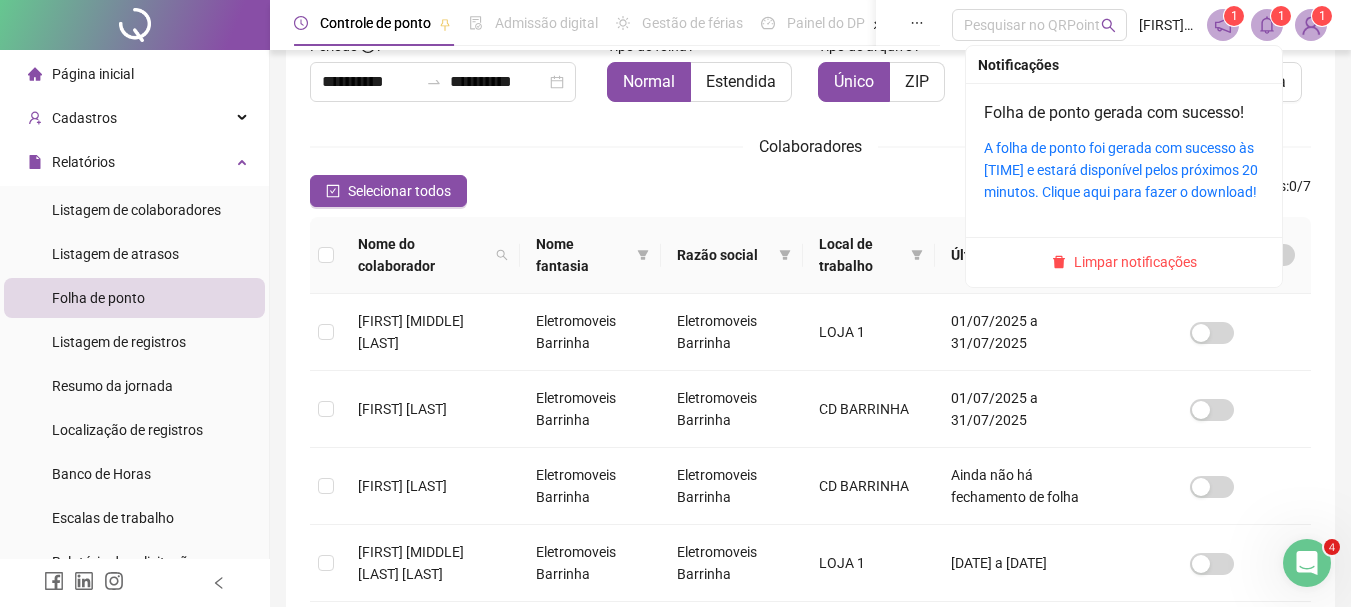 click 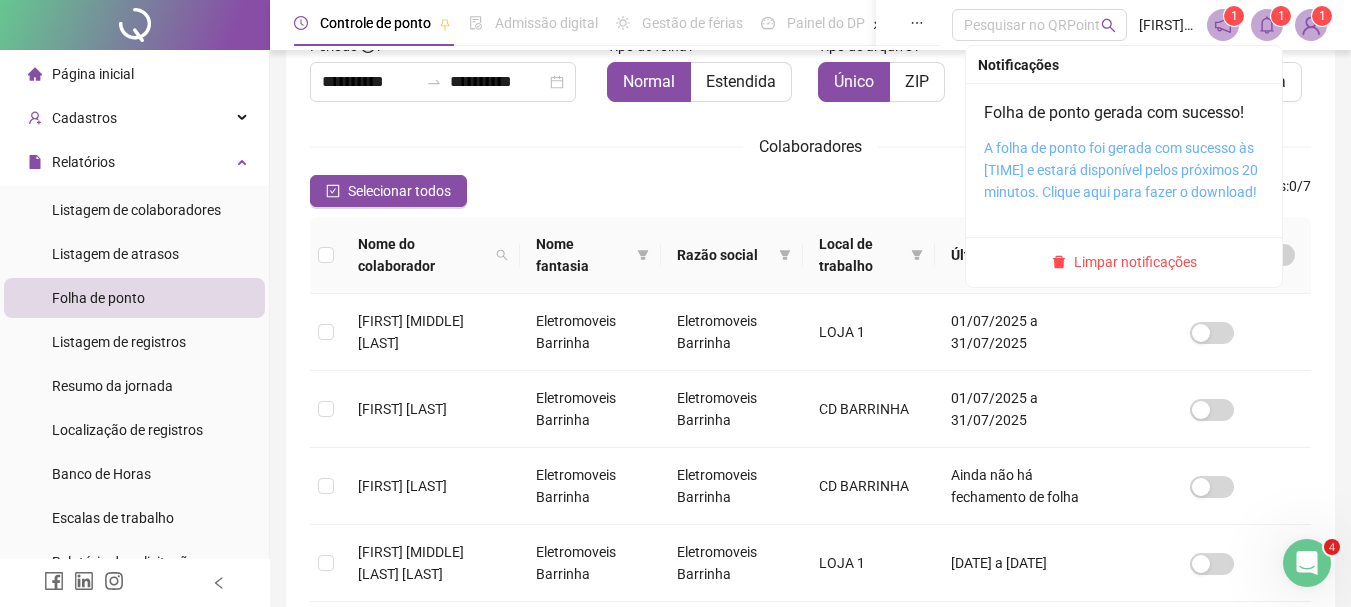 click on "A folha de ponto foi gerada com sucesso às [TIME] e estará disponível pelos próximos 20 minutos.
Clique aqui para fazer o download!" at bounding box center (1121, 170) 